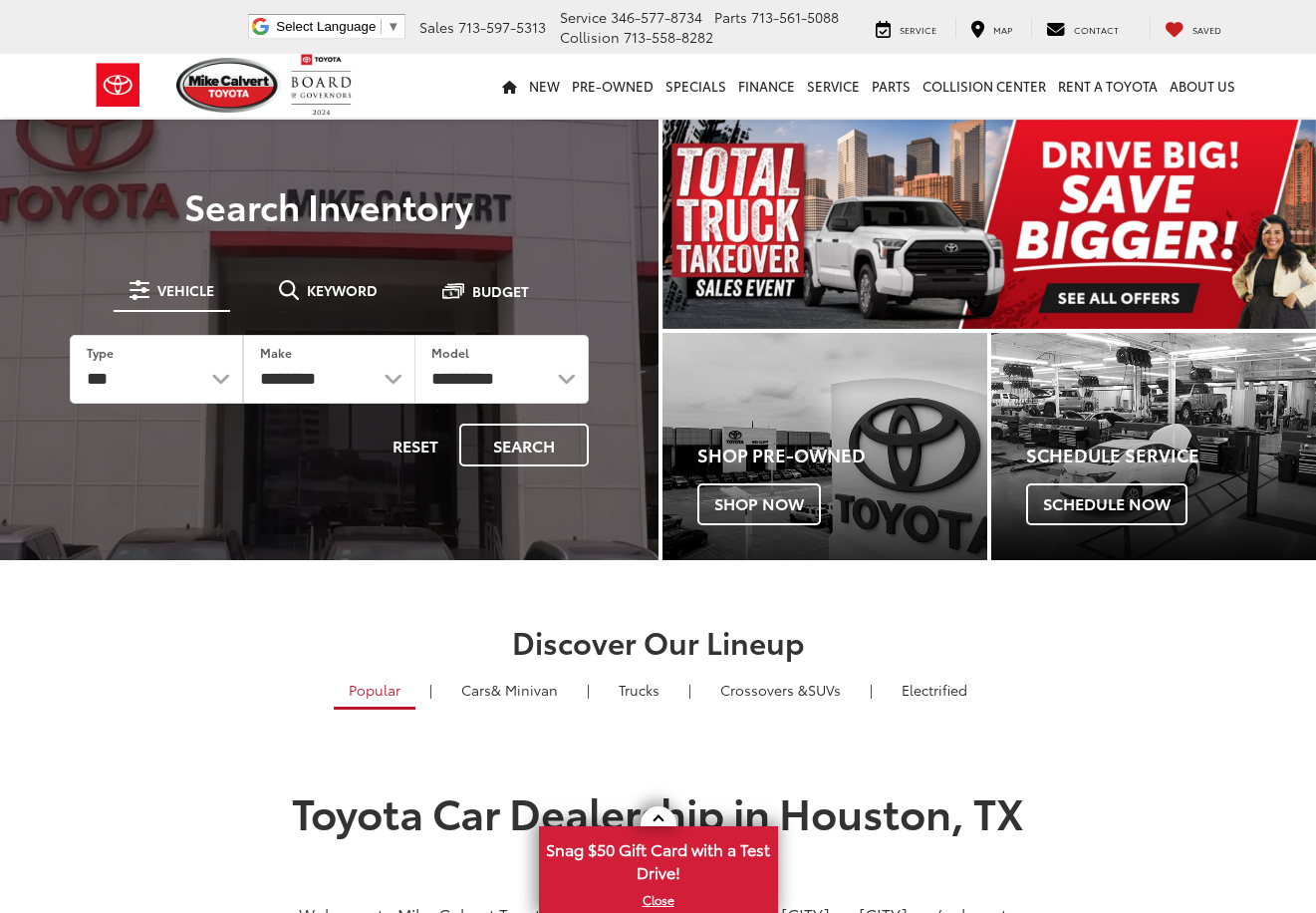 scroll, scrollTop: 0, scrollLeft: 0, axis: both 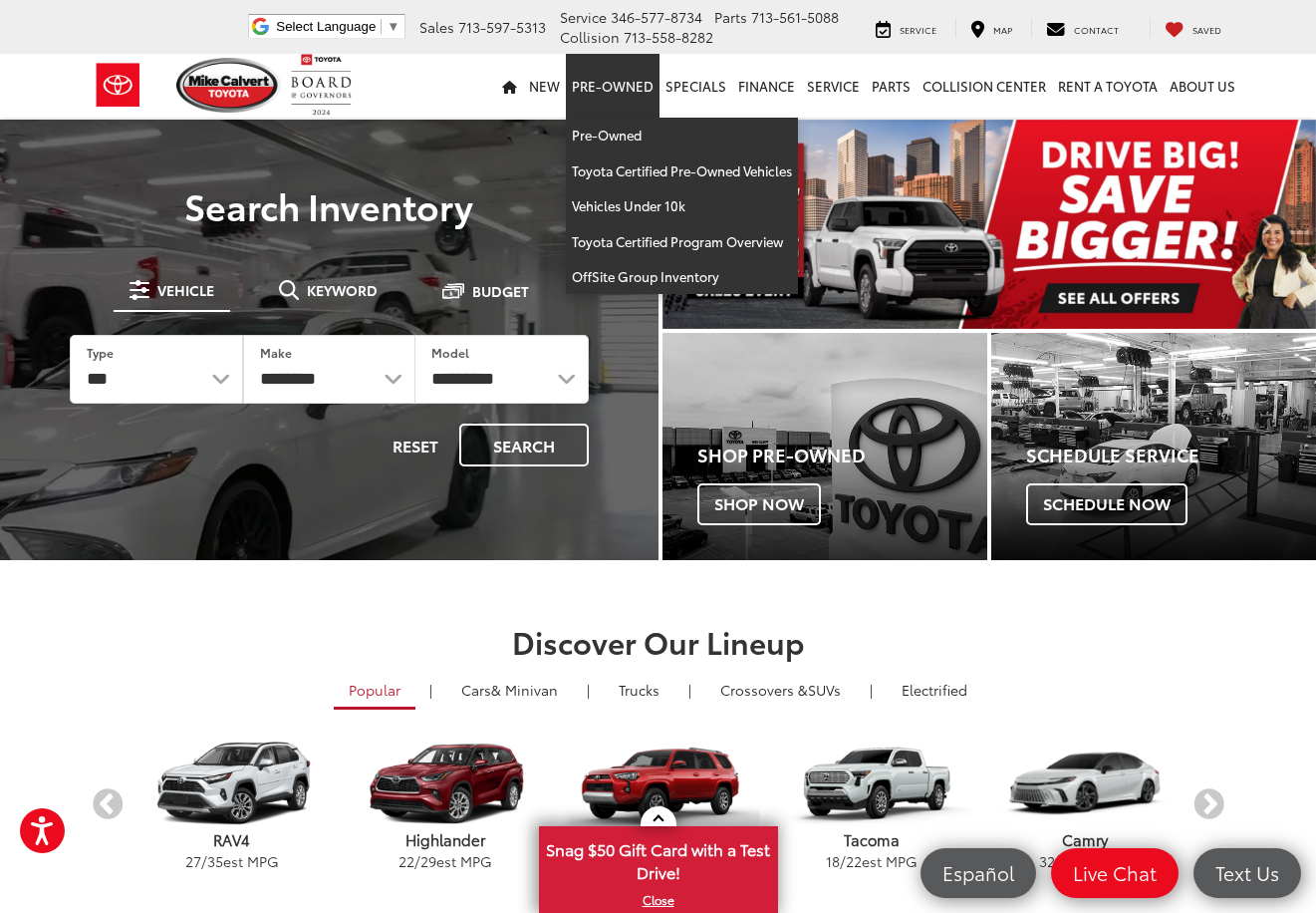 click on "Pre-Owned" at bounding box center [613, 86] 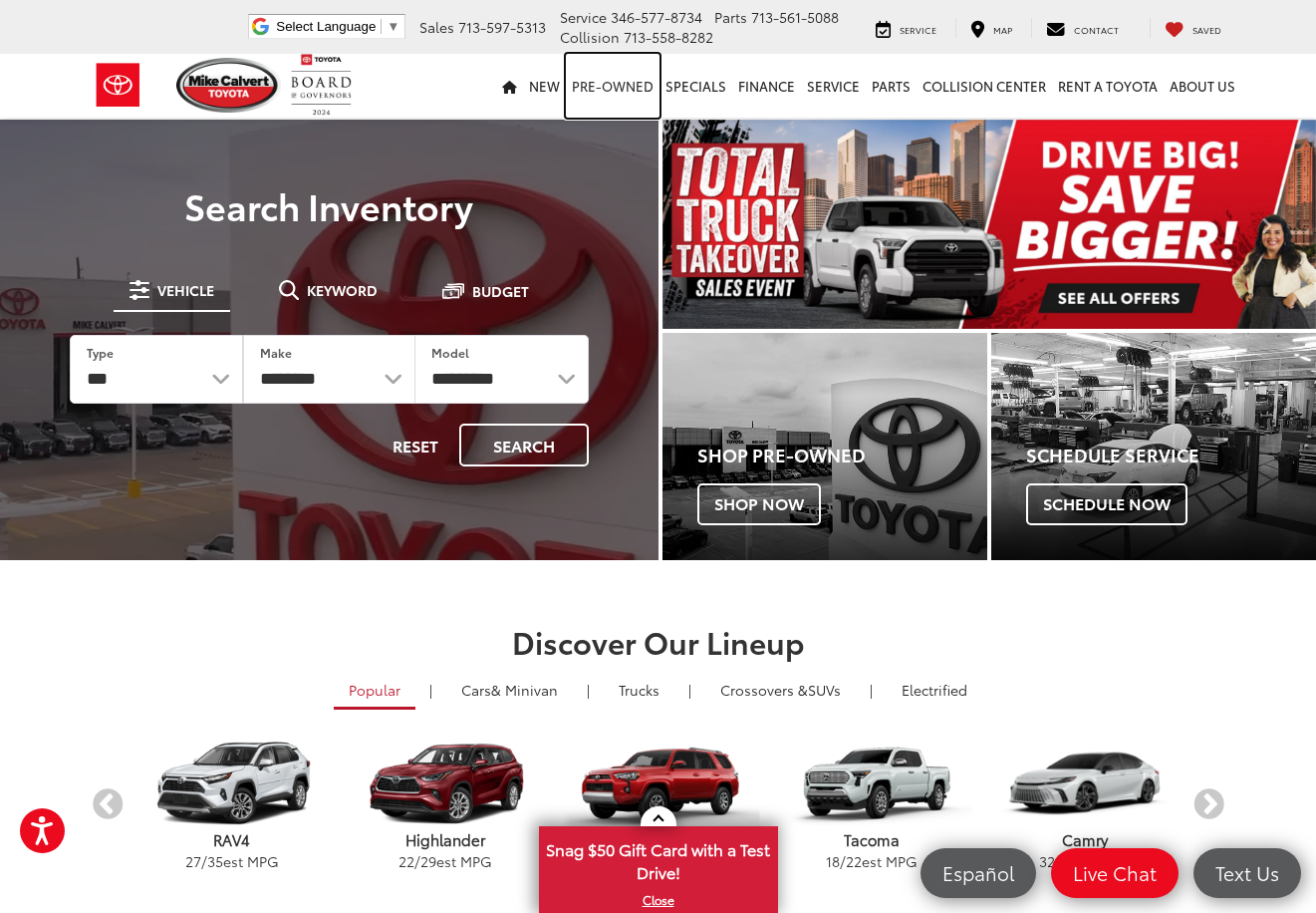 click on "Pre-Owned" at bounding box center (613, 86) 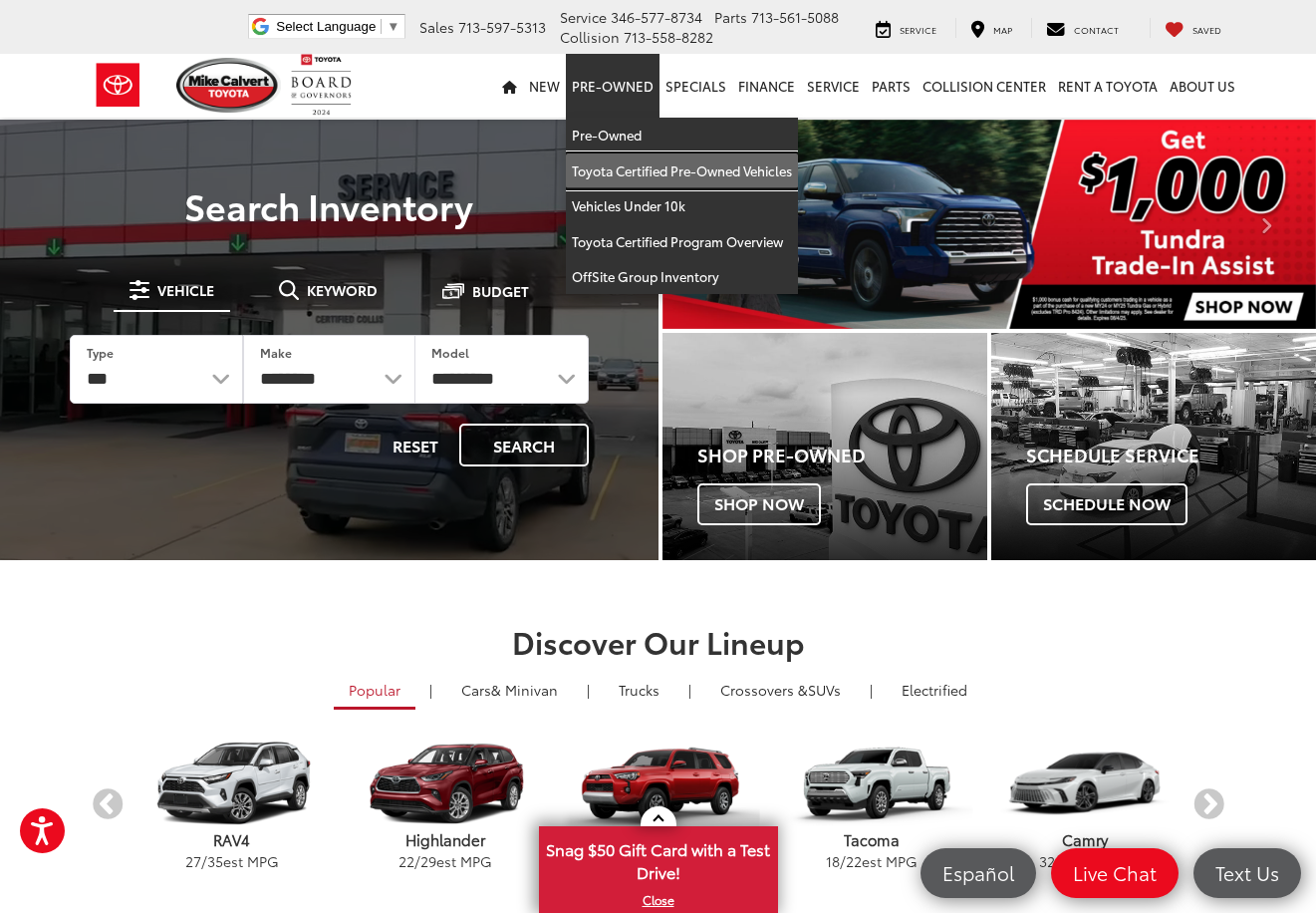 click on "Toyota Certified Pre-Owned Vehicles" at bounding box center (681, 171) 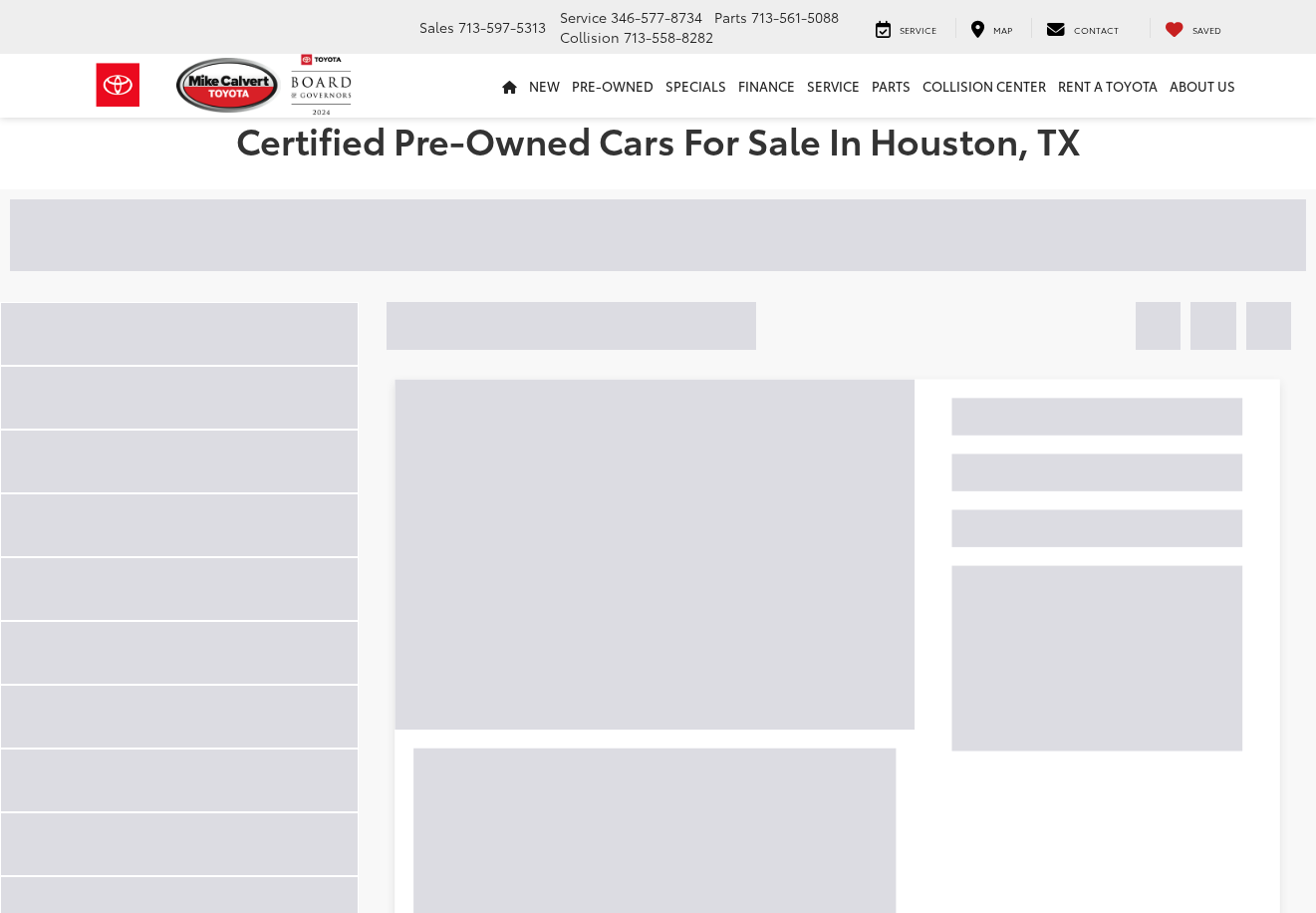 scroll, scrollTop: 0, scrollLeft: 0, axis: both 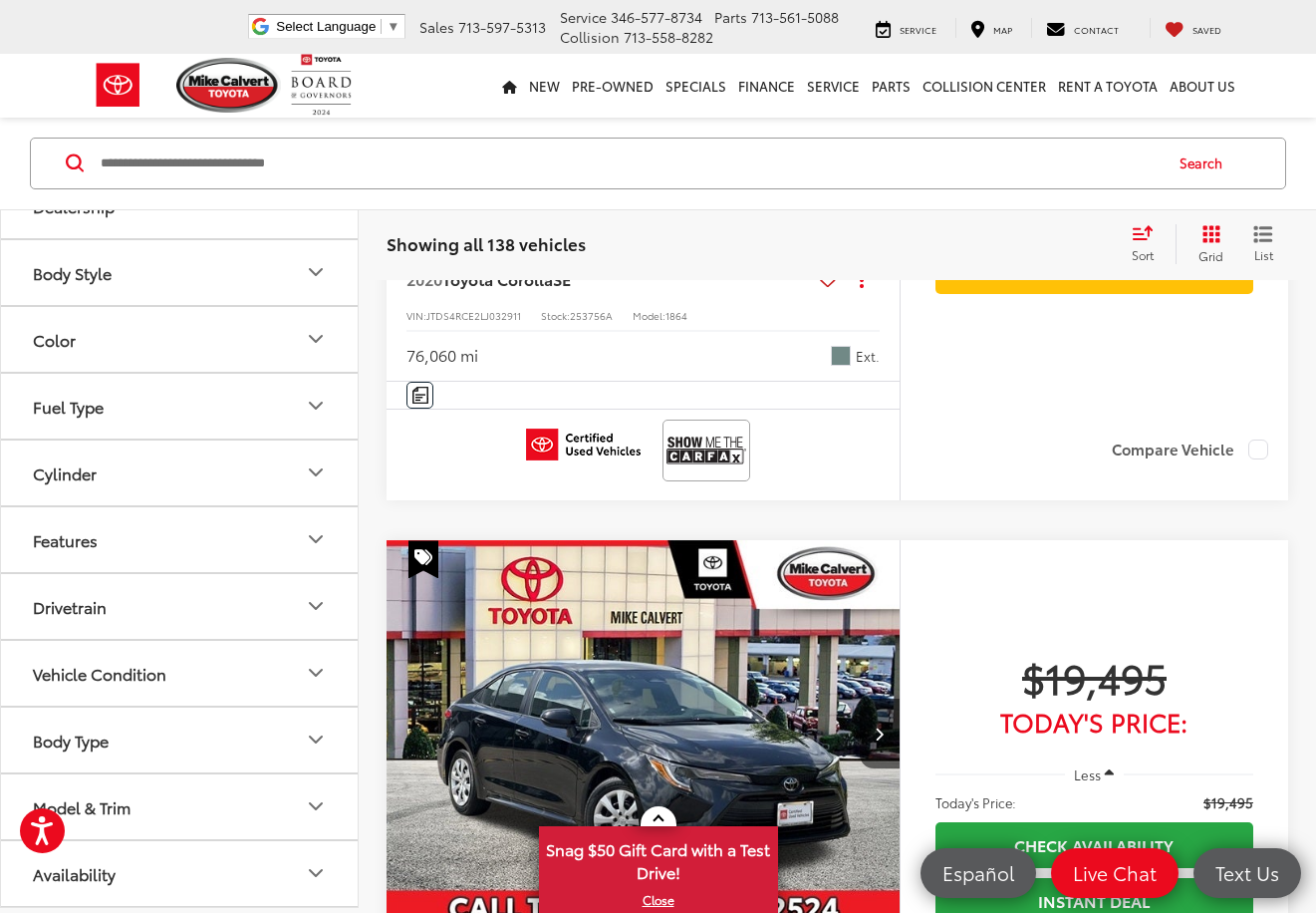 click 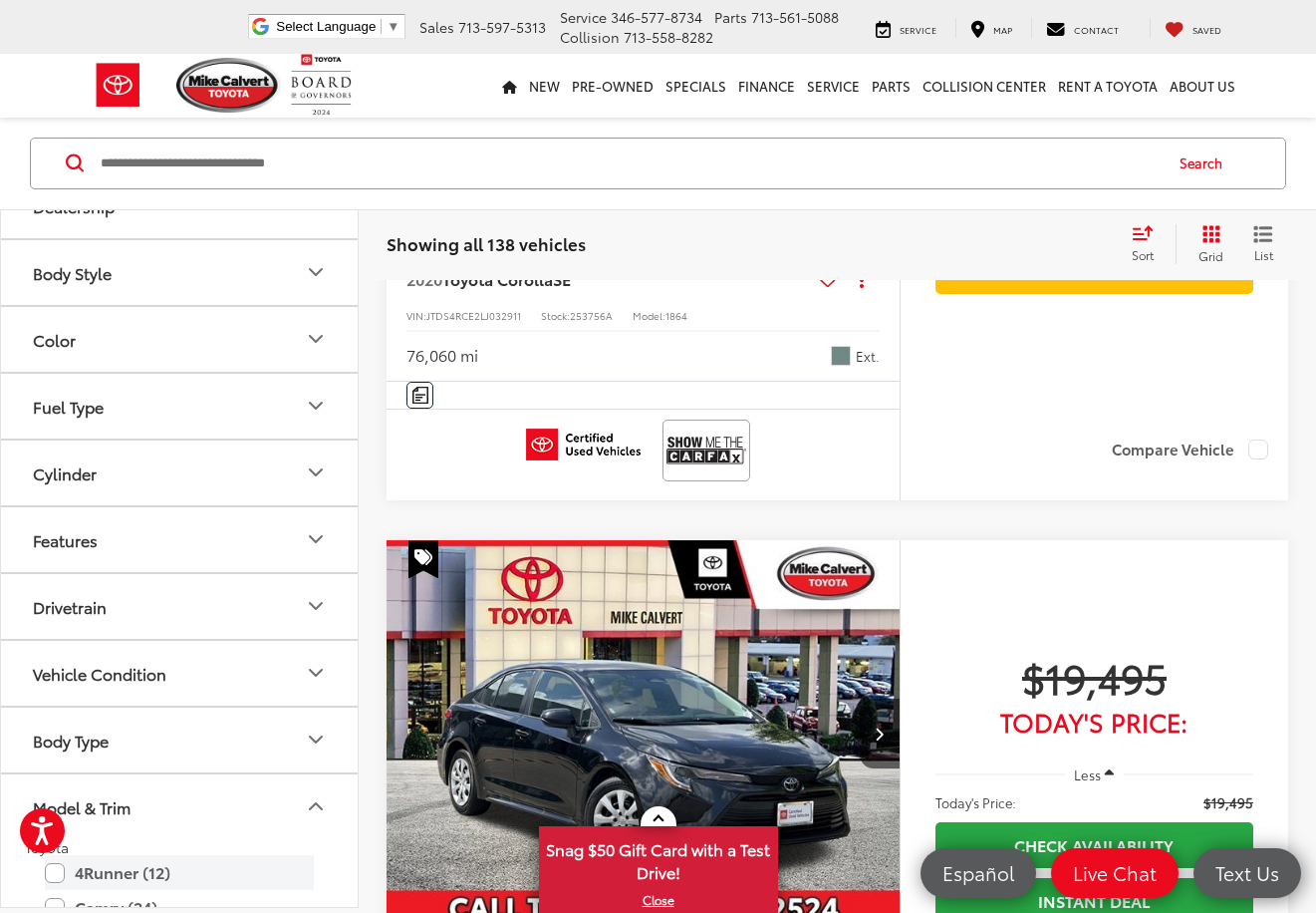 click on "4Runner (12)" at bounding box center (179, 873) 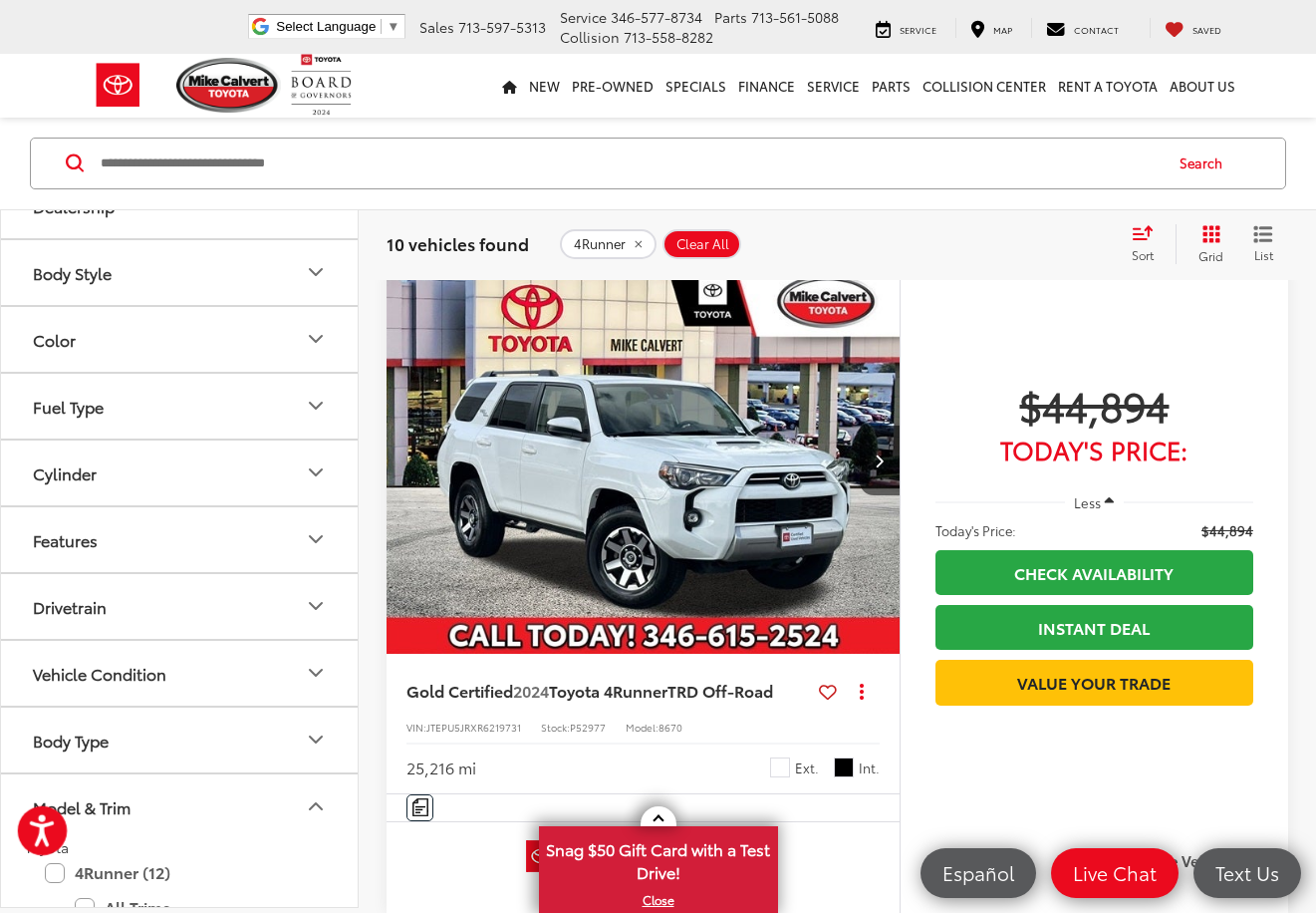 scroll, scrollTop: 2863, scrollLeft: 0, axis: vertical 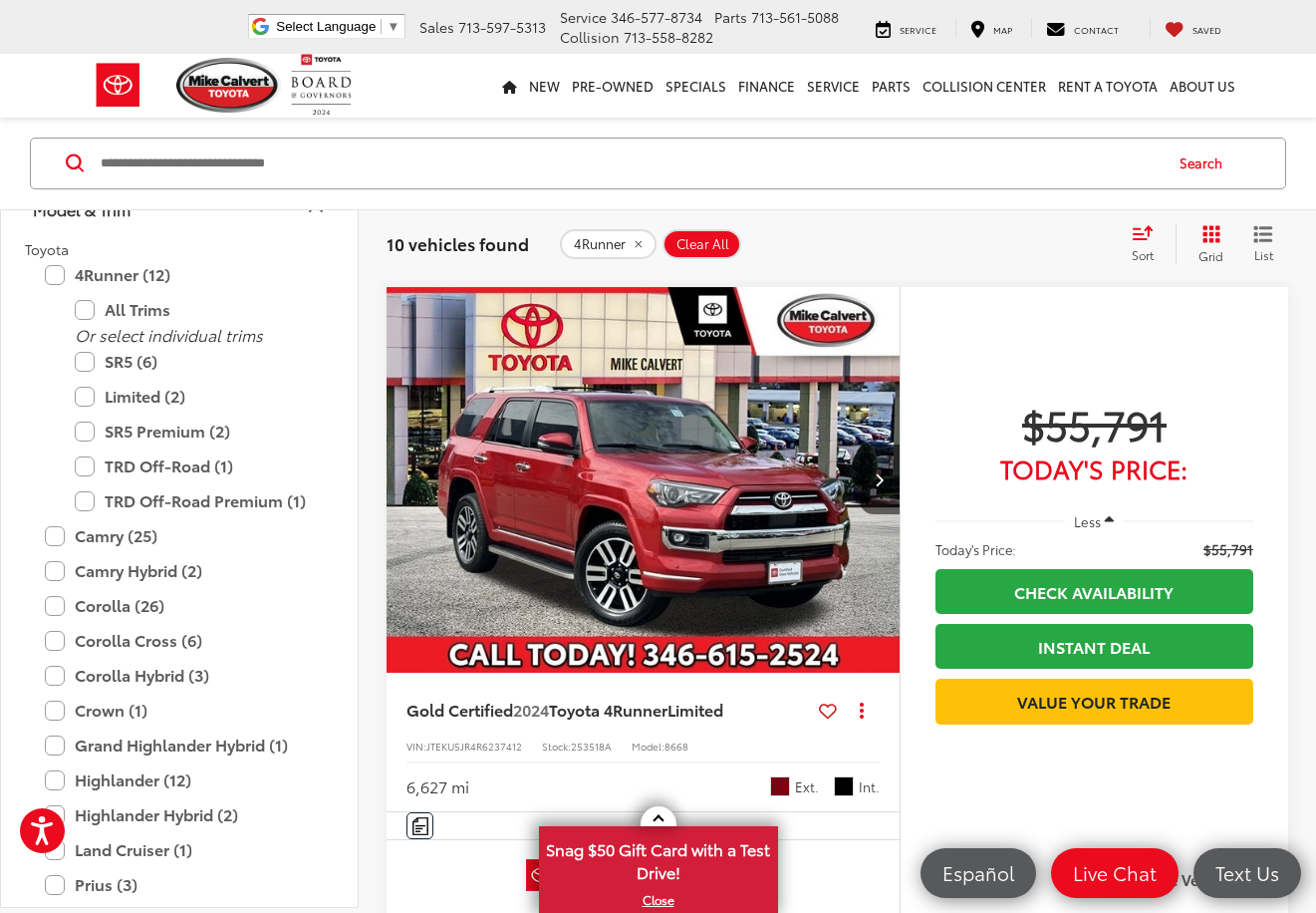 click at bounding box center [644, 480] 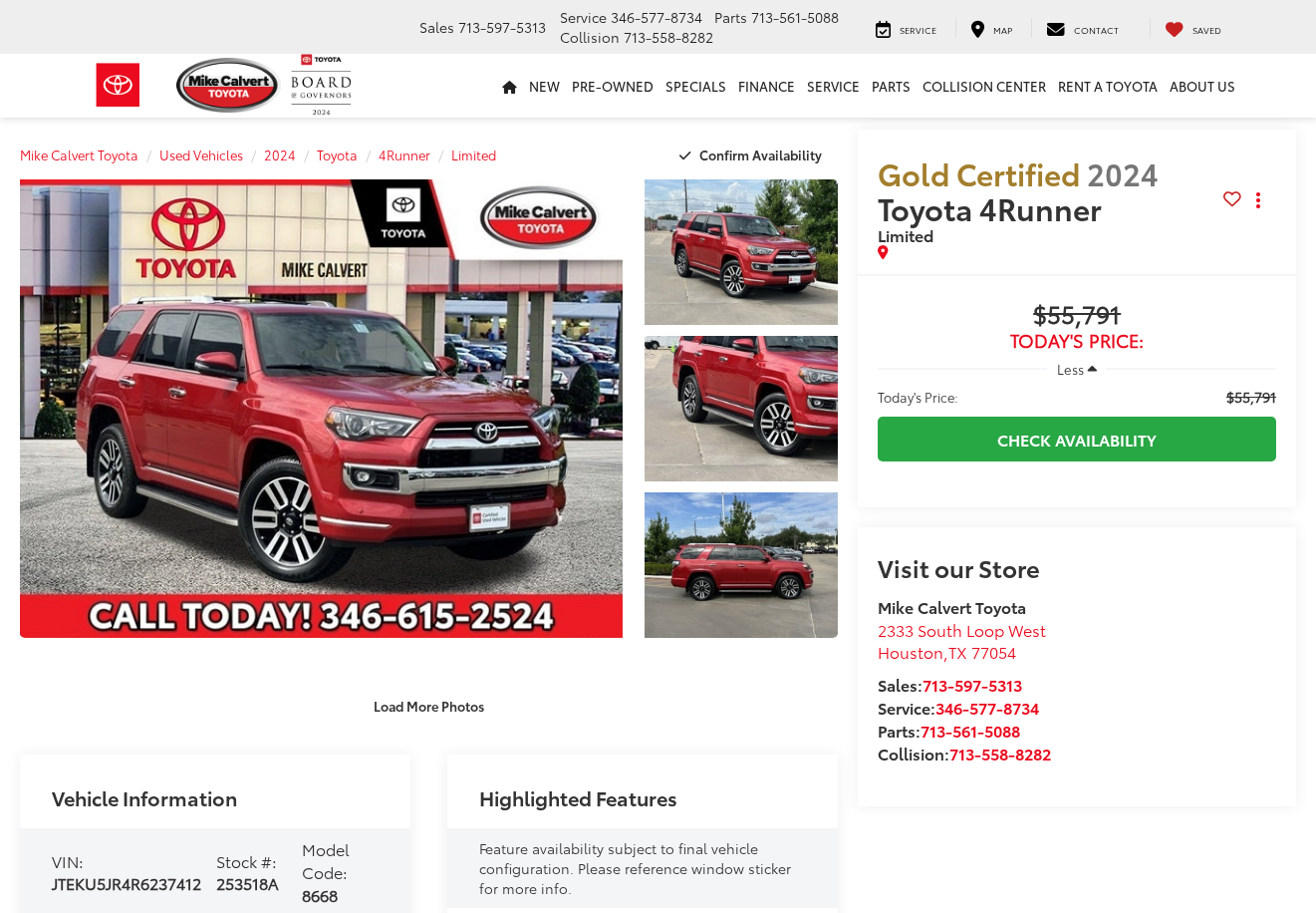 scroll, scrollTop: 0, scrollLeft: 0, axis: both 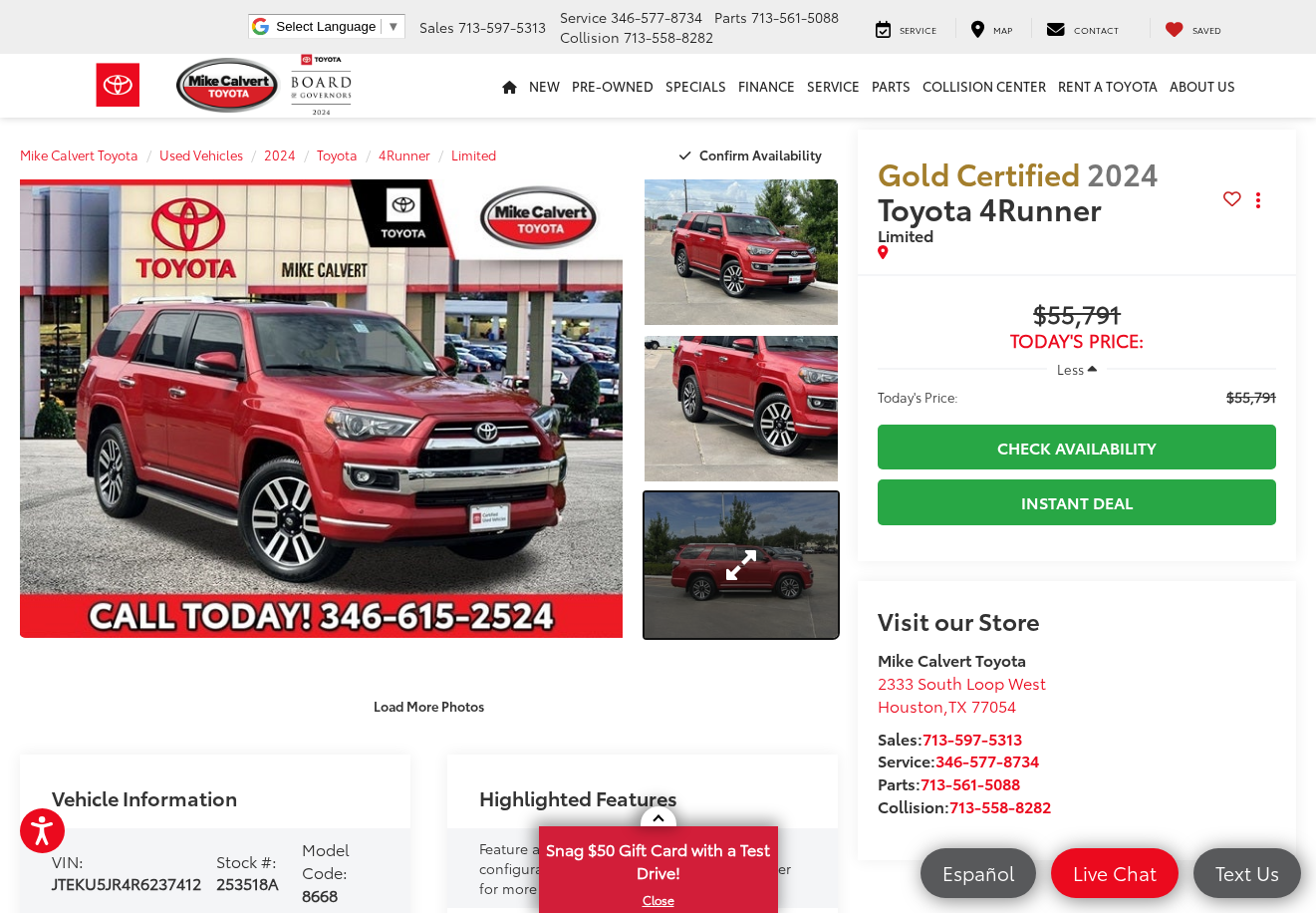 click at bounding box center (741, 565) 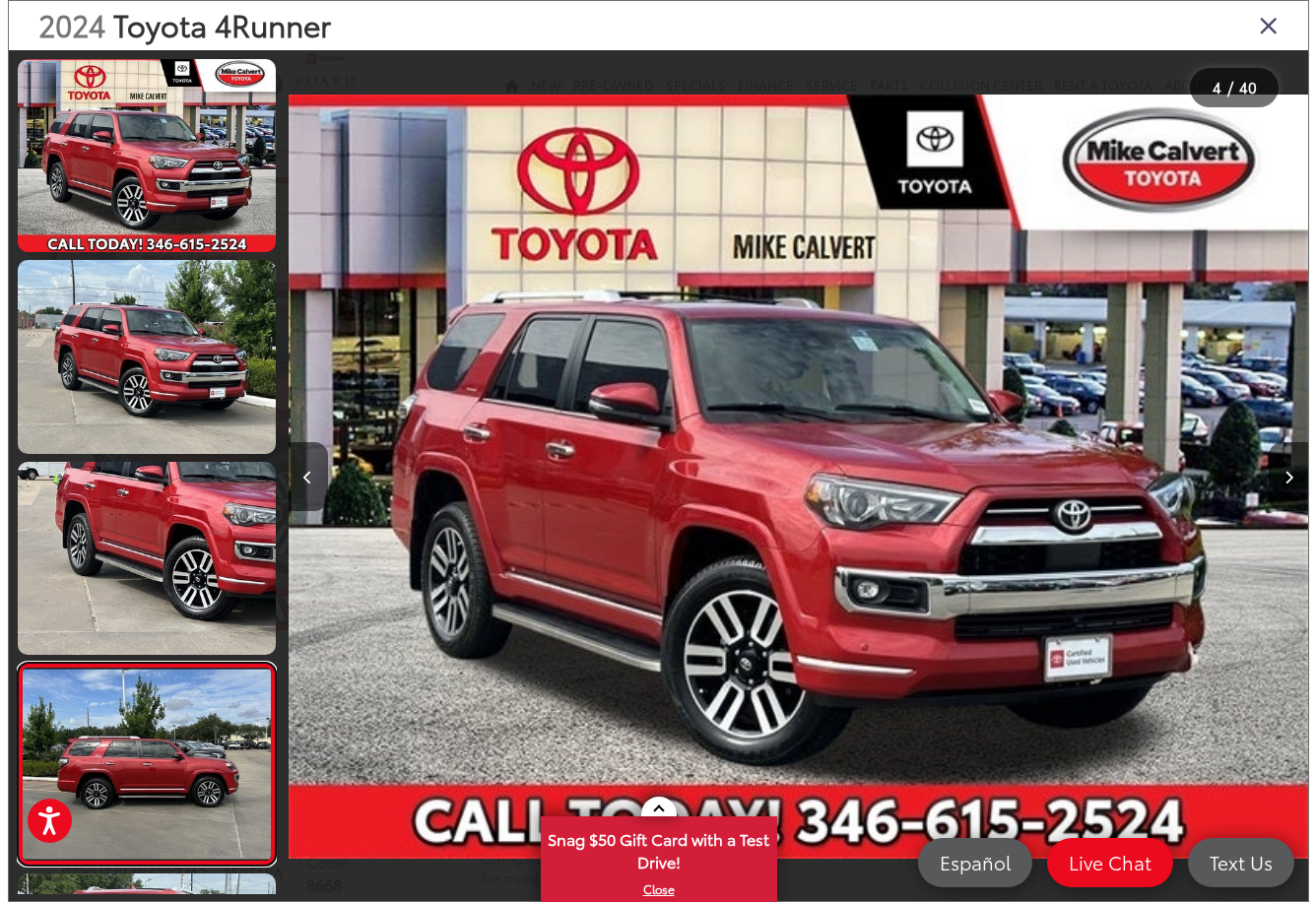 scroll, scrollTop: 0, scrollLeft: 618, axis: horizontal 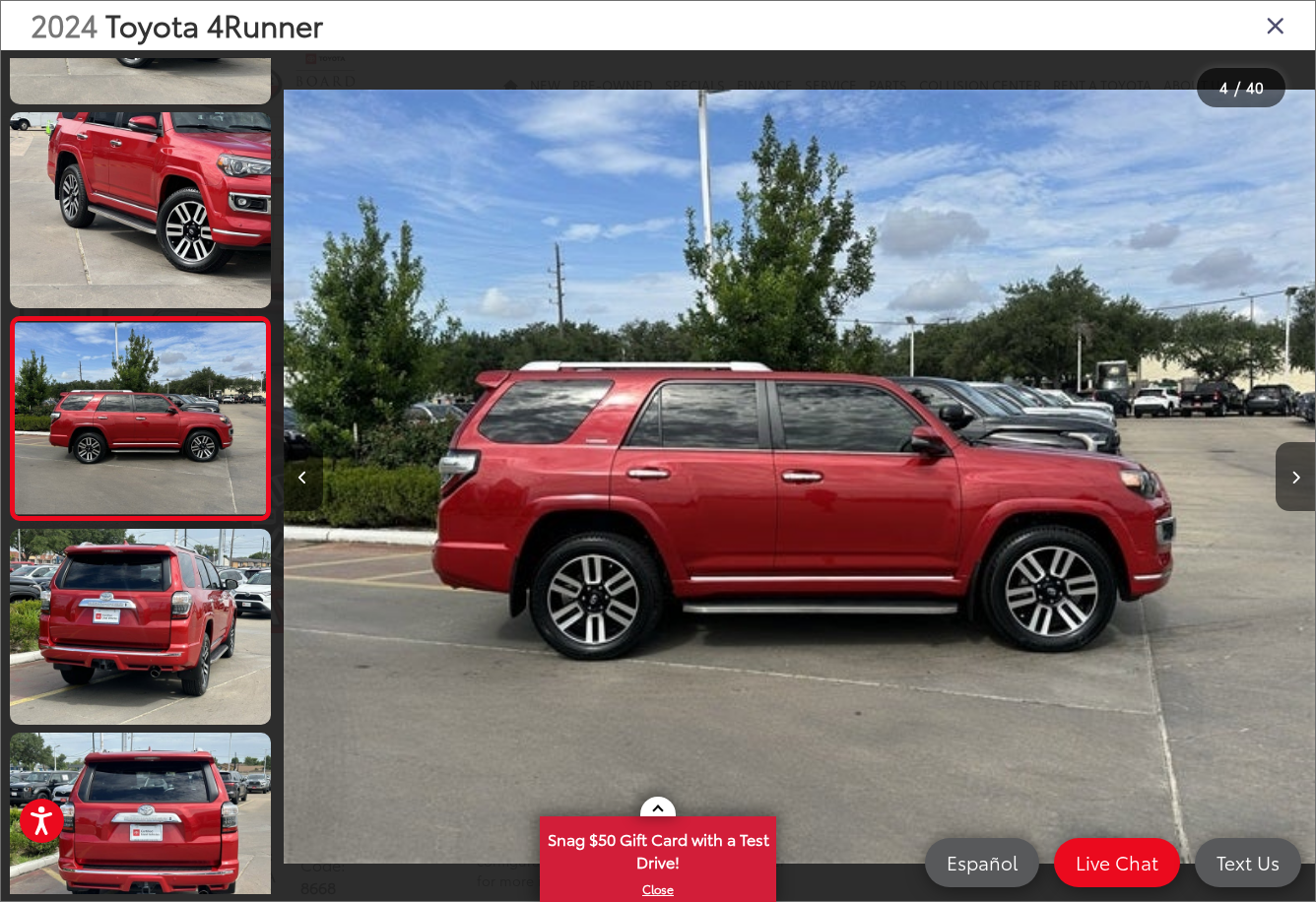click at bounding box center [798, 477] 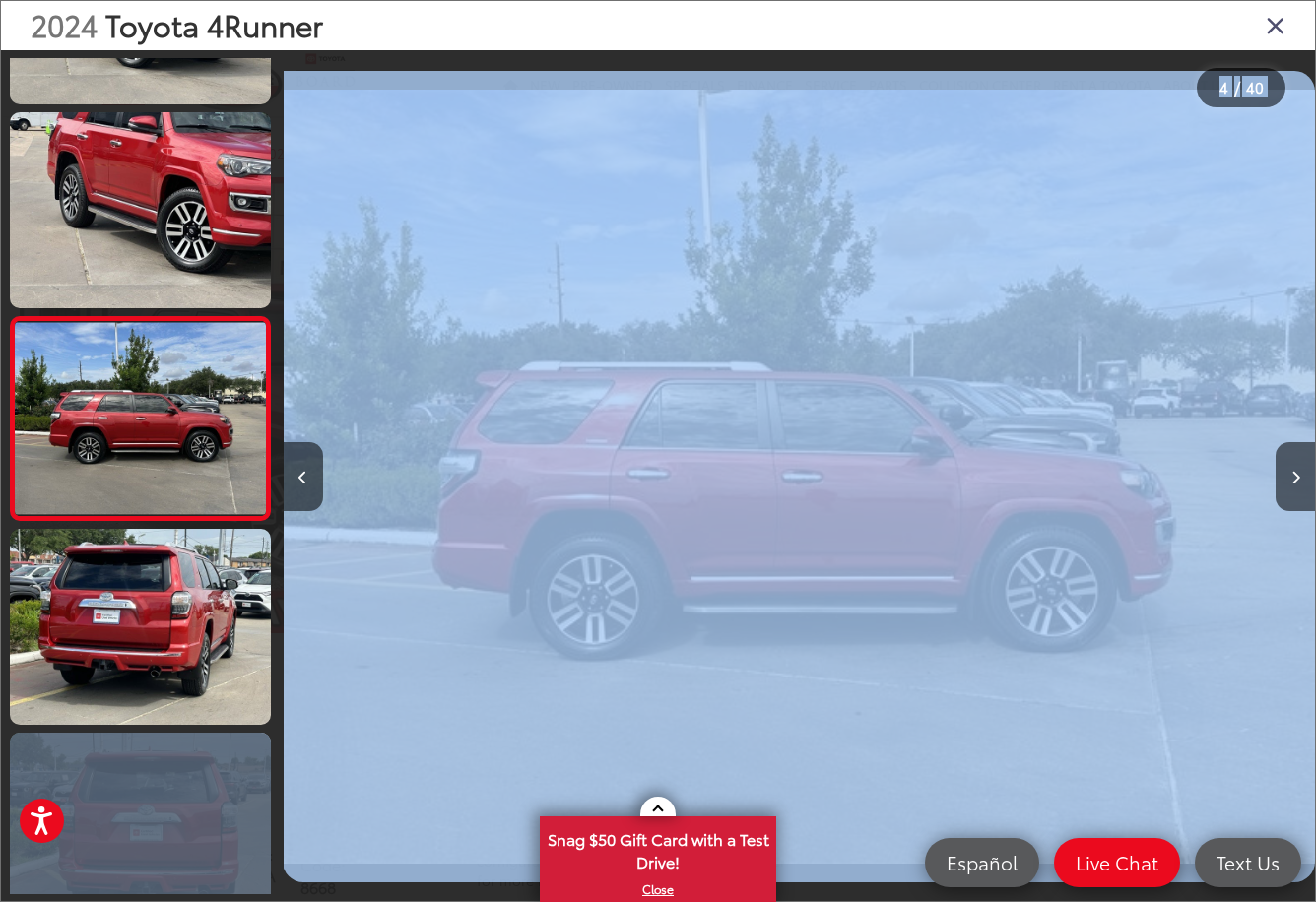 drag, startPoint x: 180, startPoint y: 901, endPoint x: 174, endPoint y: 889, distance: 13.416408 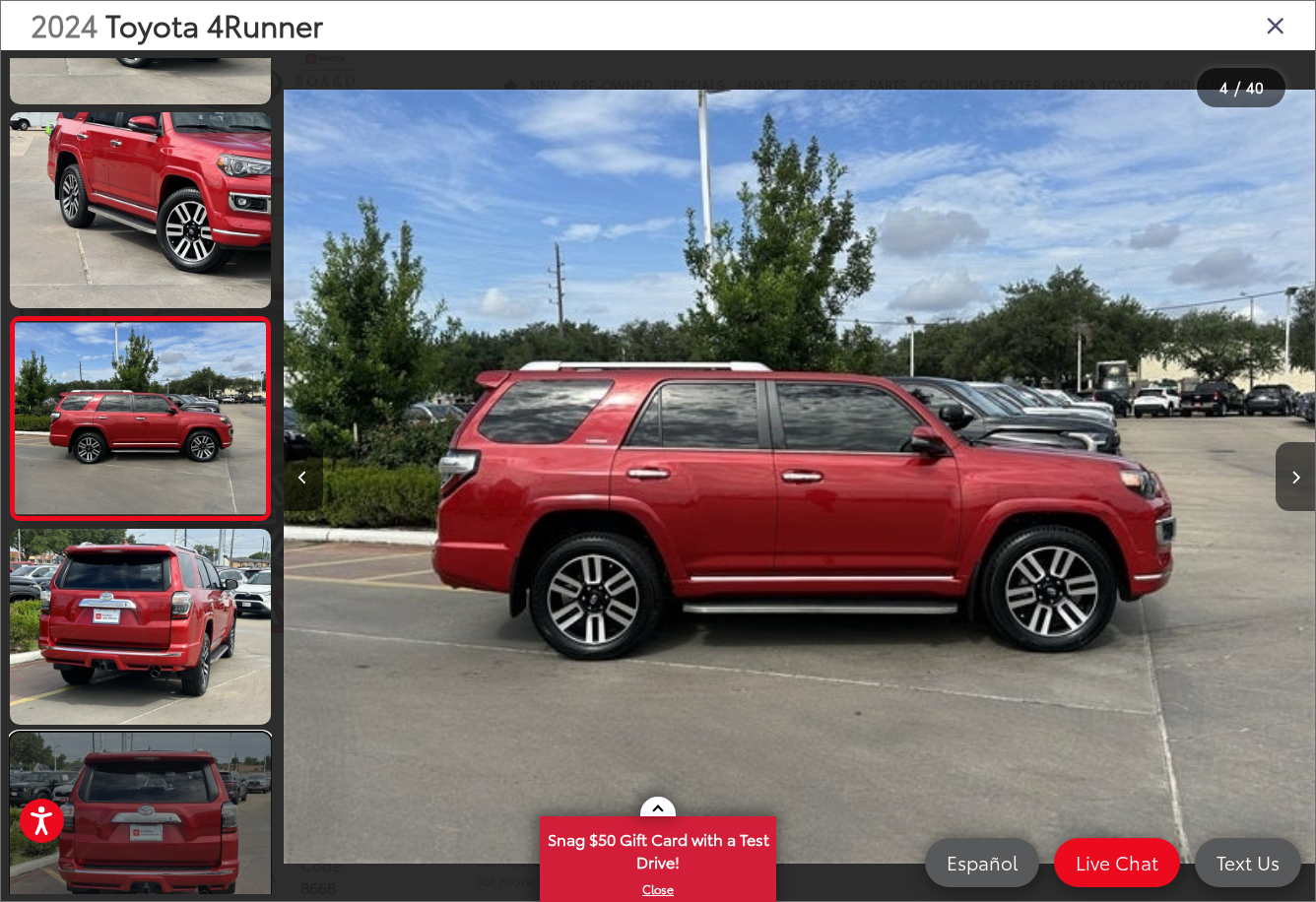 click at bounding box center [140, 830] 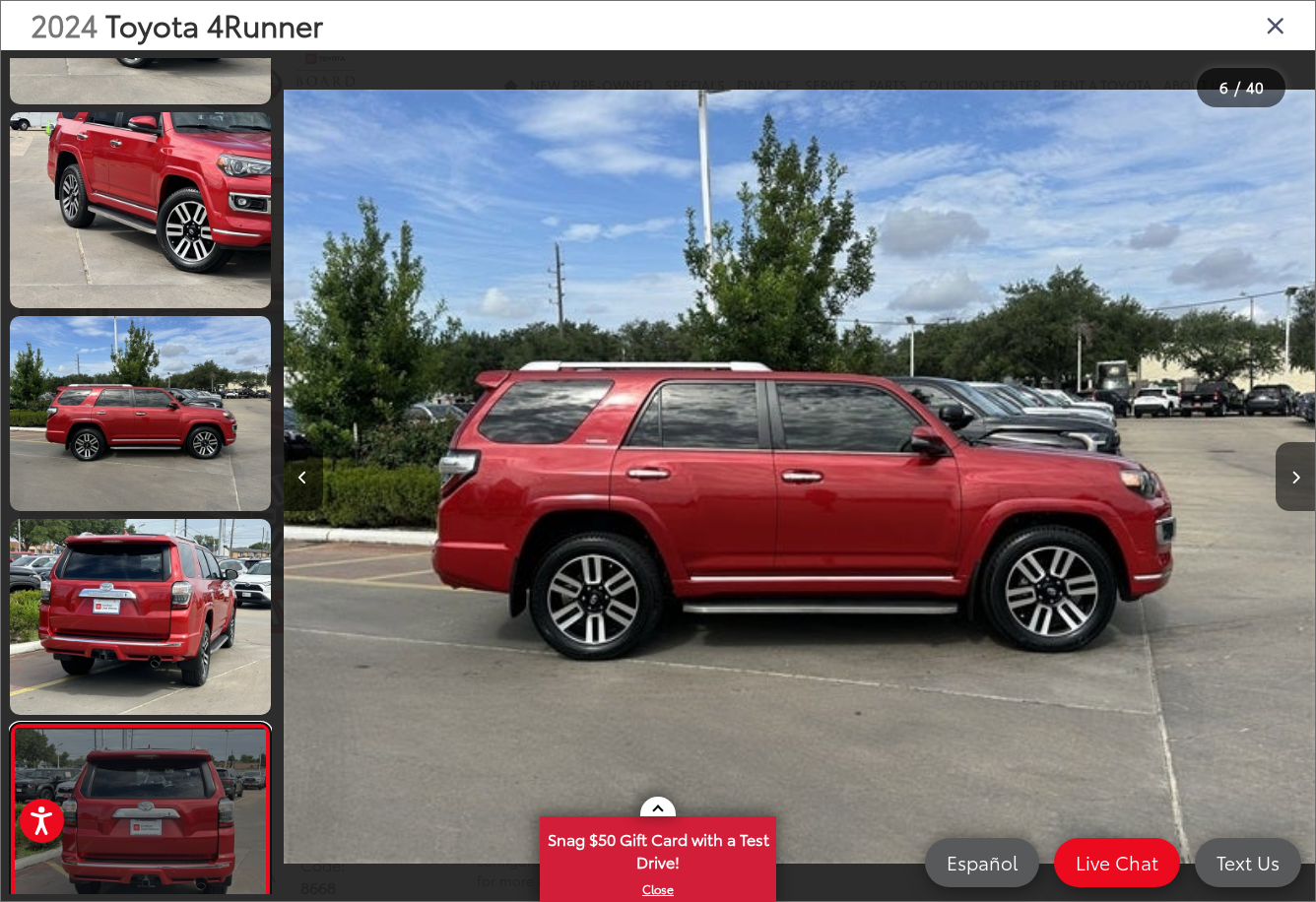 scroll, scrollTop: 0, scrollLeft: 3573, axis: horizontal 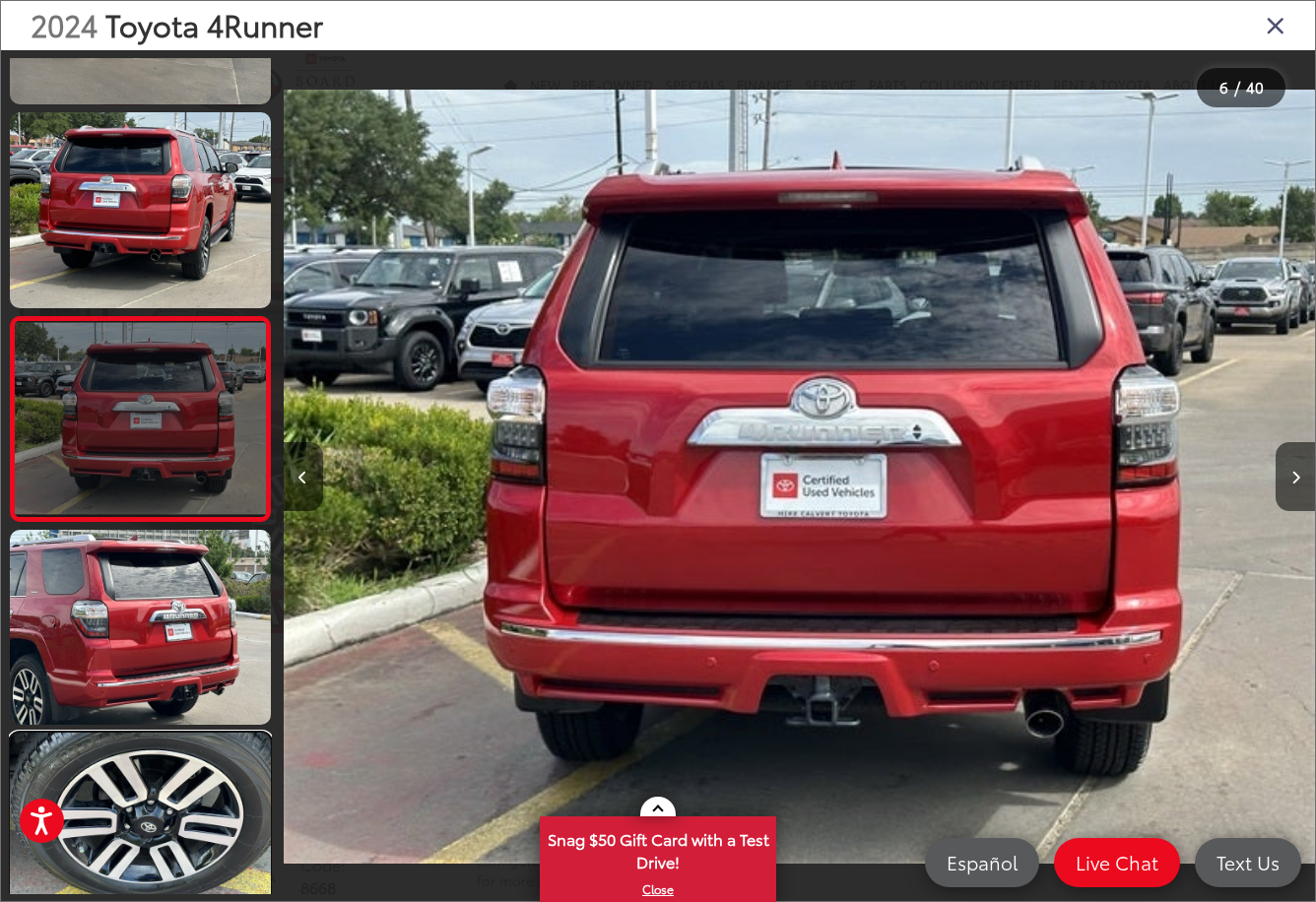 click at bounding box center [140, 830] 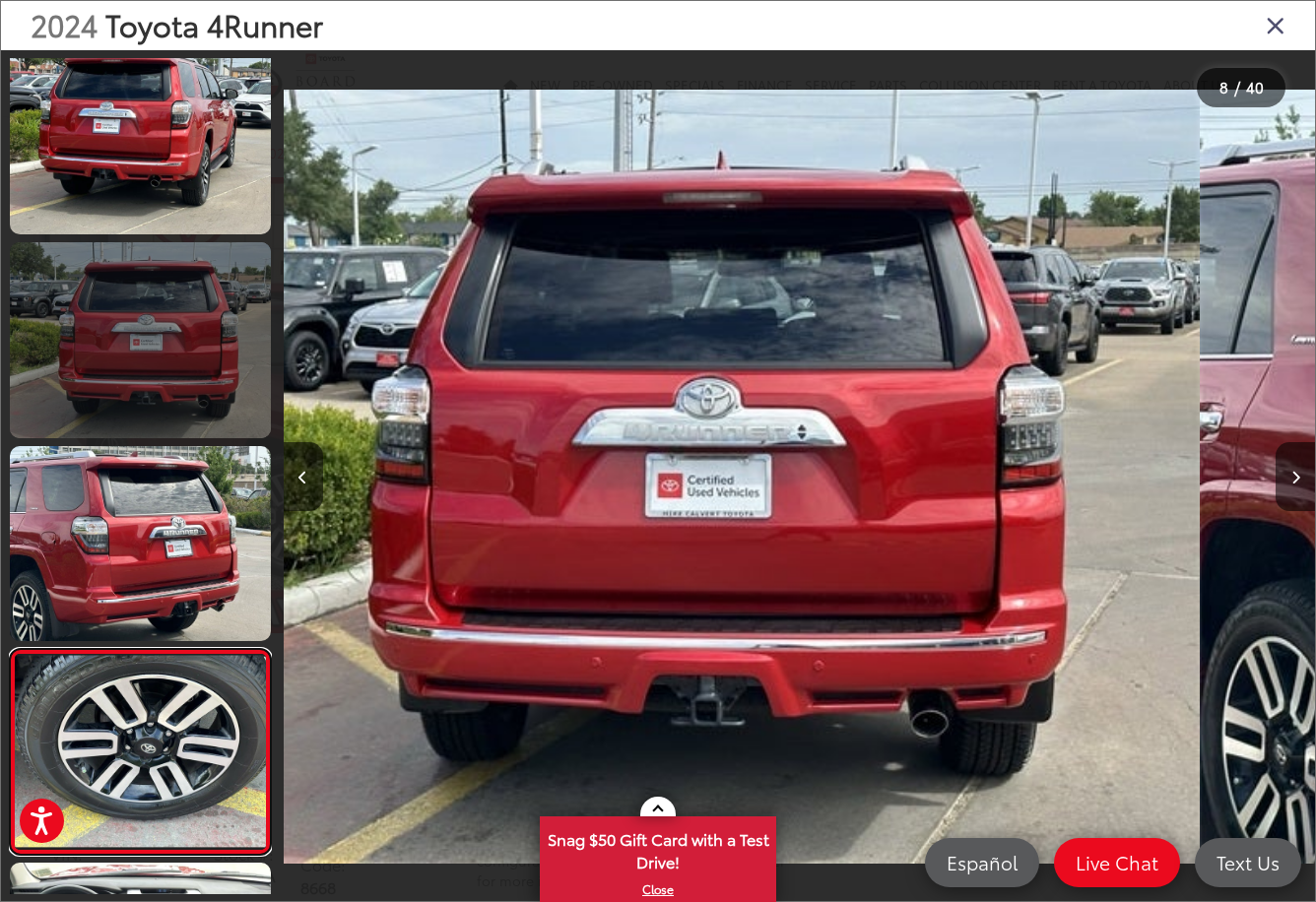 scroll, scrollTop: 1057, scrollLeft: 0, axis: vertical 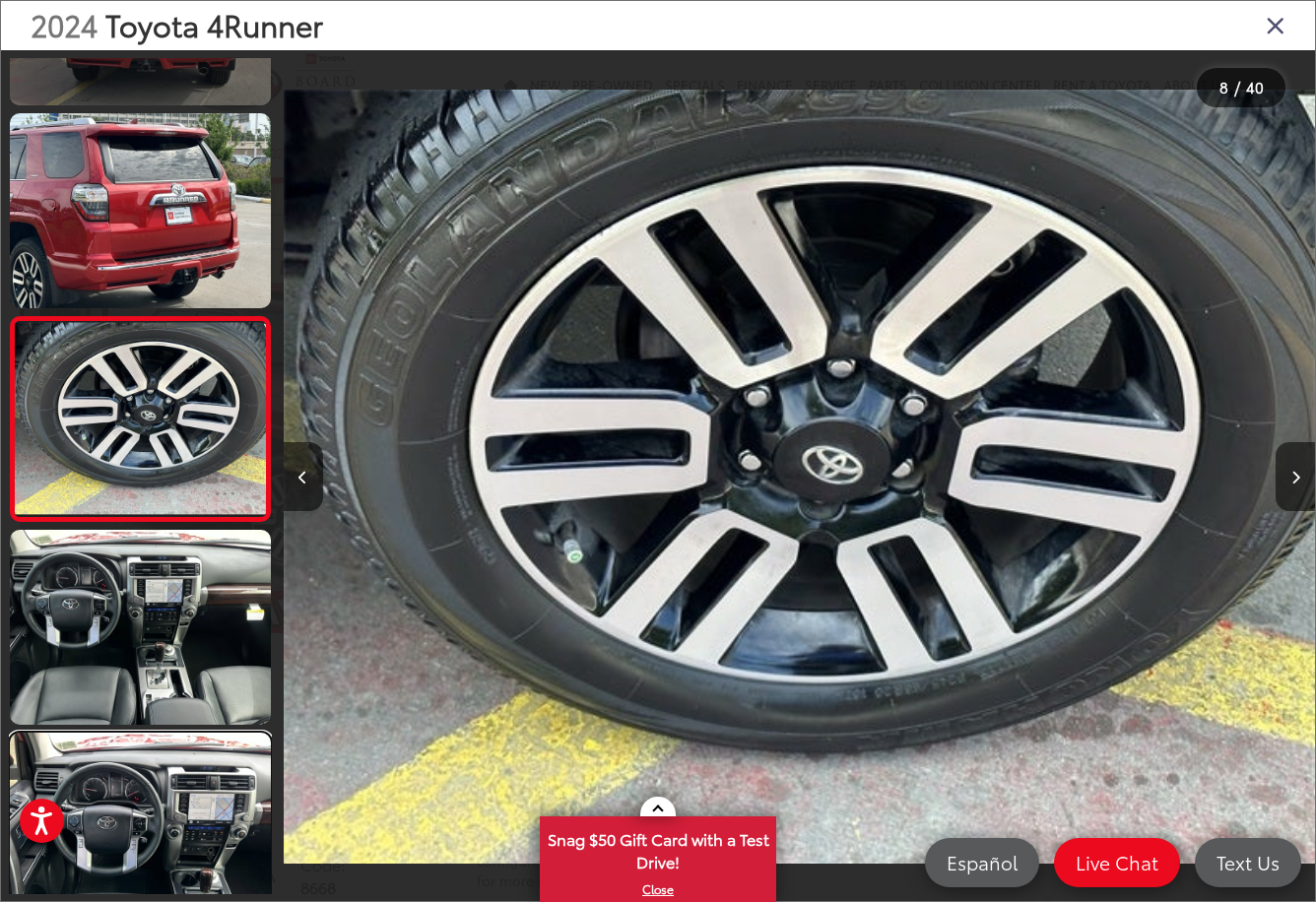 click at bounding box center (140, 830) 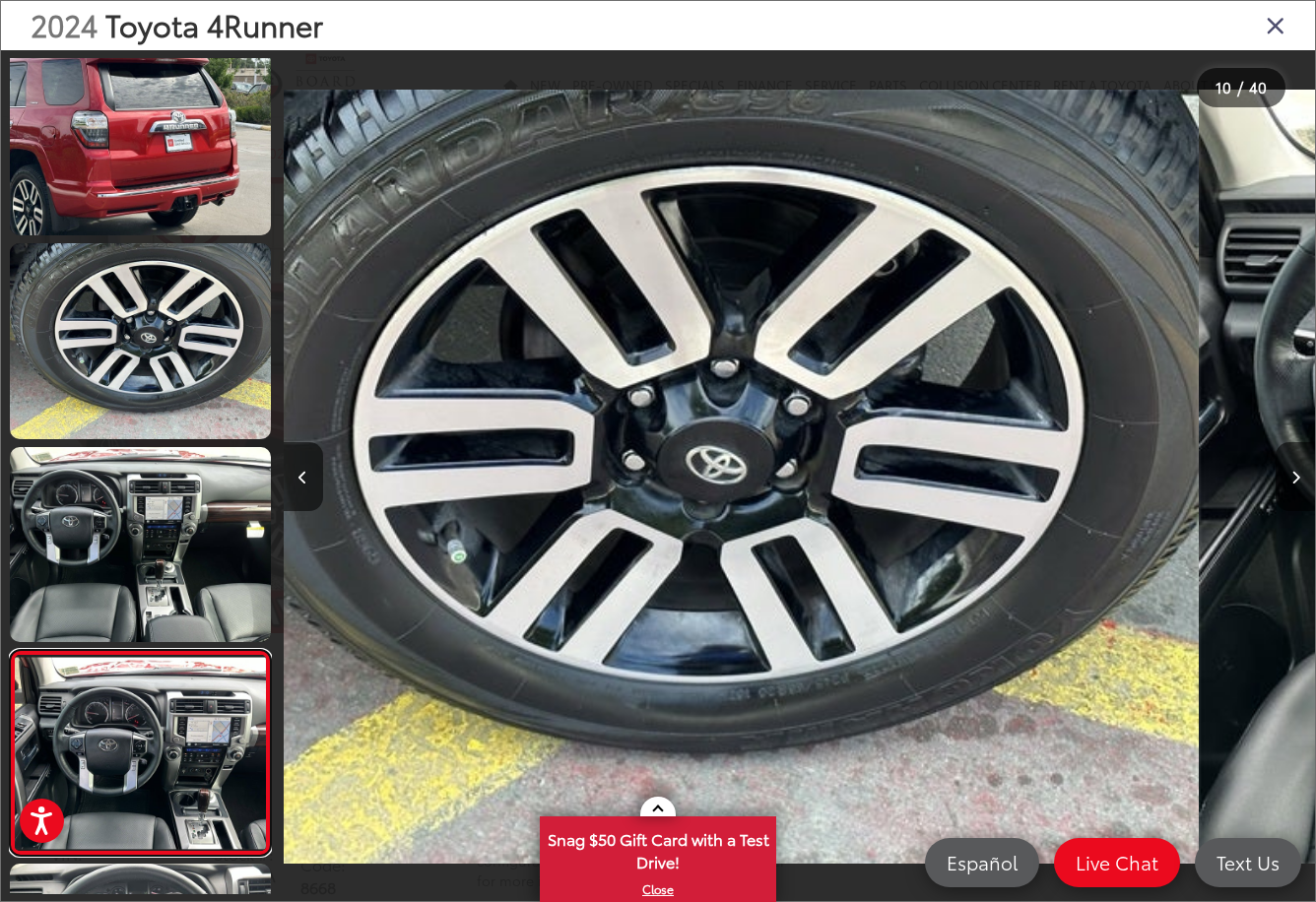 scroll, scrollTop: 1463, scrollLeft: 0, axis: vertical 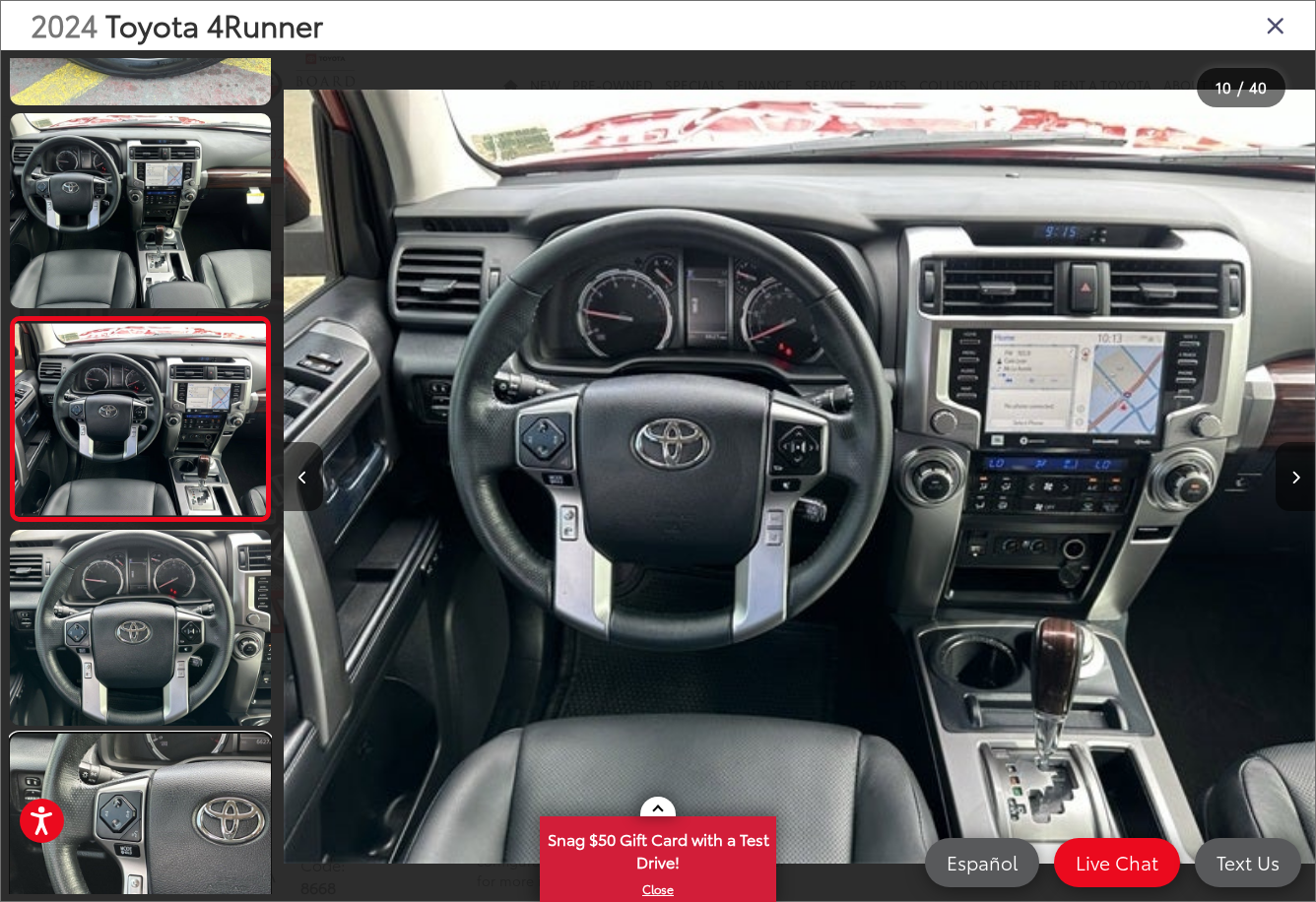 click at bounding box center [140, 831] 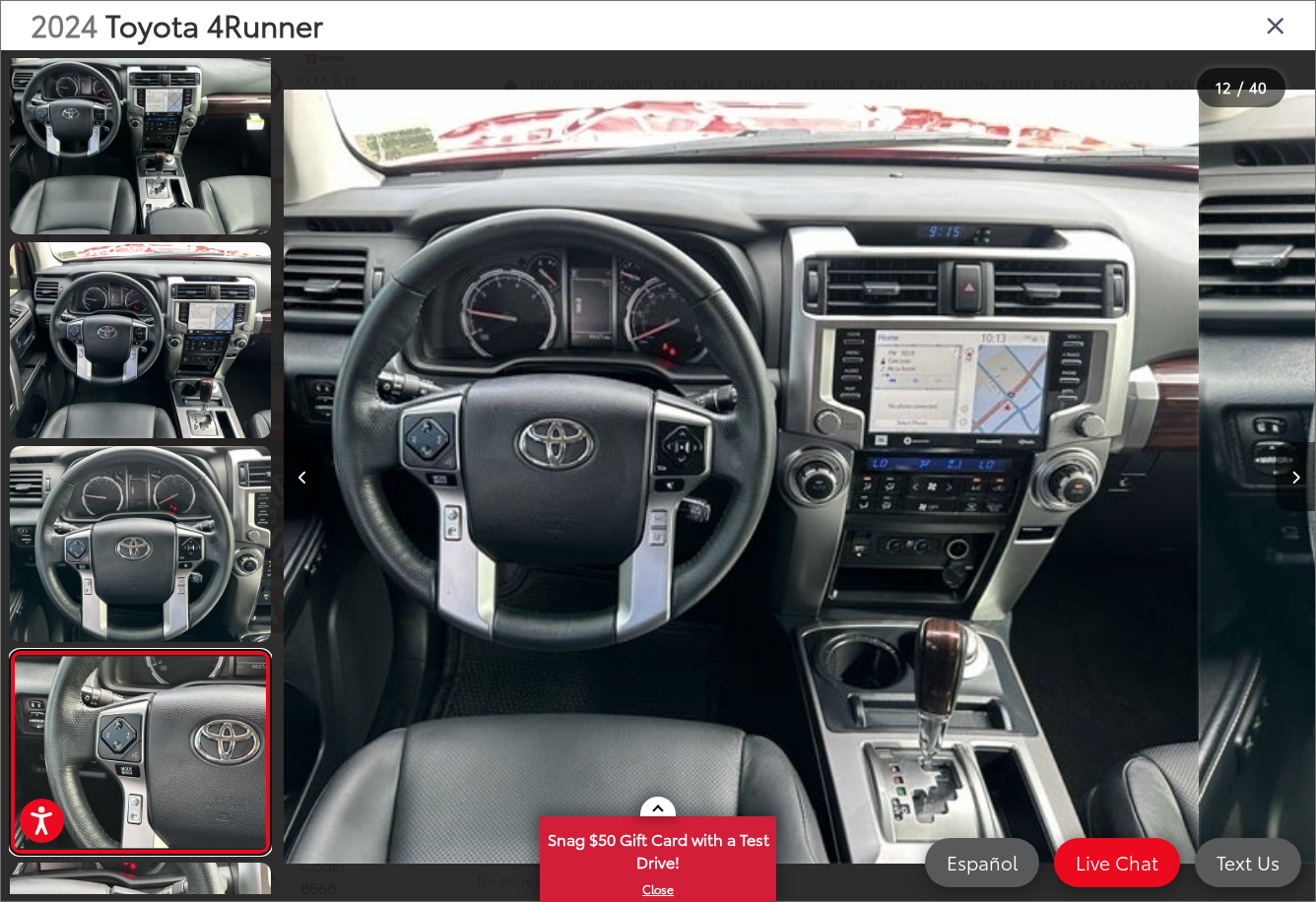 scroll, scrollTop: 1839, scrollLeft: 0, axis: vertical 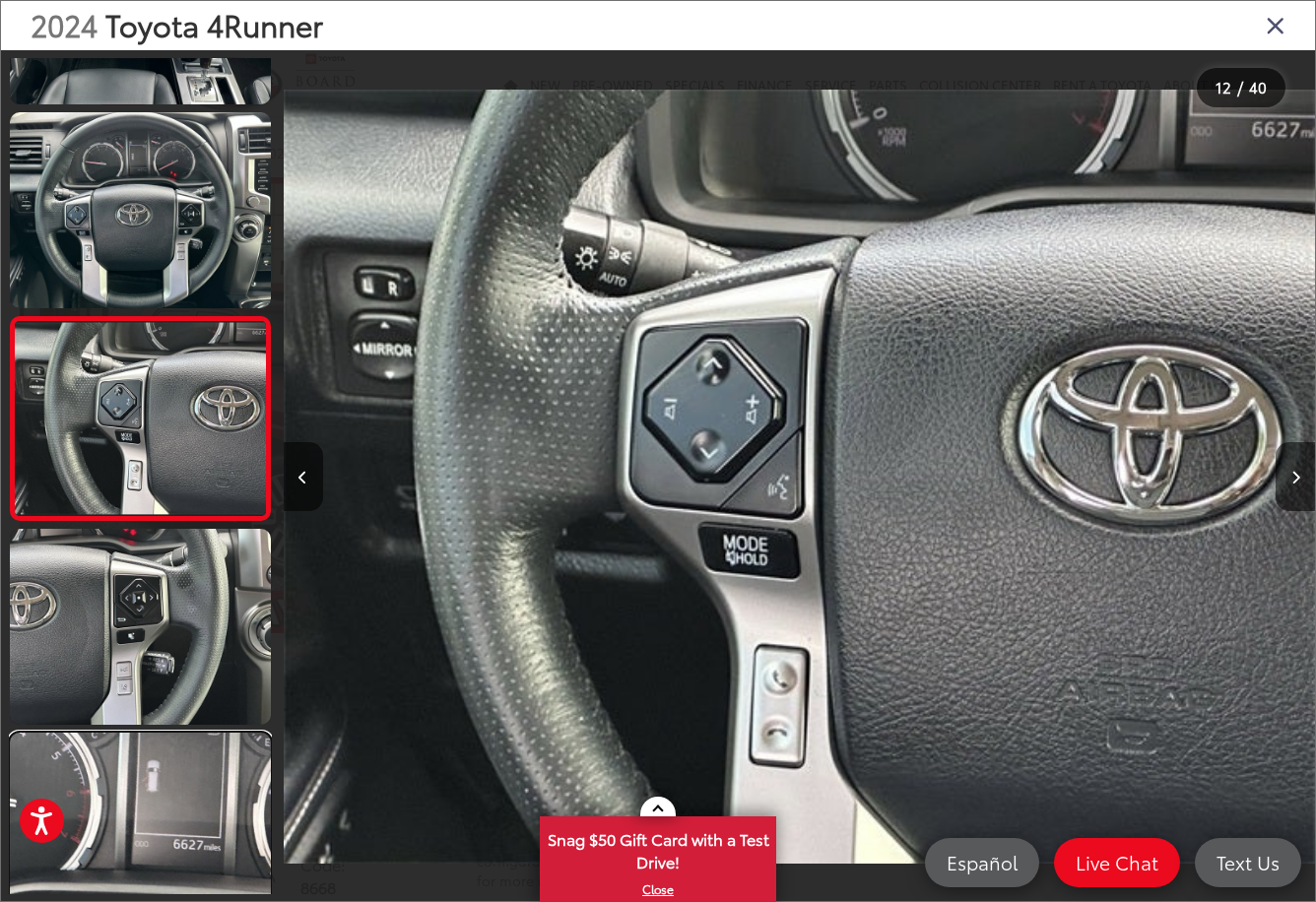 click at bounding box center (140, 830) 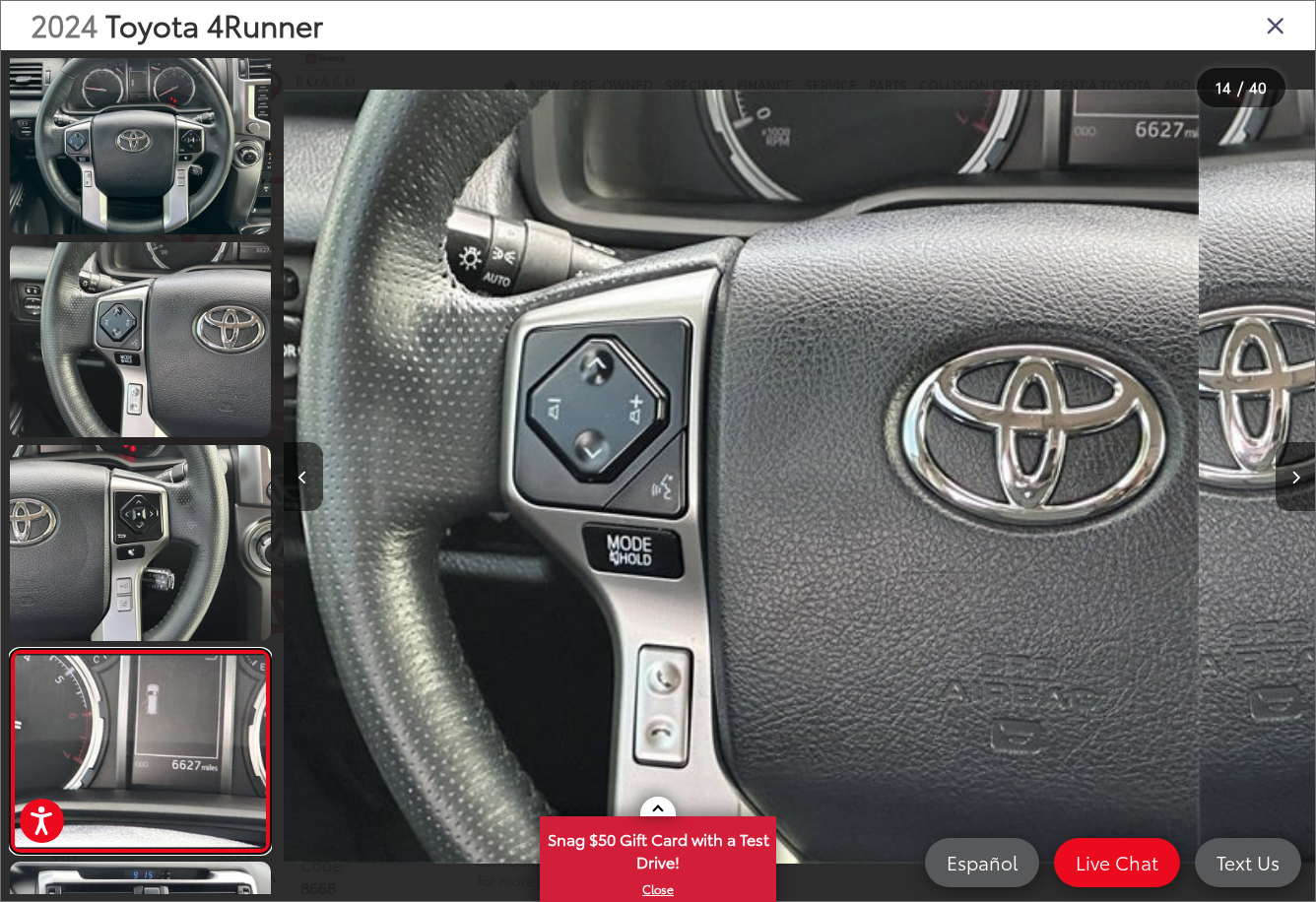 scroll, scrollTop: 2214, scrollLeft: 0, axis: vertical 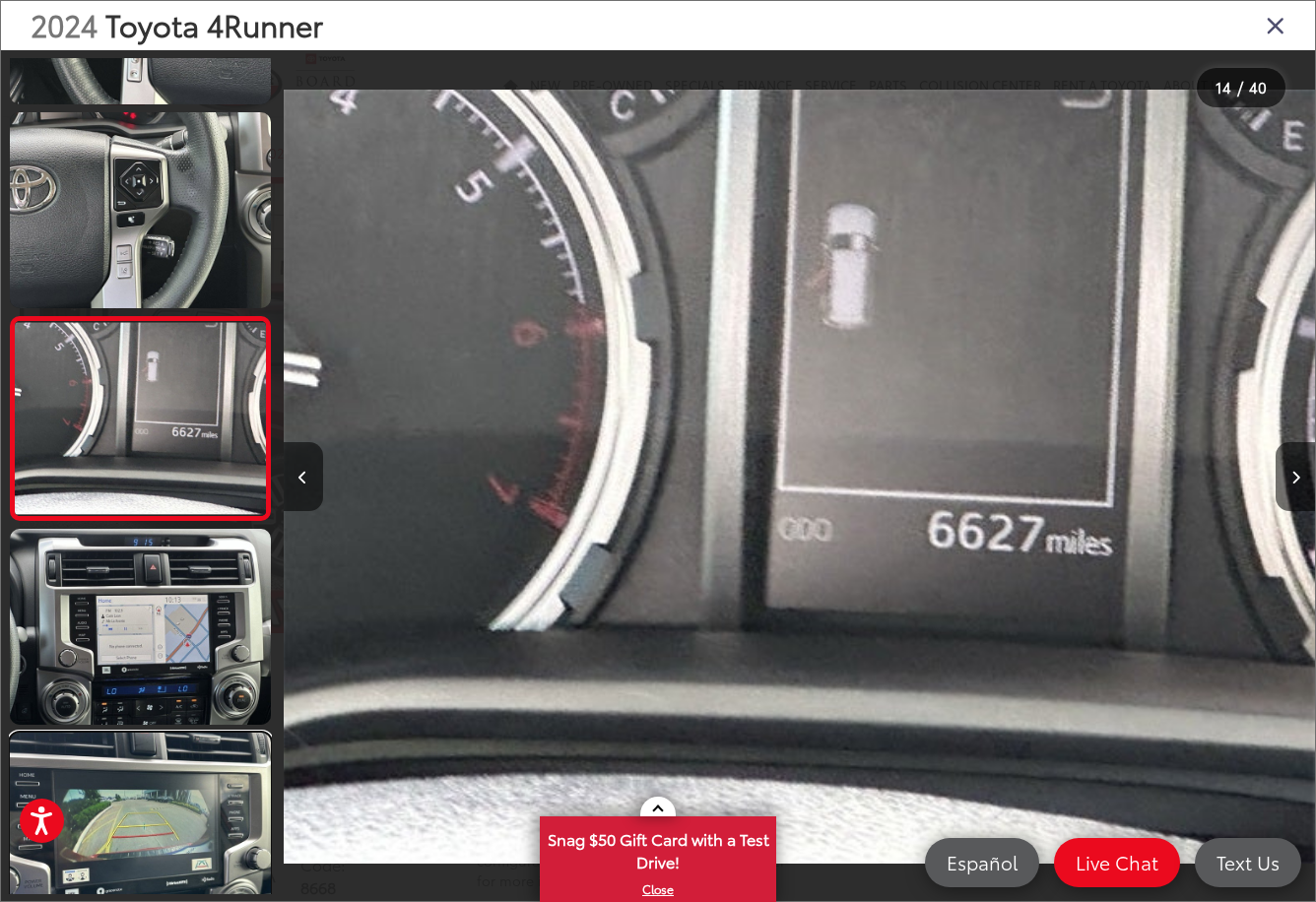 click at bounding box center (140, 830) 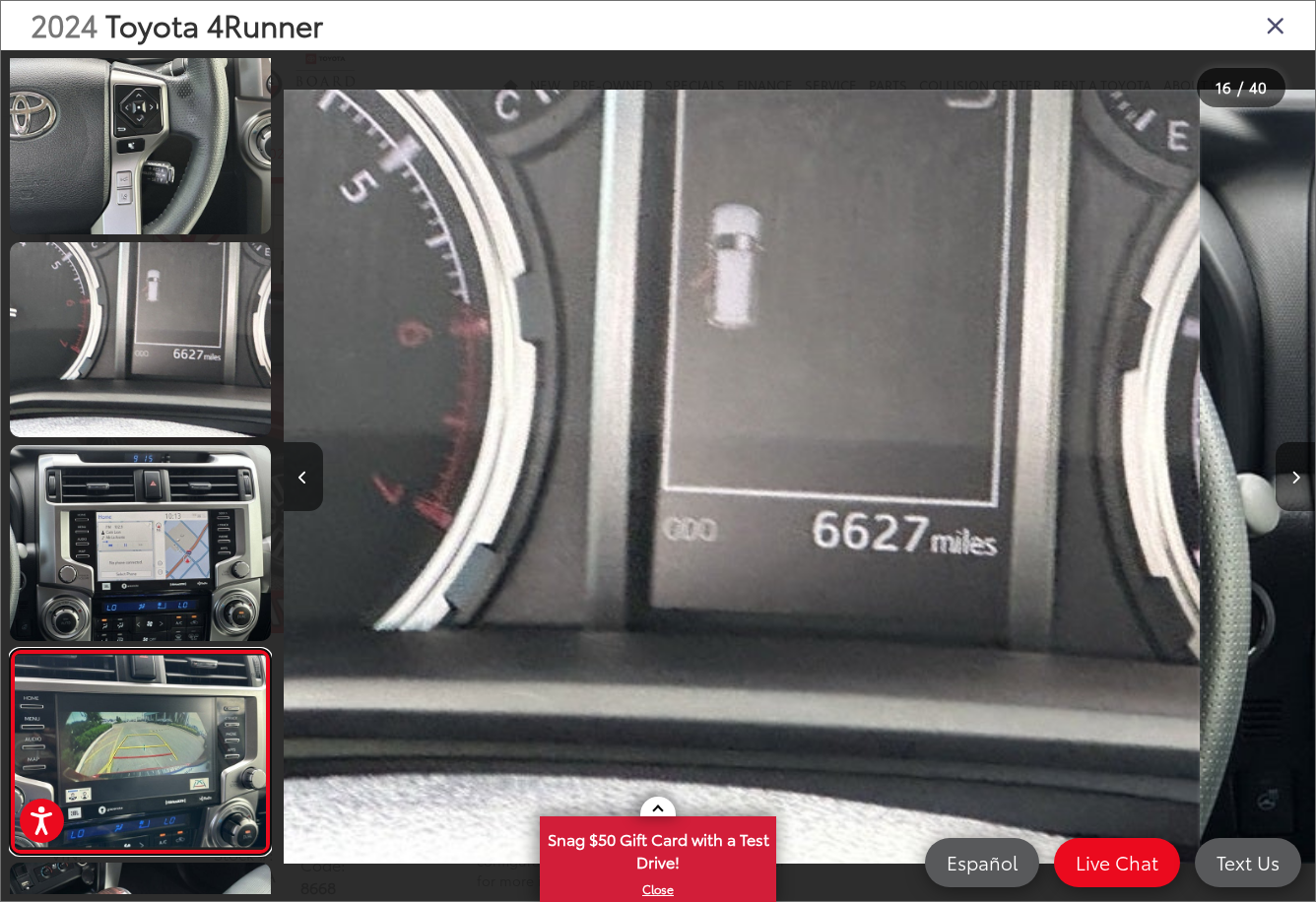scroll, scrollTop: 2684, scrollLeft: 0, axis: vertical 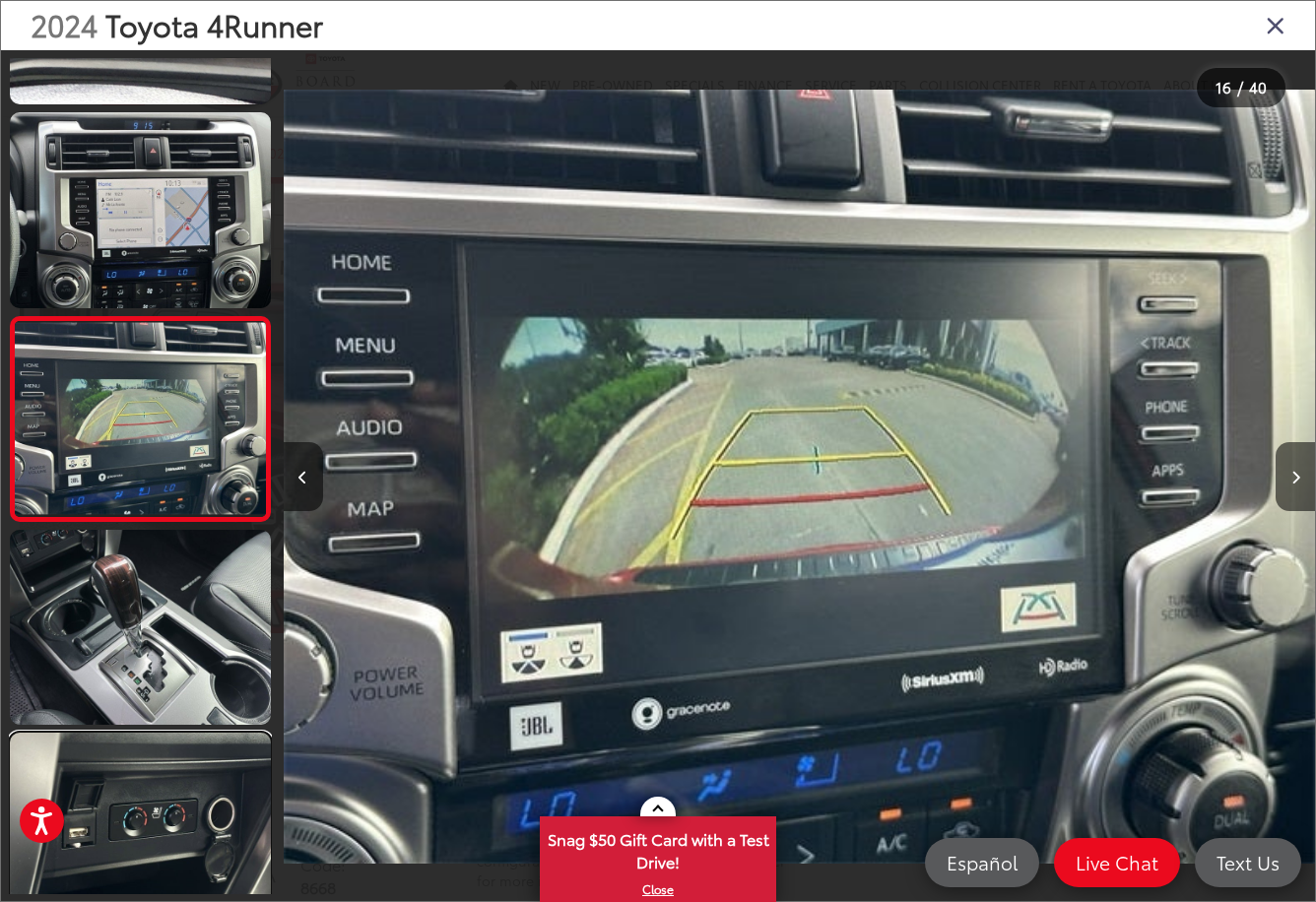 click at bounding box center (140, 830) 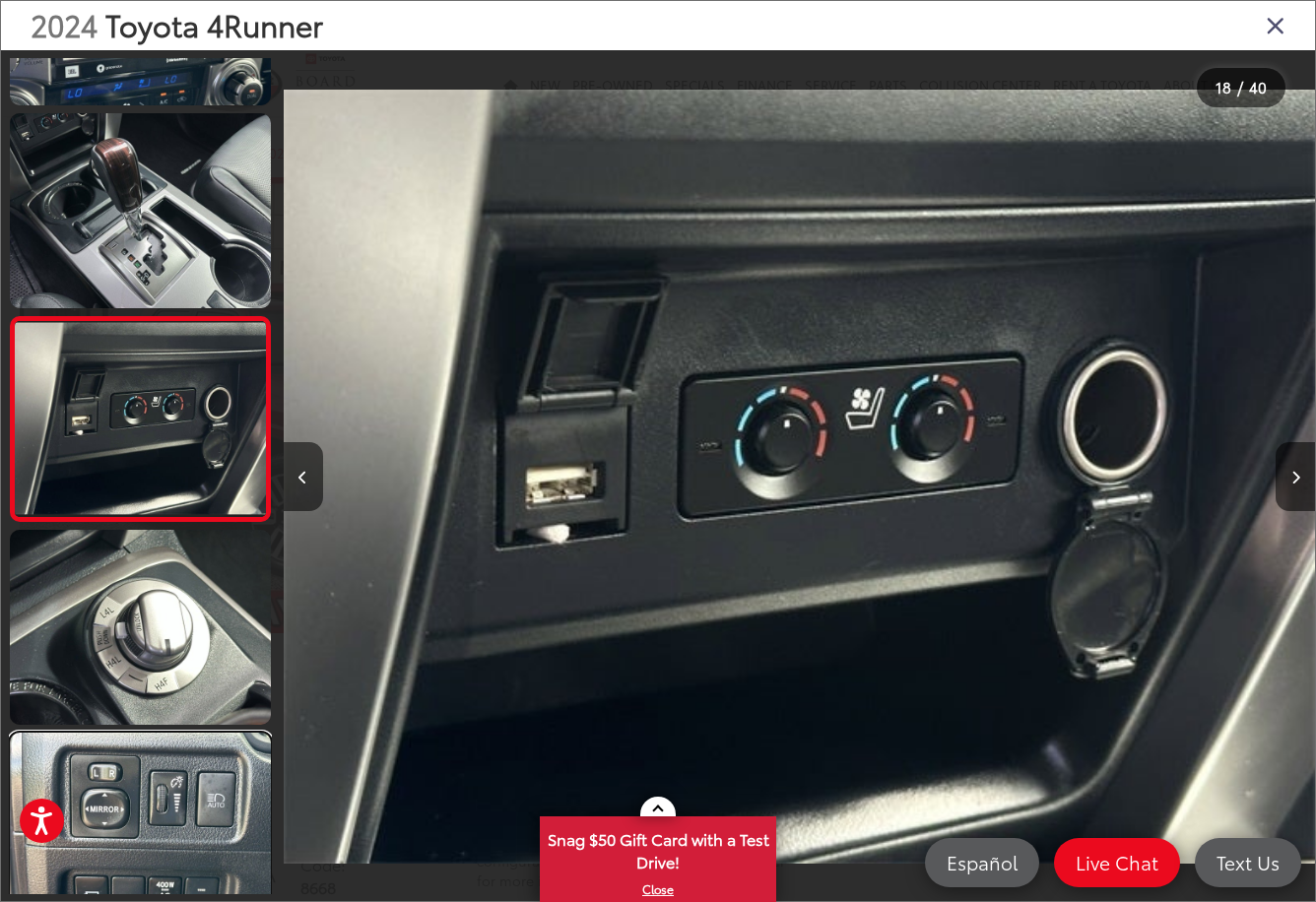 click at bounding box center [140, 830] 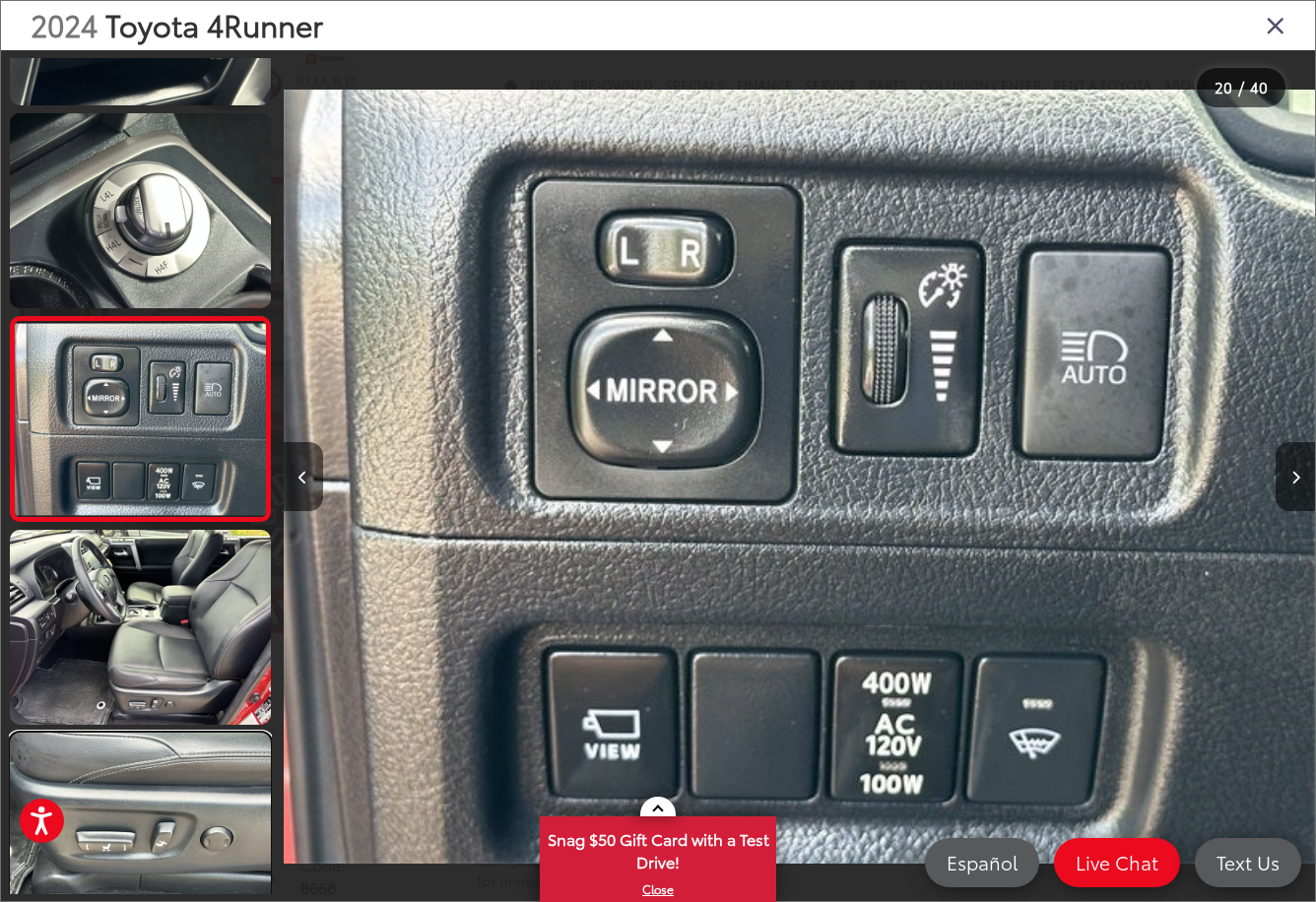 click at bounding box center (140, 830) 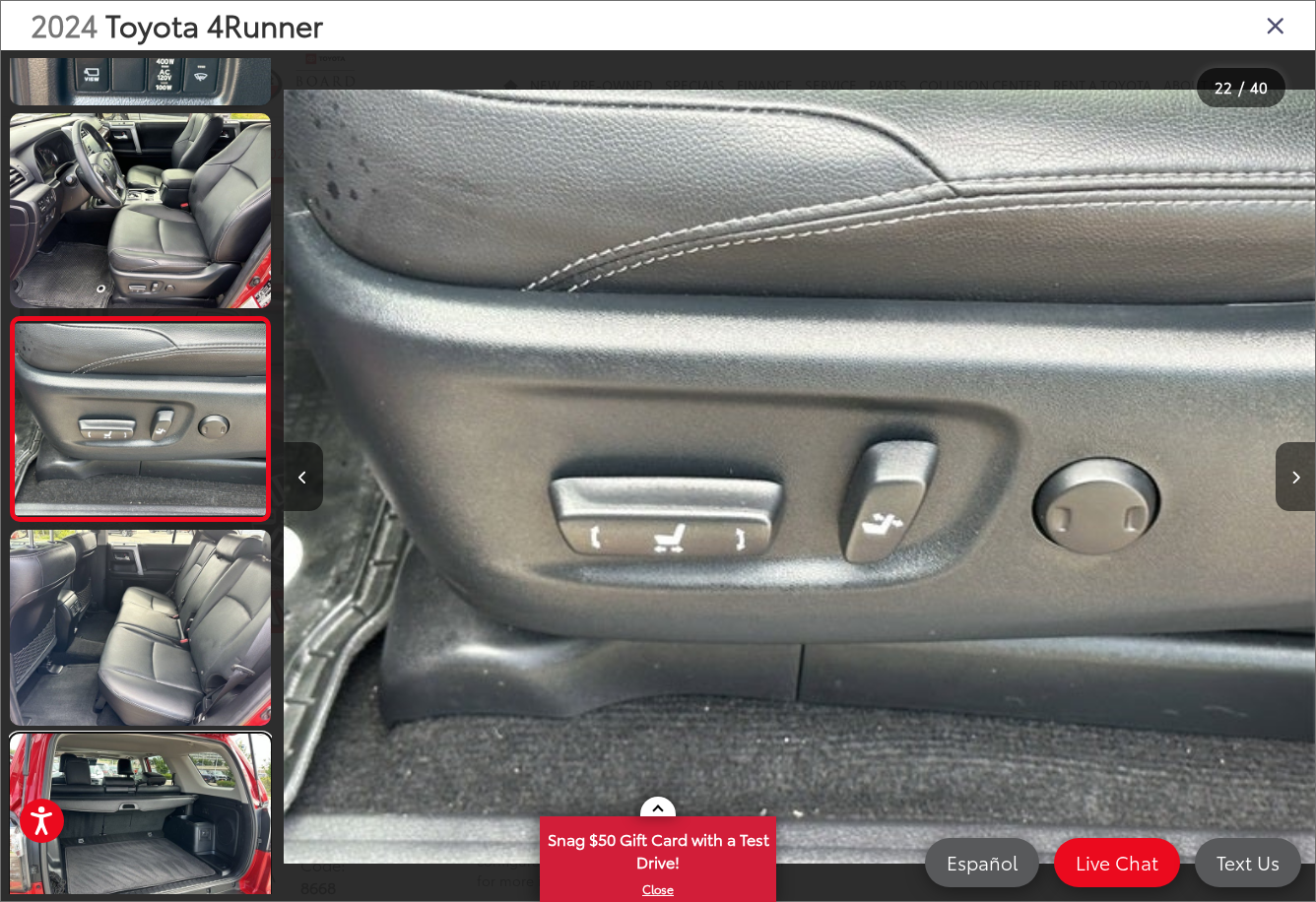 click at bounding box center [140, 831] 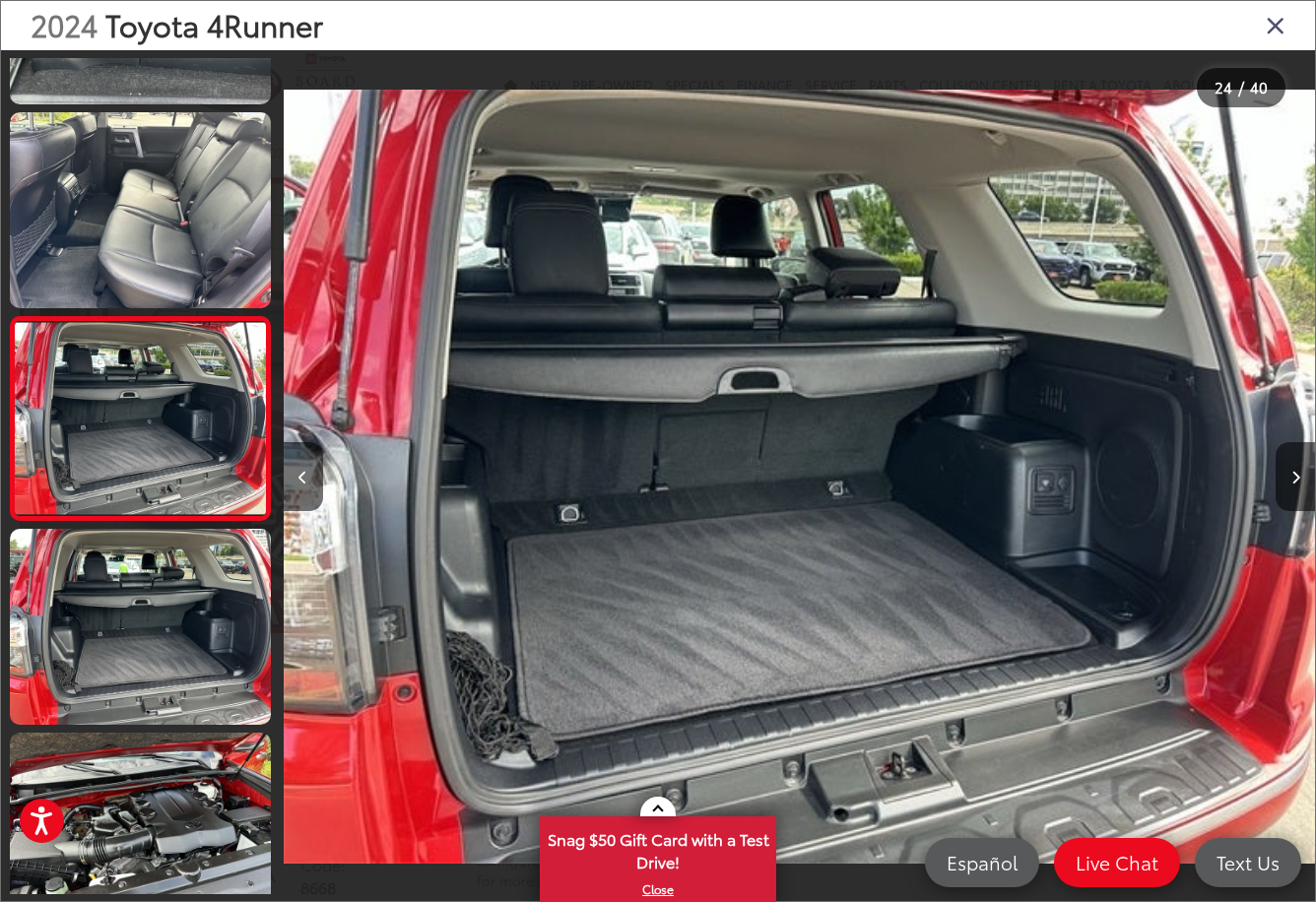 click at bounding box center [1276, 25] 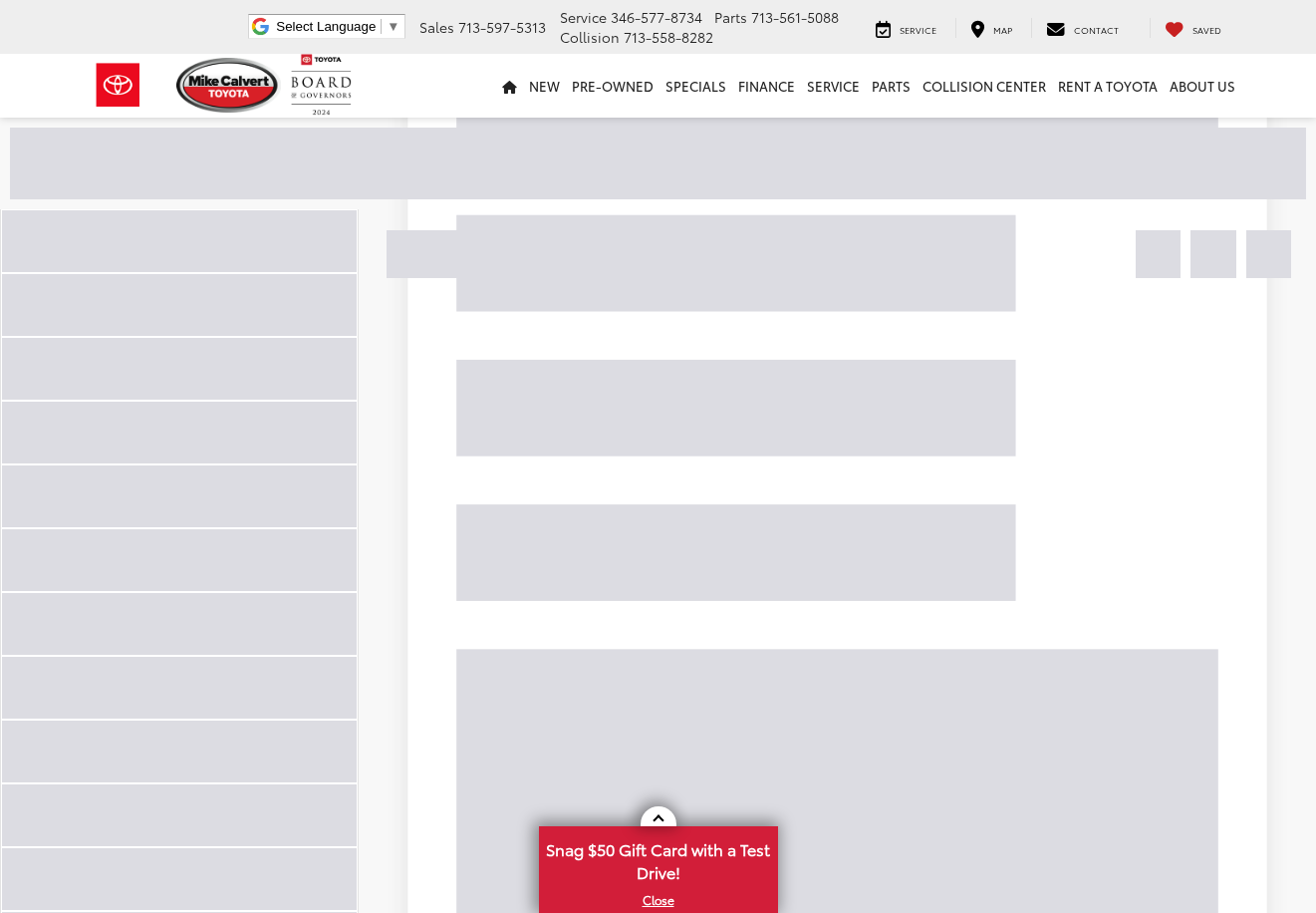 scroll, scrollTop: 1068, scrollLeft: 0, axis: vertical 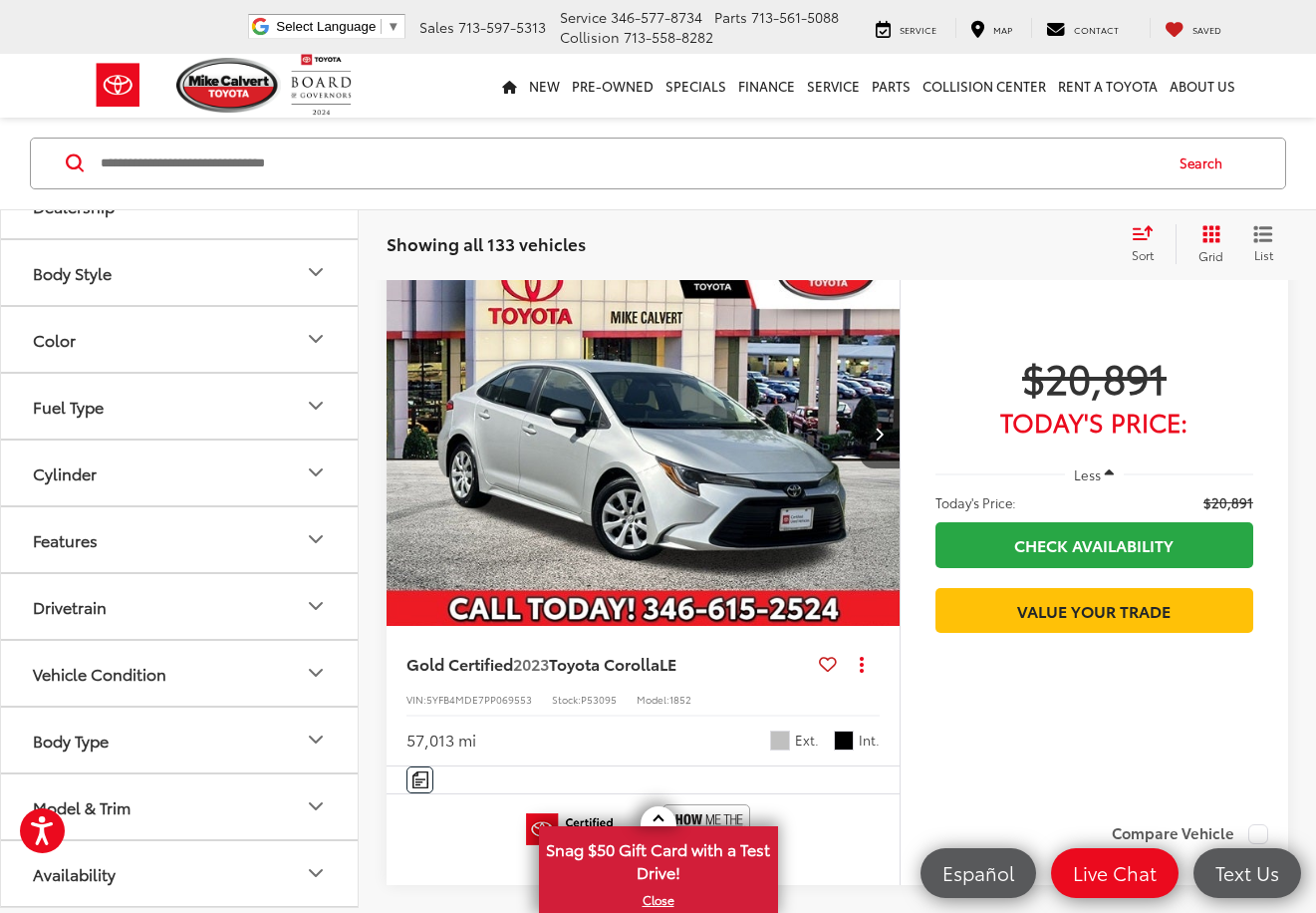 click on "Model & Trim" at bounding box center (82, 806) 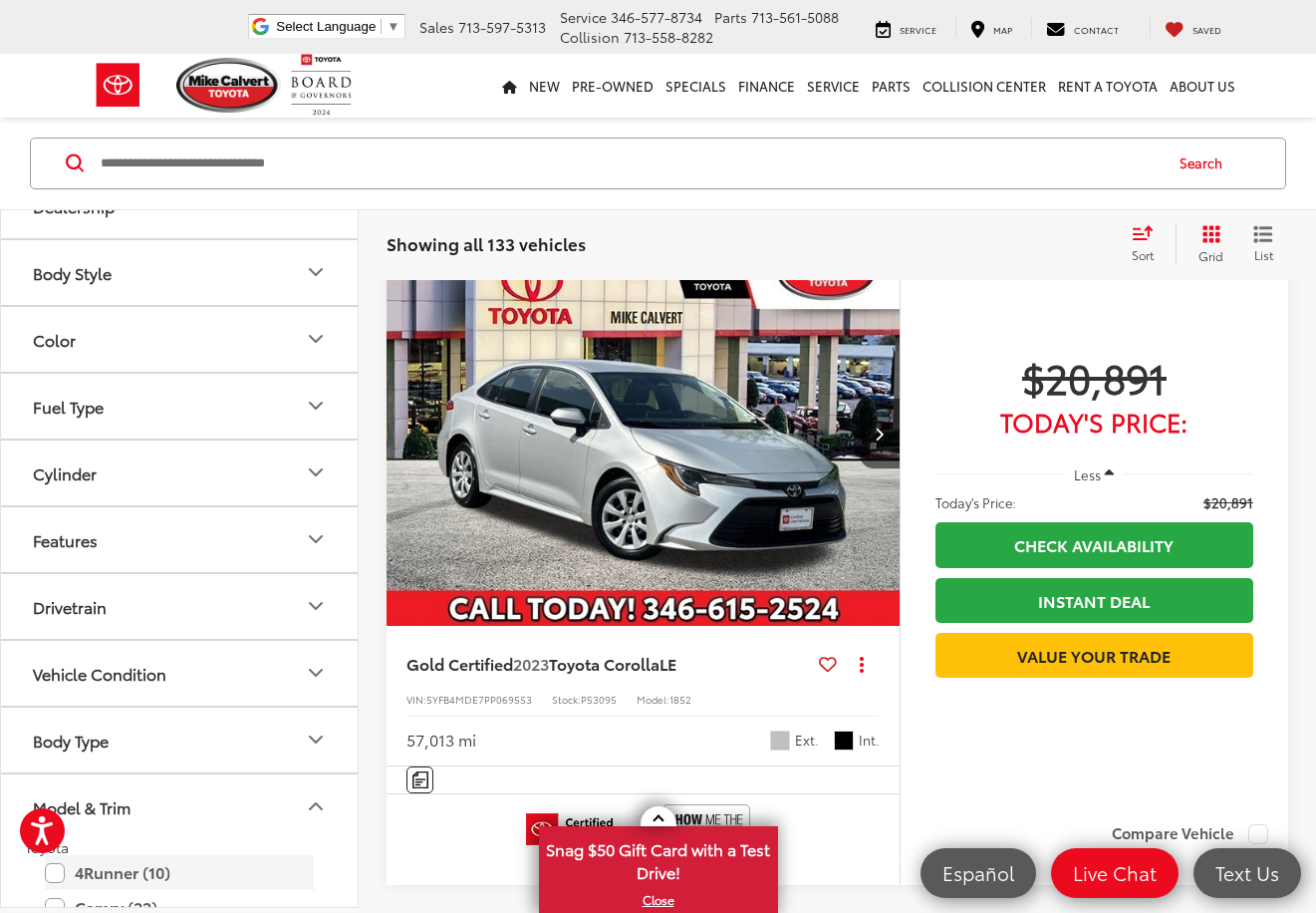click on "4Runner (10)" at bounding box center (179, 873) 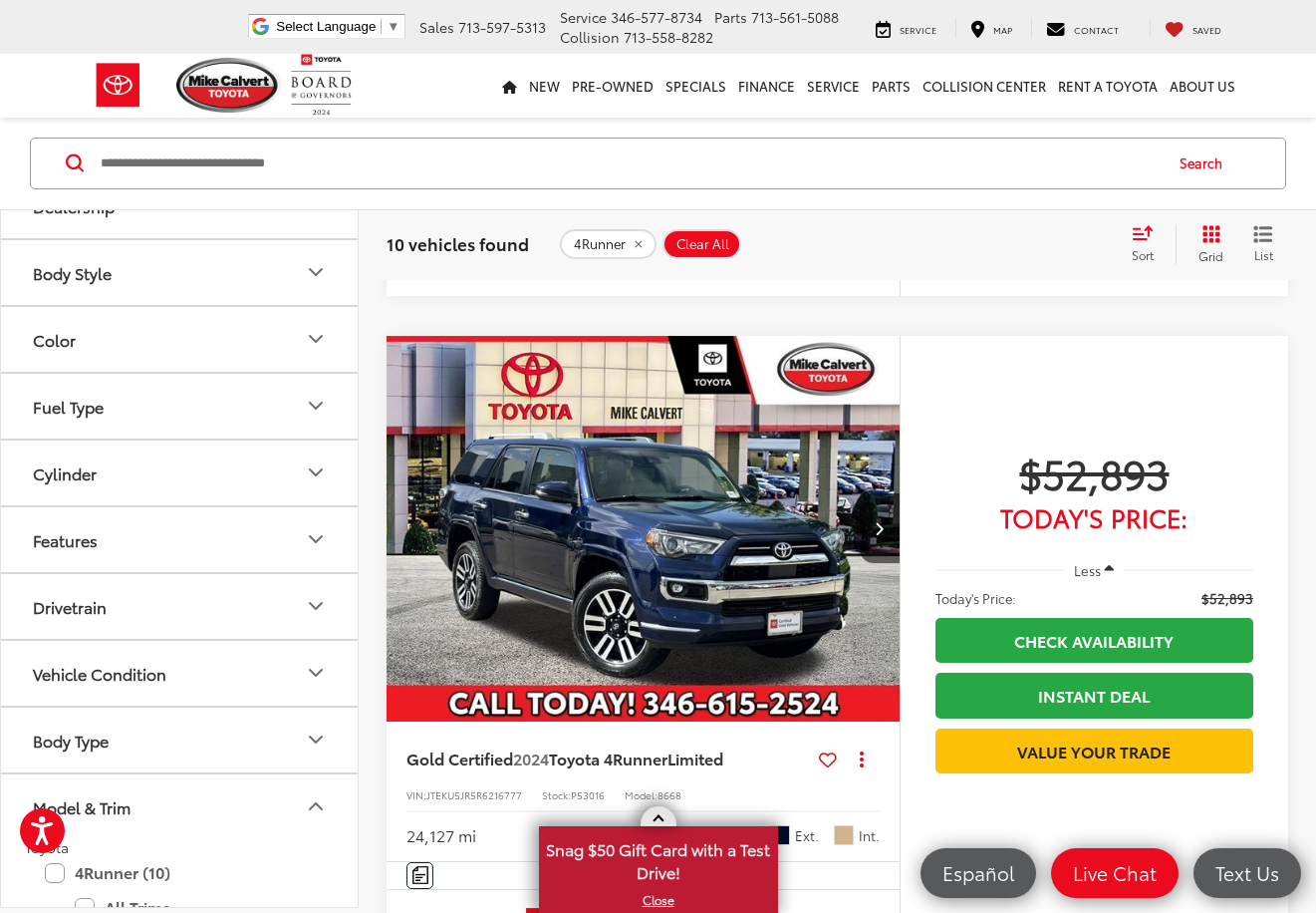 scroll, scrollTop: 4856, scrollLeft: 0, axis: vertical 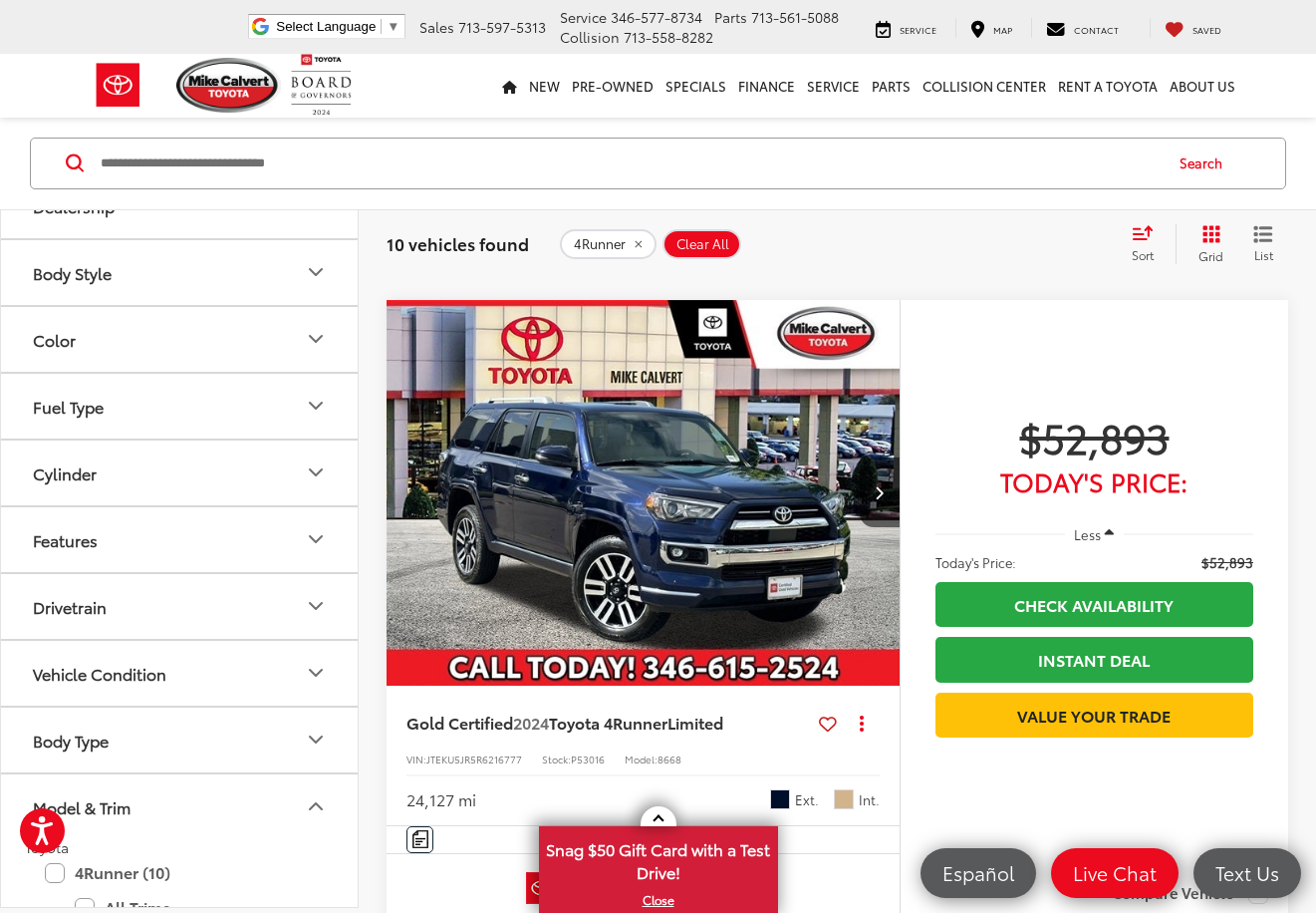 click at bounding box center [644, 493] 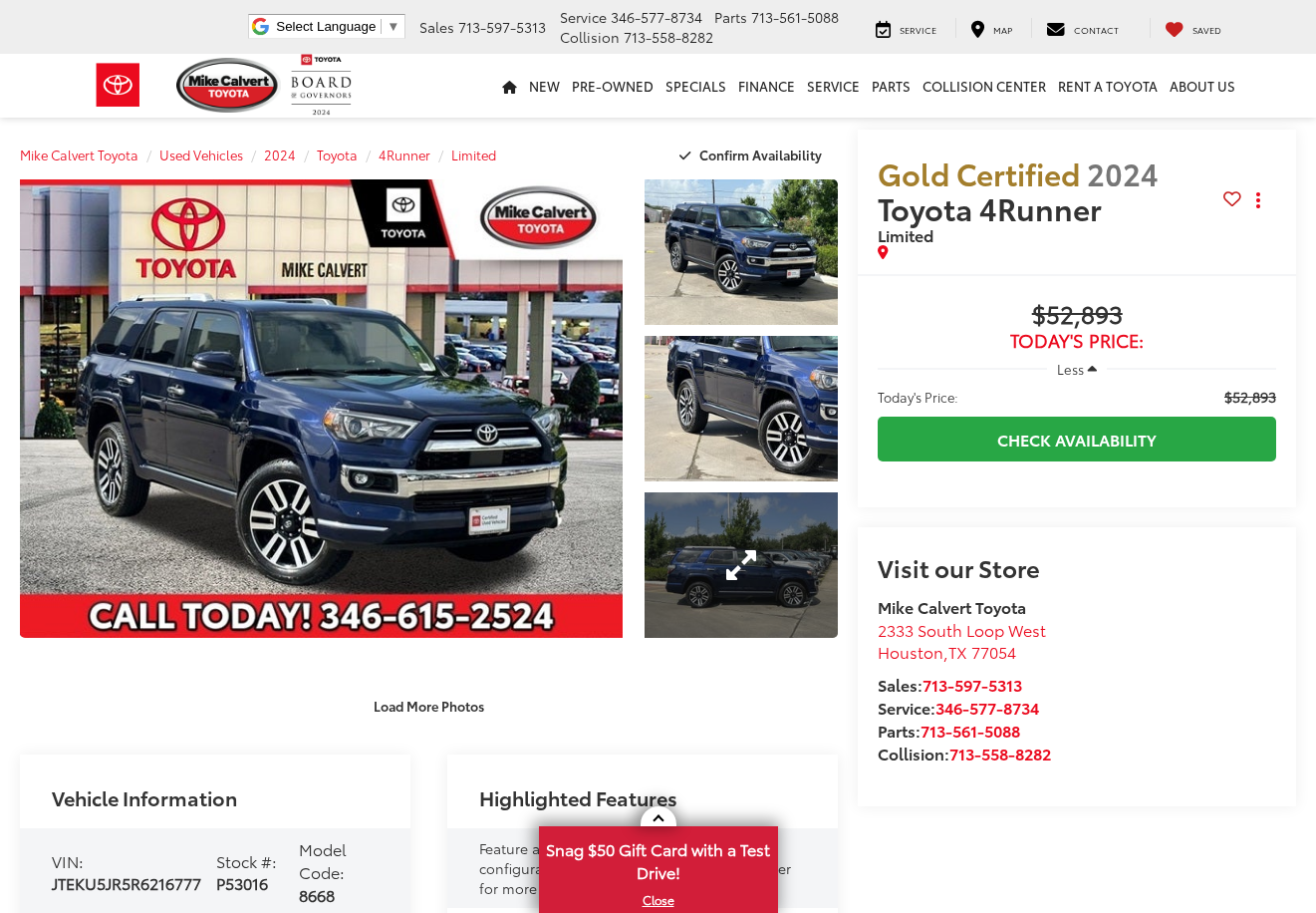 scroll, scrollTop: 0, scrollLeft: 0, axis: both 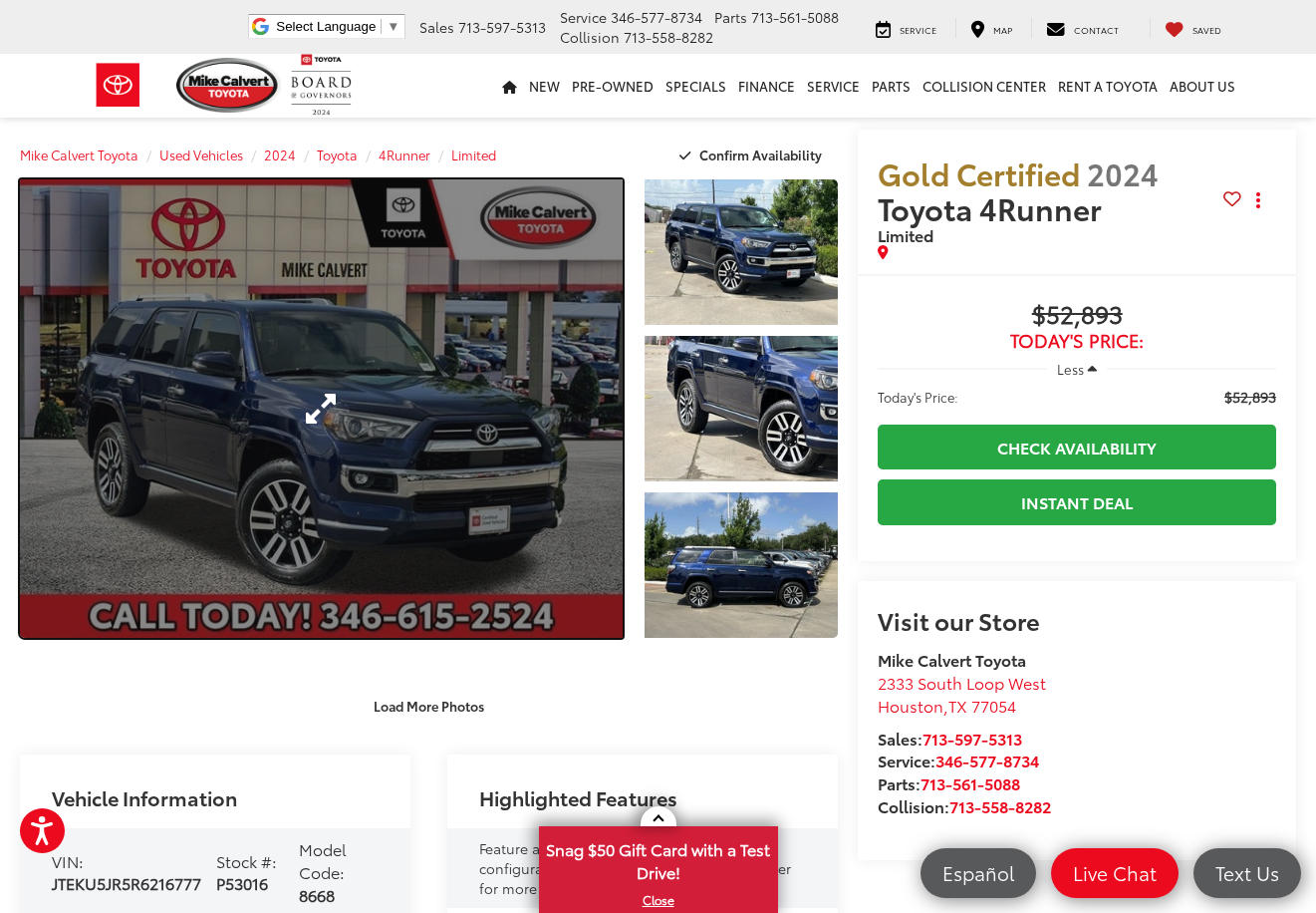 click at bounding box center (321, 409) 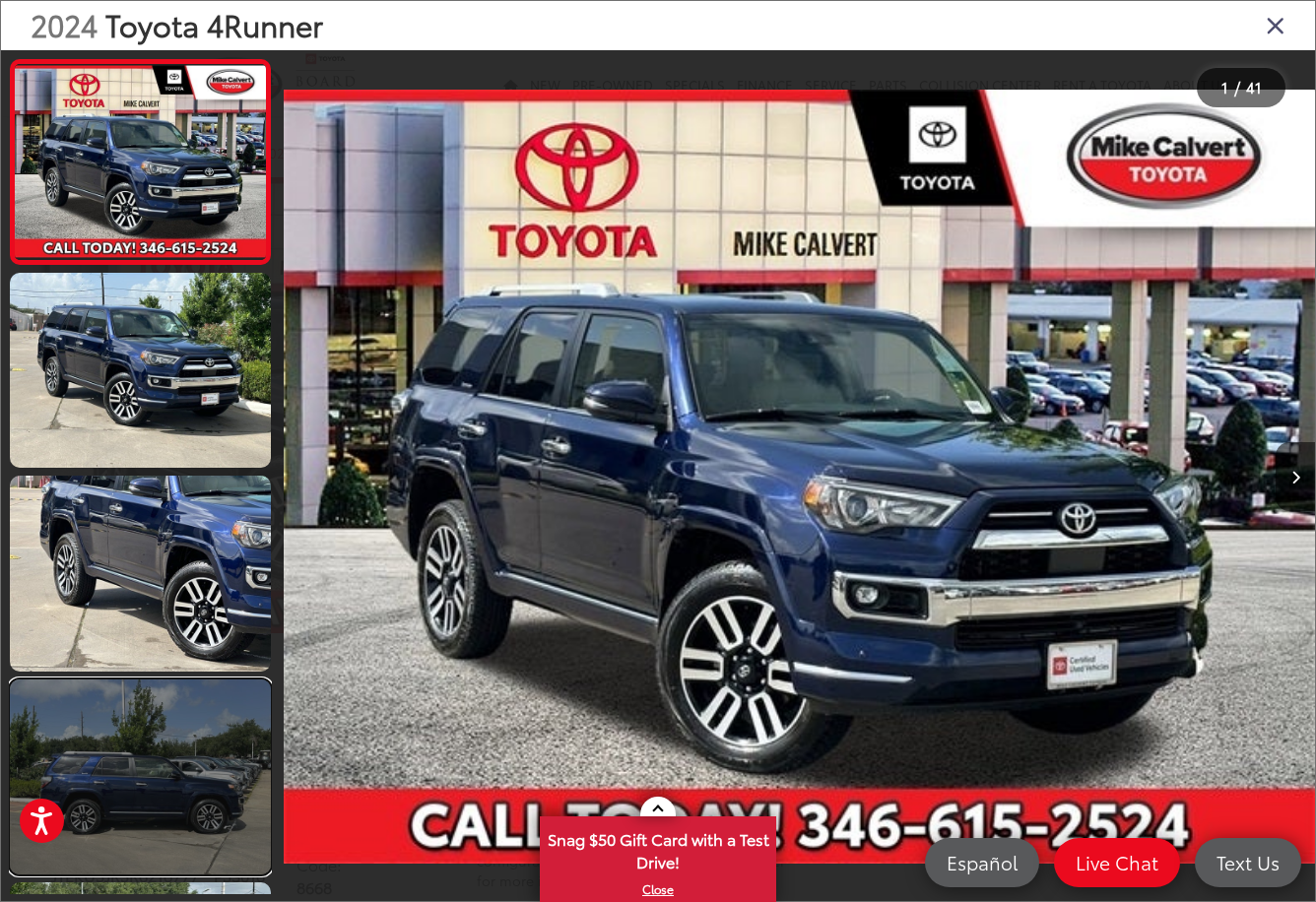 click at bounding box center (140, 777) 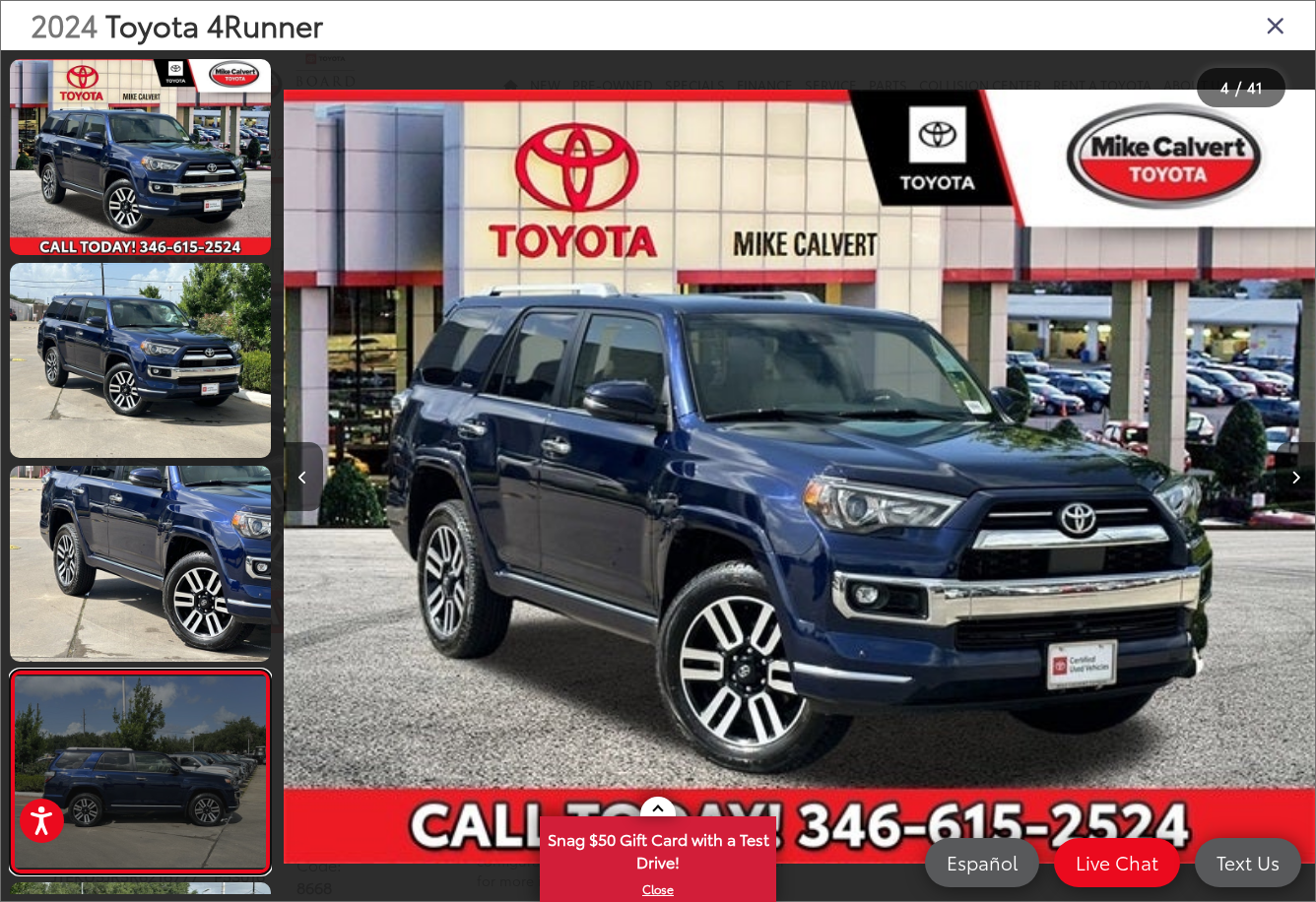 scroll, scrollTop: 0, scrollLeft: 173, axis: horizontal 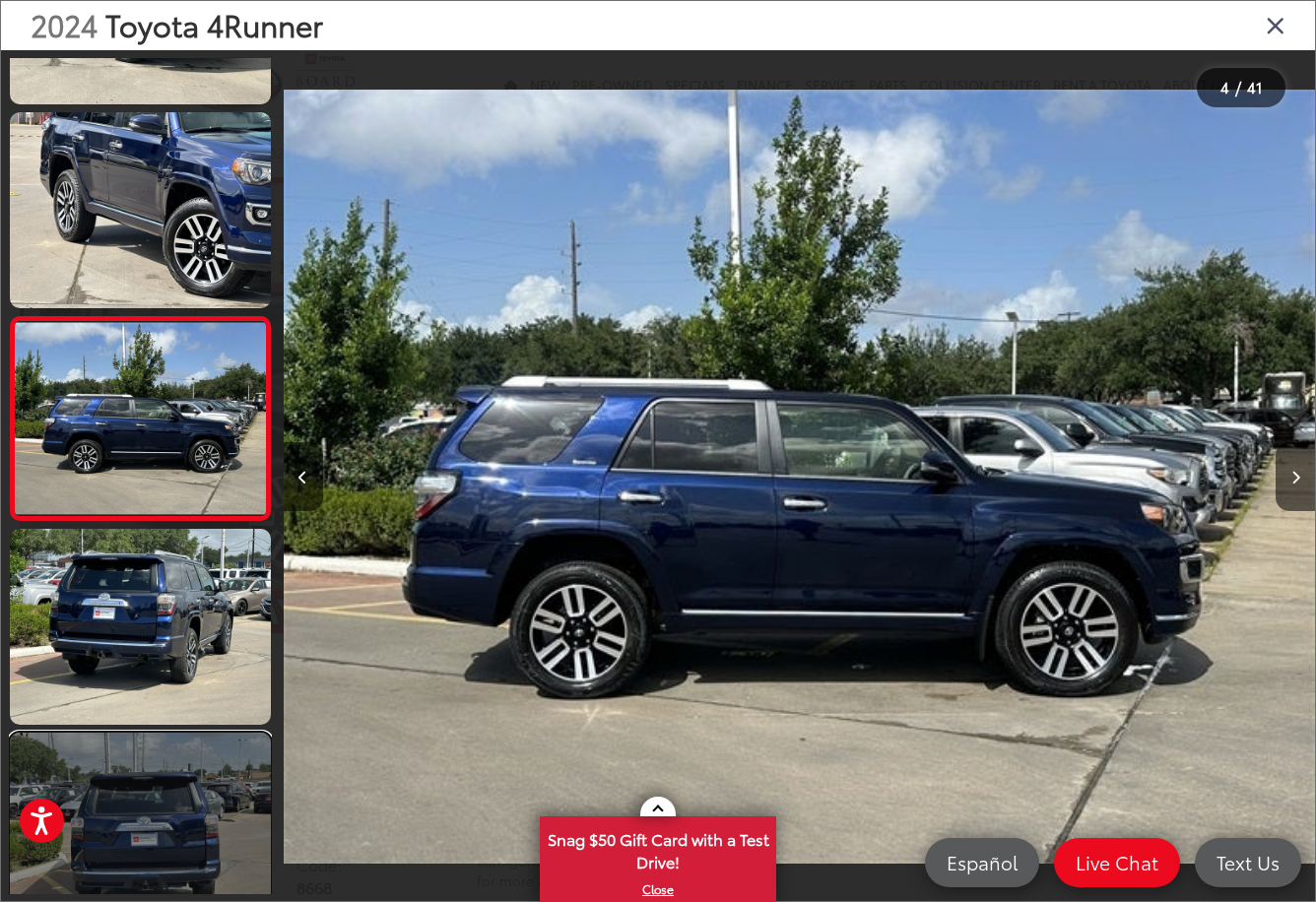 click at bounding box center [140, 830] 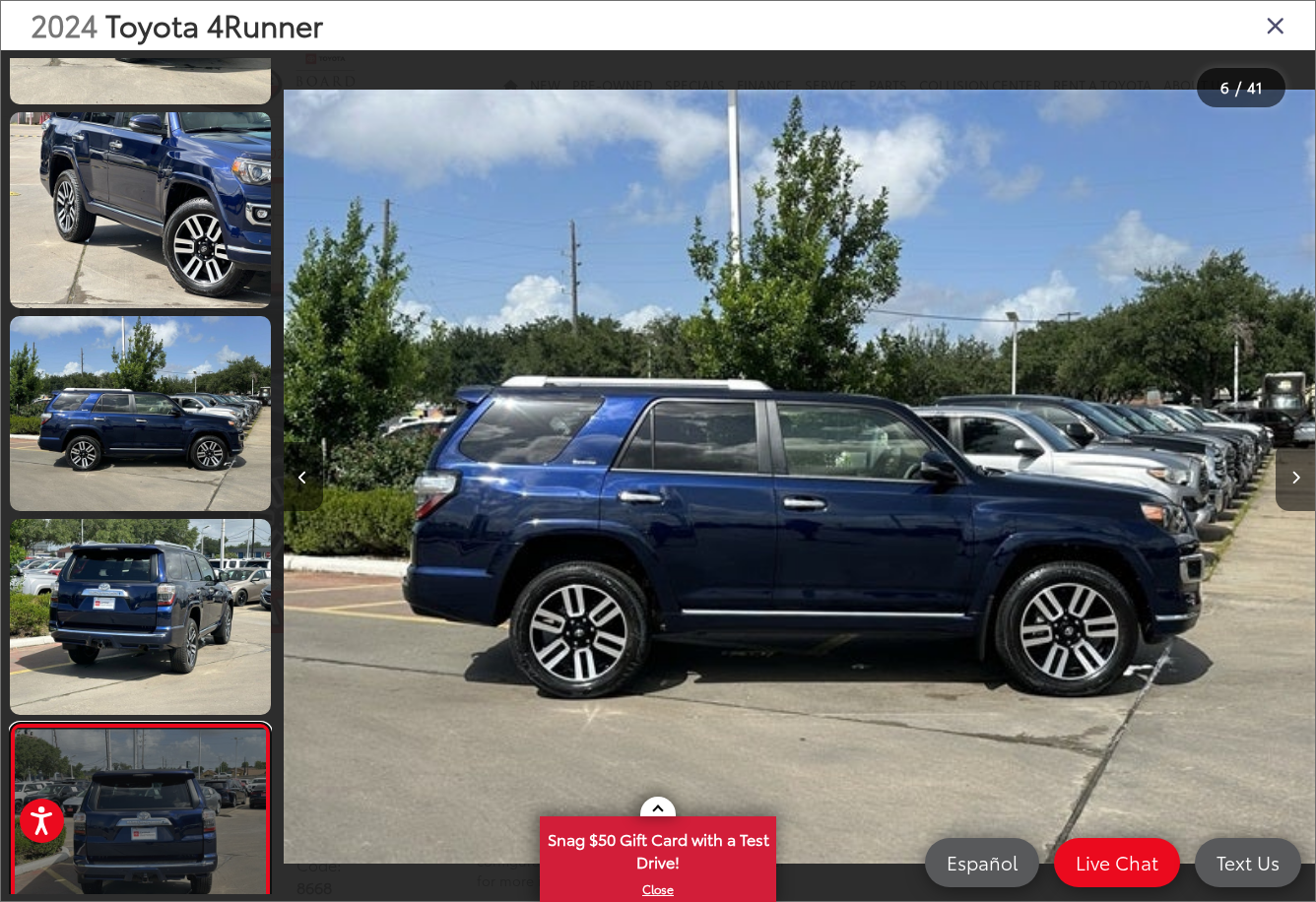 scroll, scrollTop: 0, scrollLeft: 3644, axis: horizontal 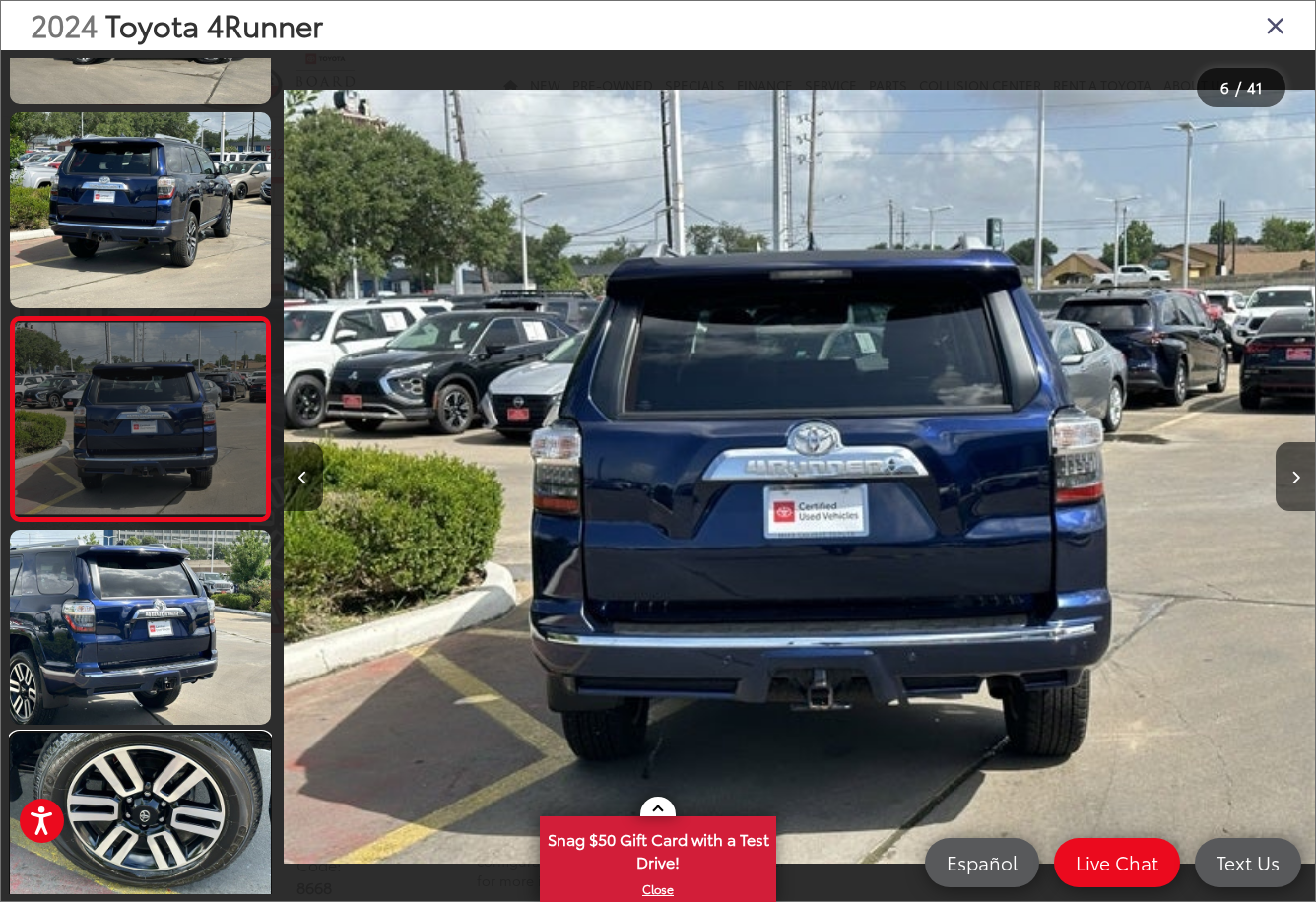 click at bounding box center (140, 830) 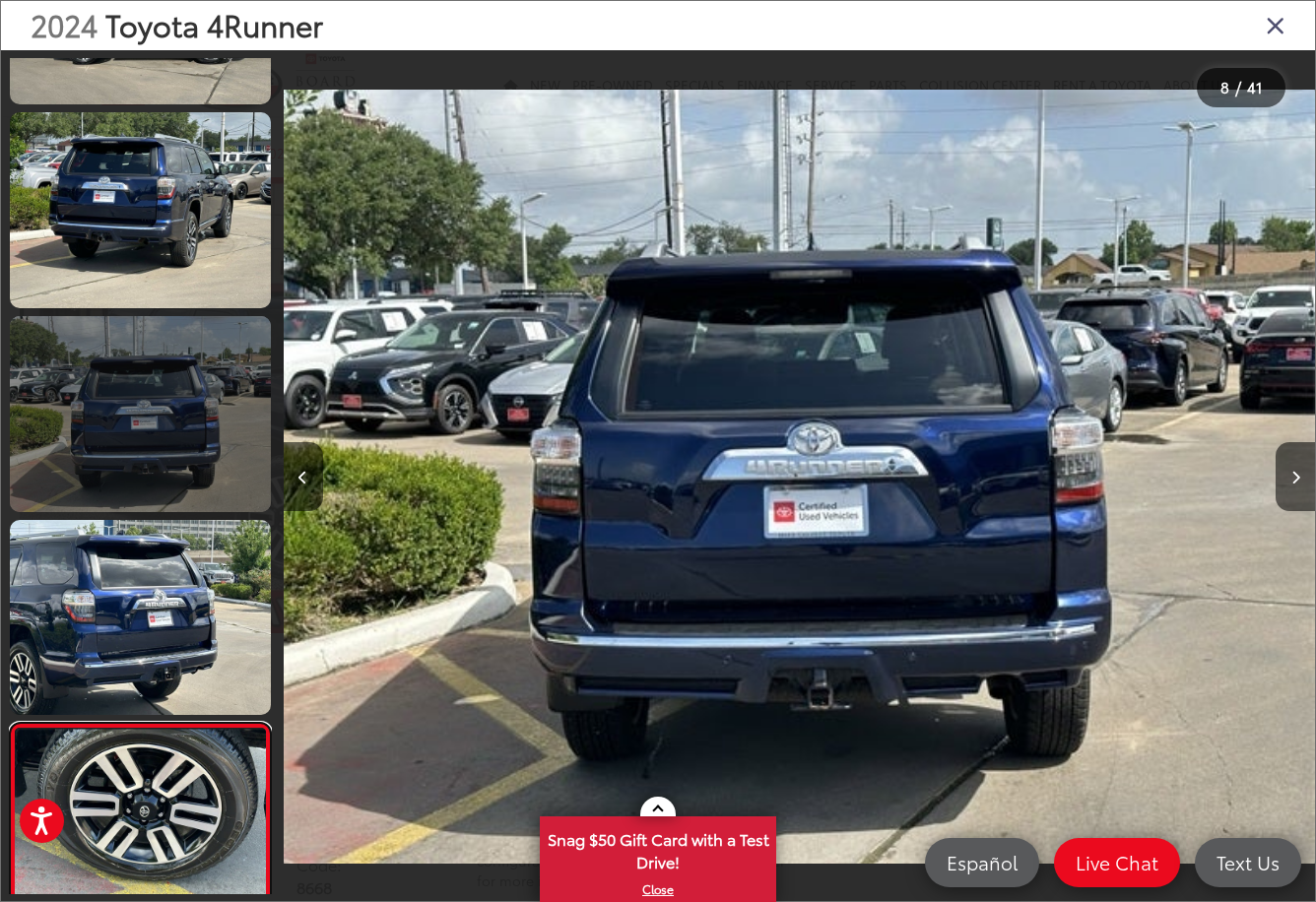 scroll, scrollTop: 0, scrollLeft: 5635, axis: horizontal 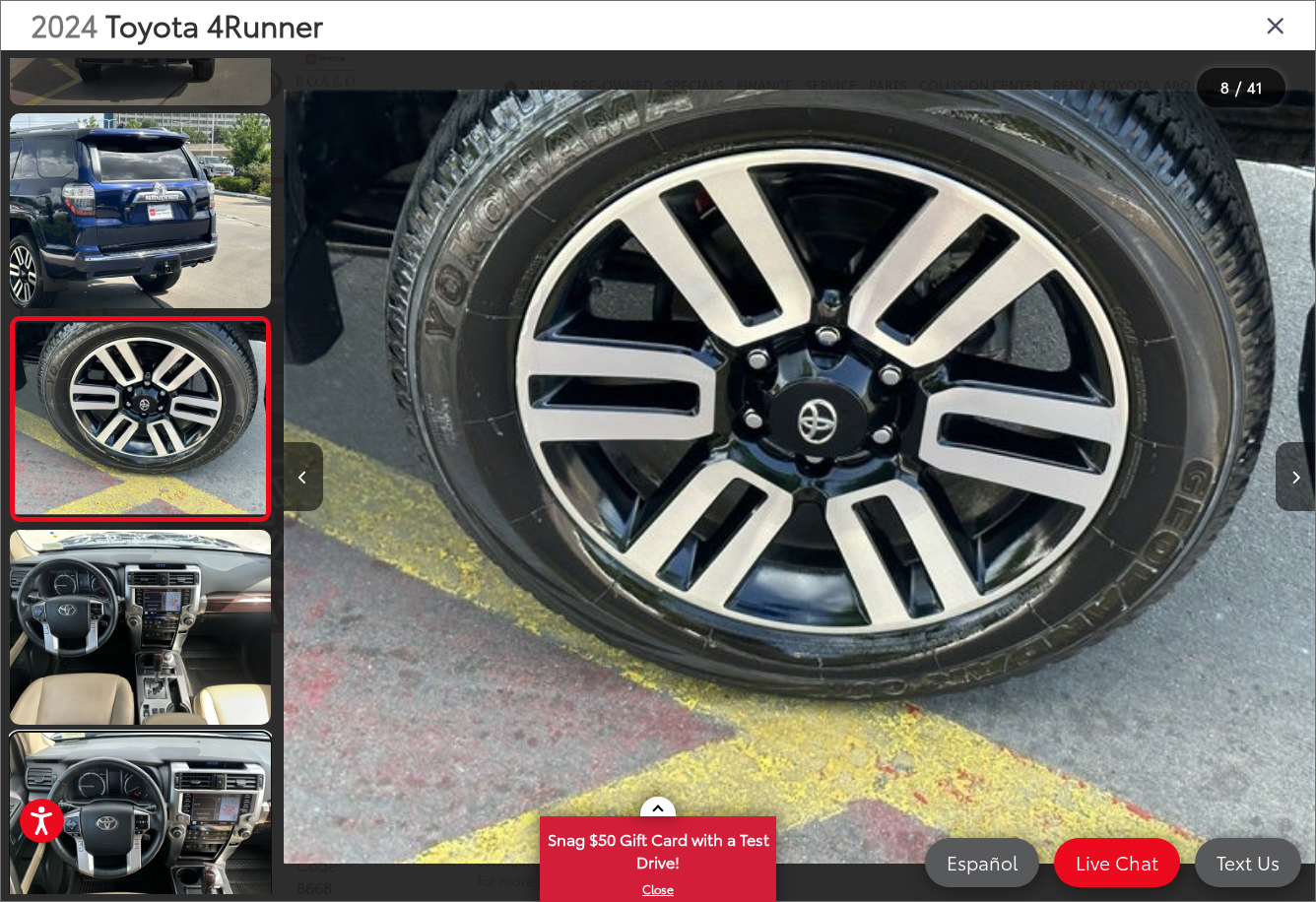 click at bounding box center [140, 830] 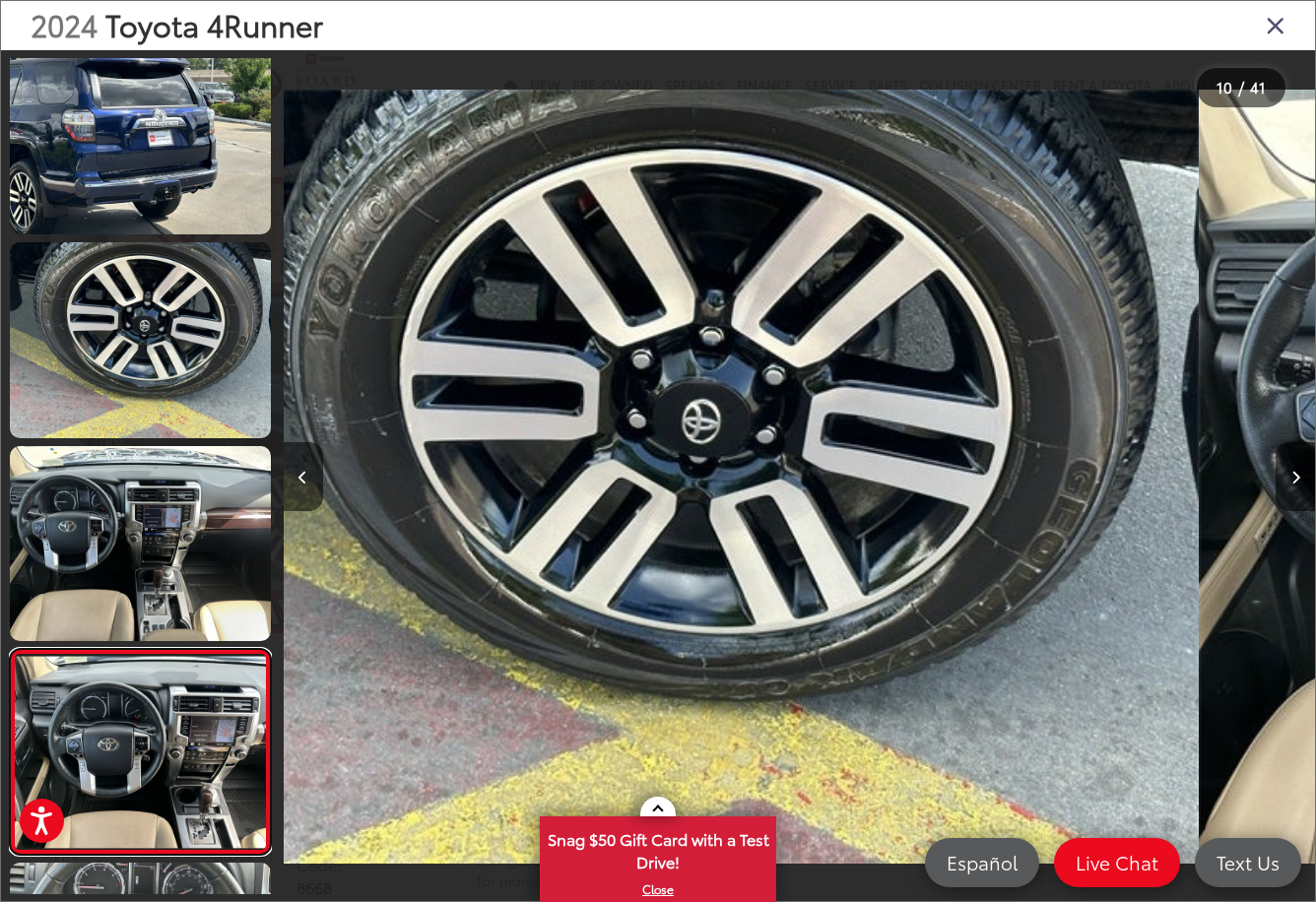 scroll, scrollTop: 1463, scrollLeft: 0, axis: vertical 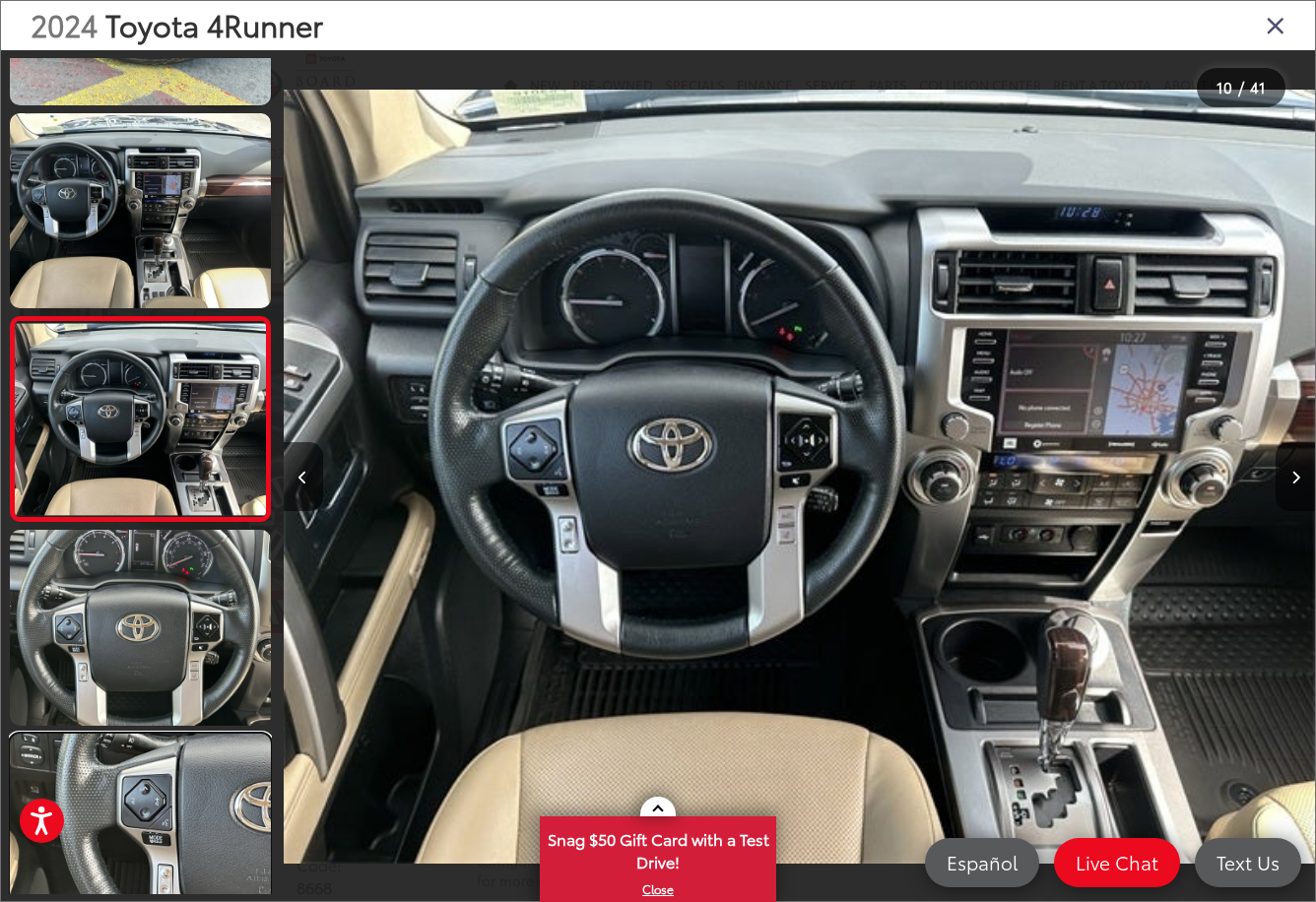 click at bounding box center [140, 831] 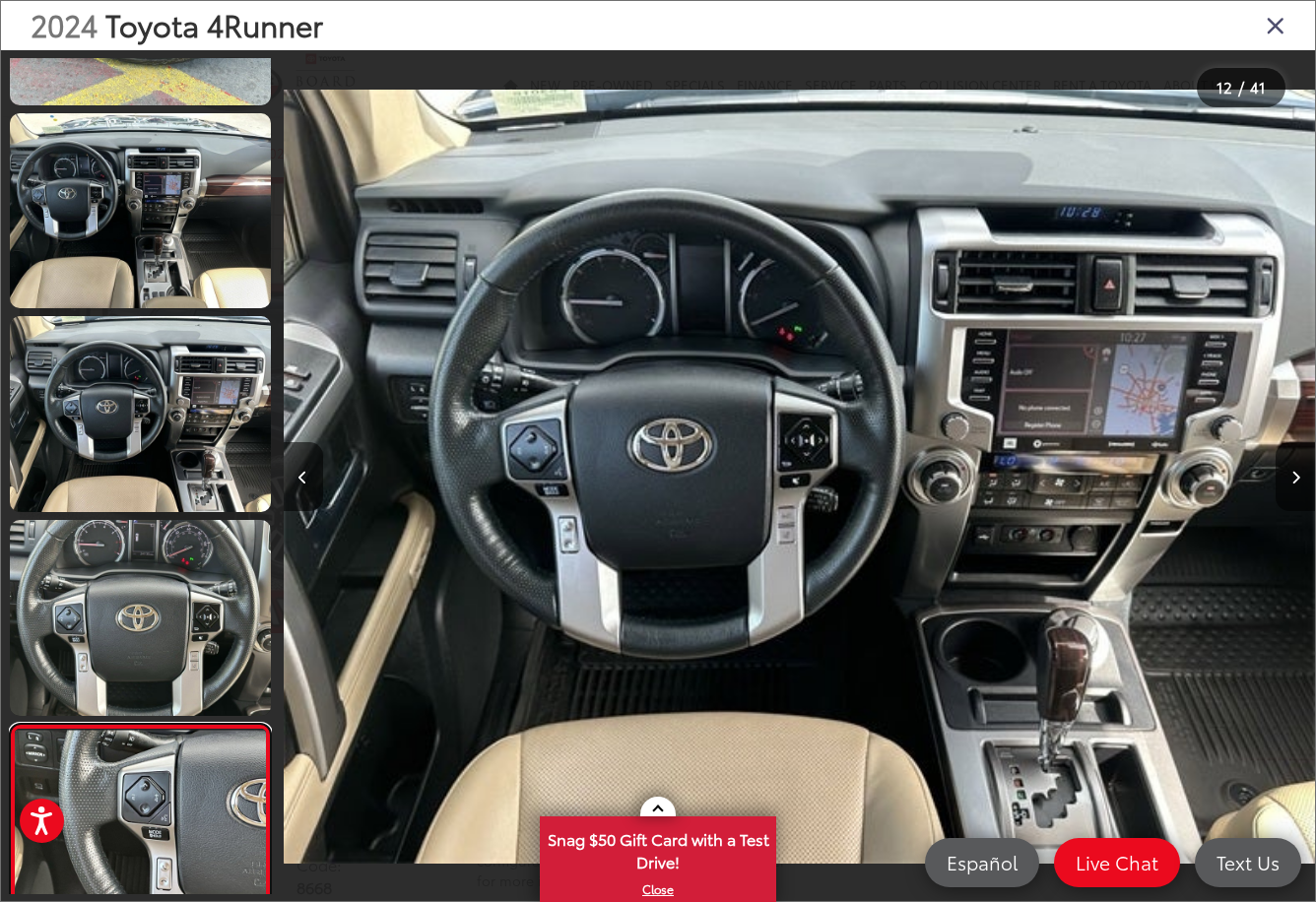 scroll, scrollTop: 0, scrollLeft: 9762, axis: horizontal 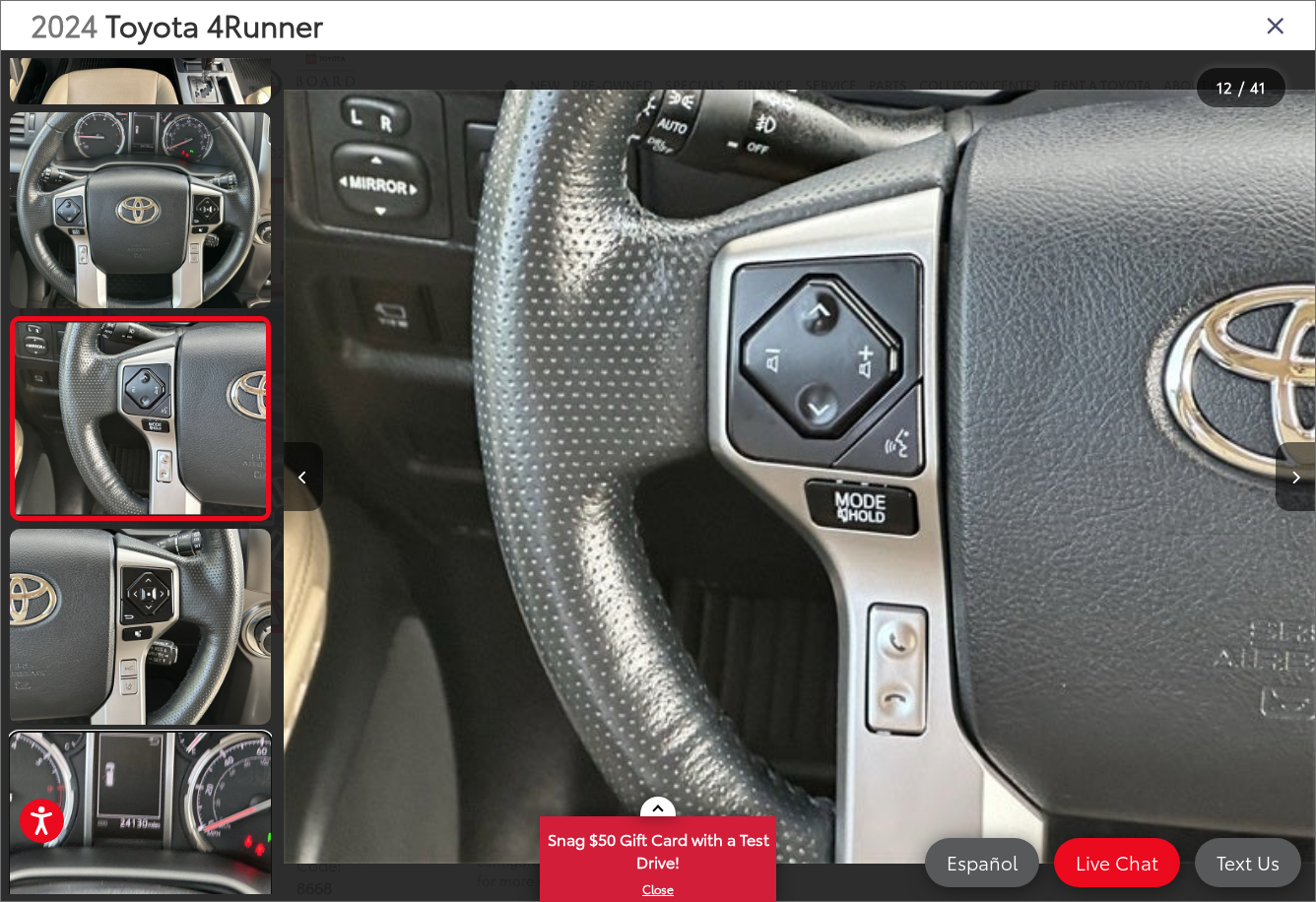click at bounding box center [140, 830] 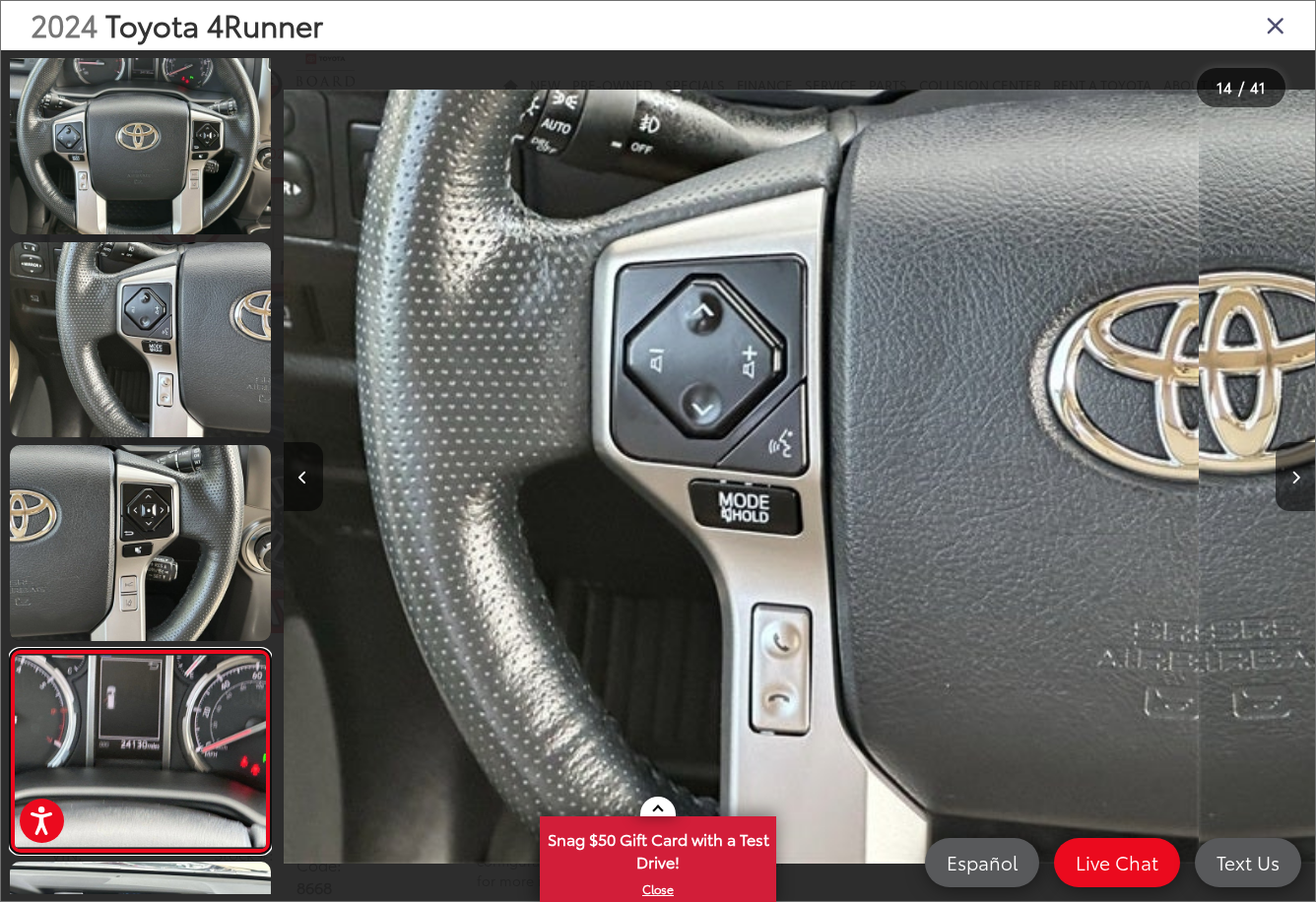 scroll, scrollTop: 2278, scrollLeft: 0, axis: vertical 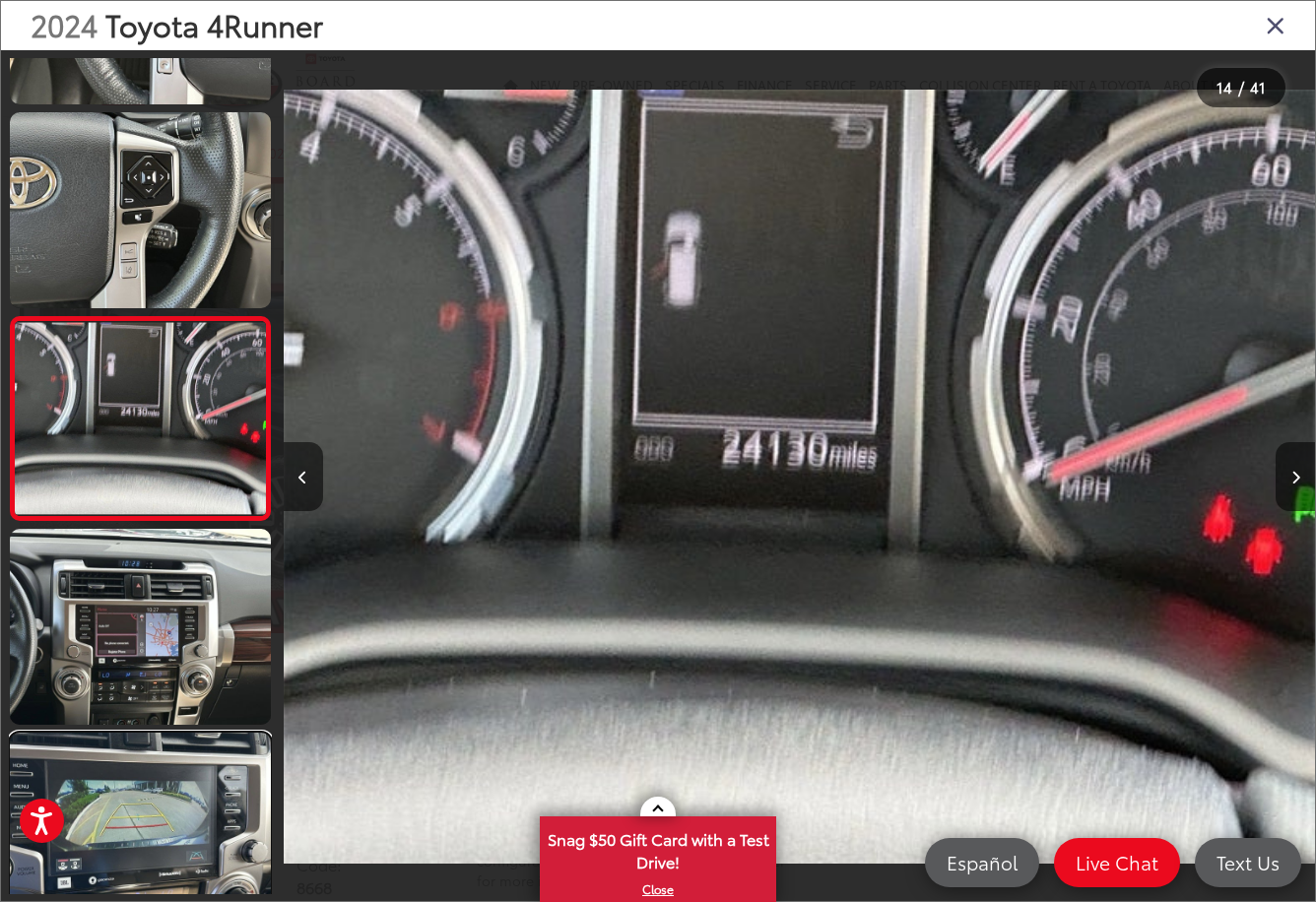click at bounding box center [140, 830] 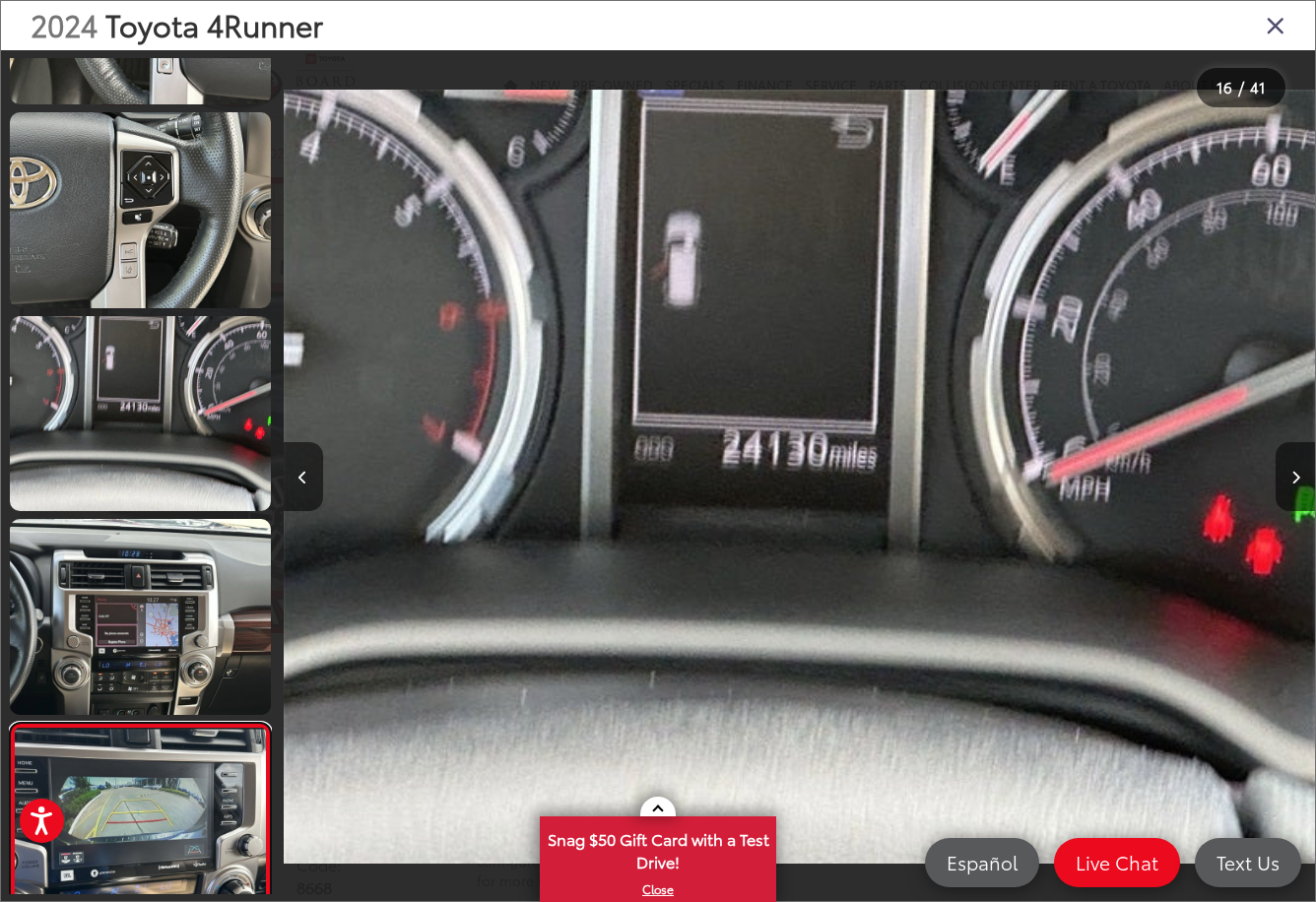 scroll, scrollTop: 0, scrollLeft: 13526, axis: horizontal 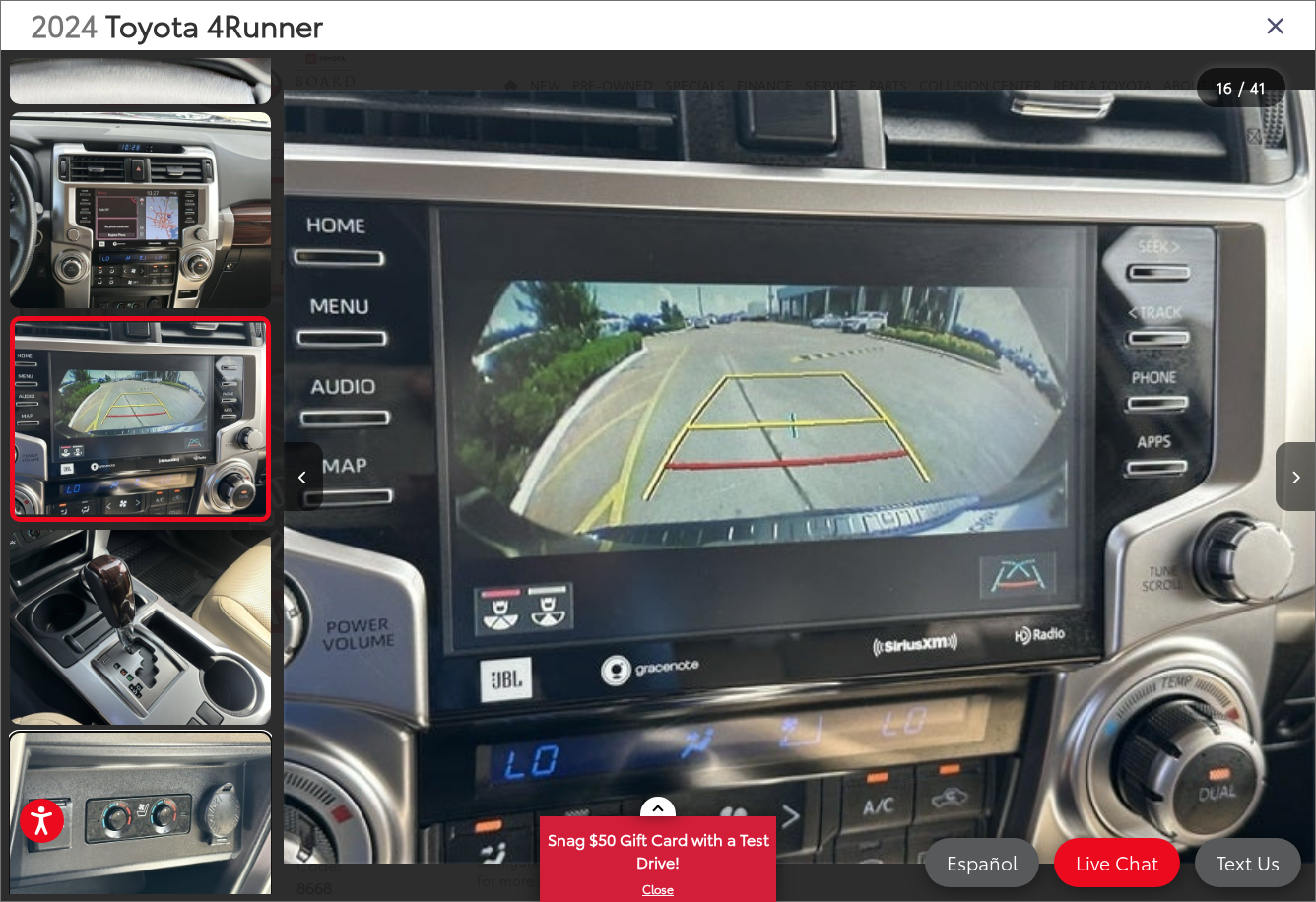 click at bounding box center (140, 830) 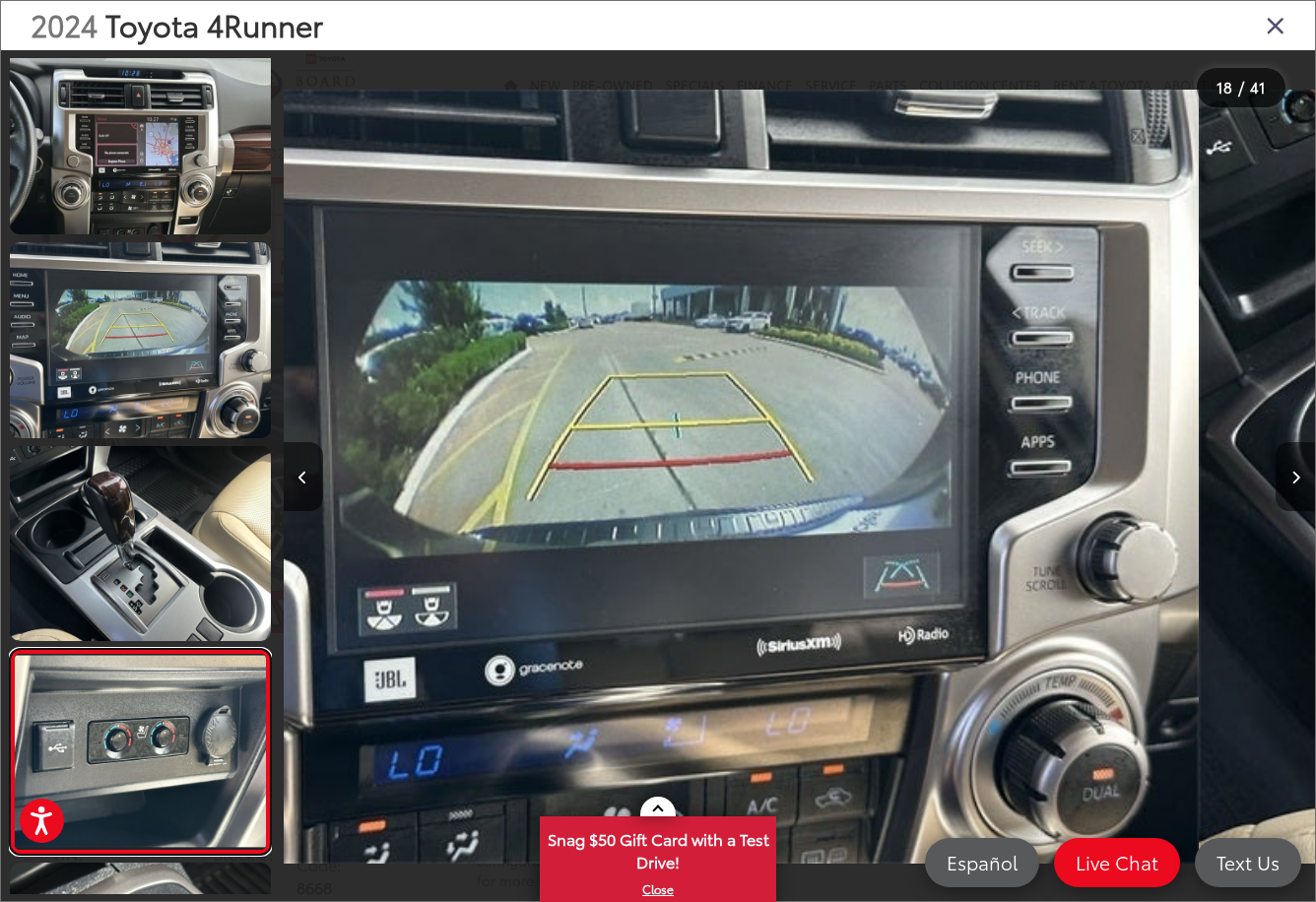 scroll, scrollTop: 3091, scrollLeft: 0, axis: vertical 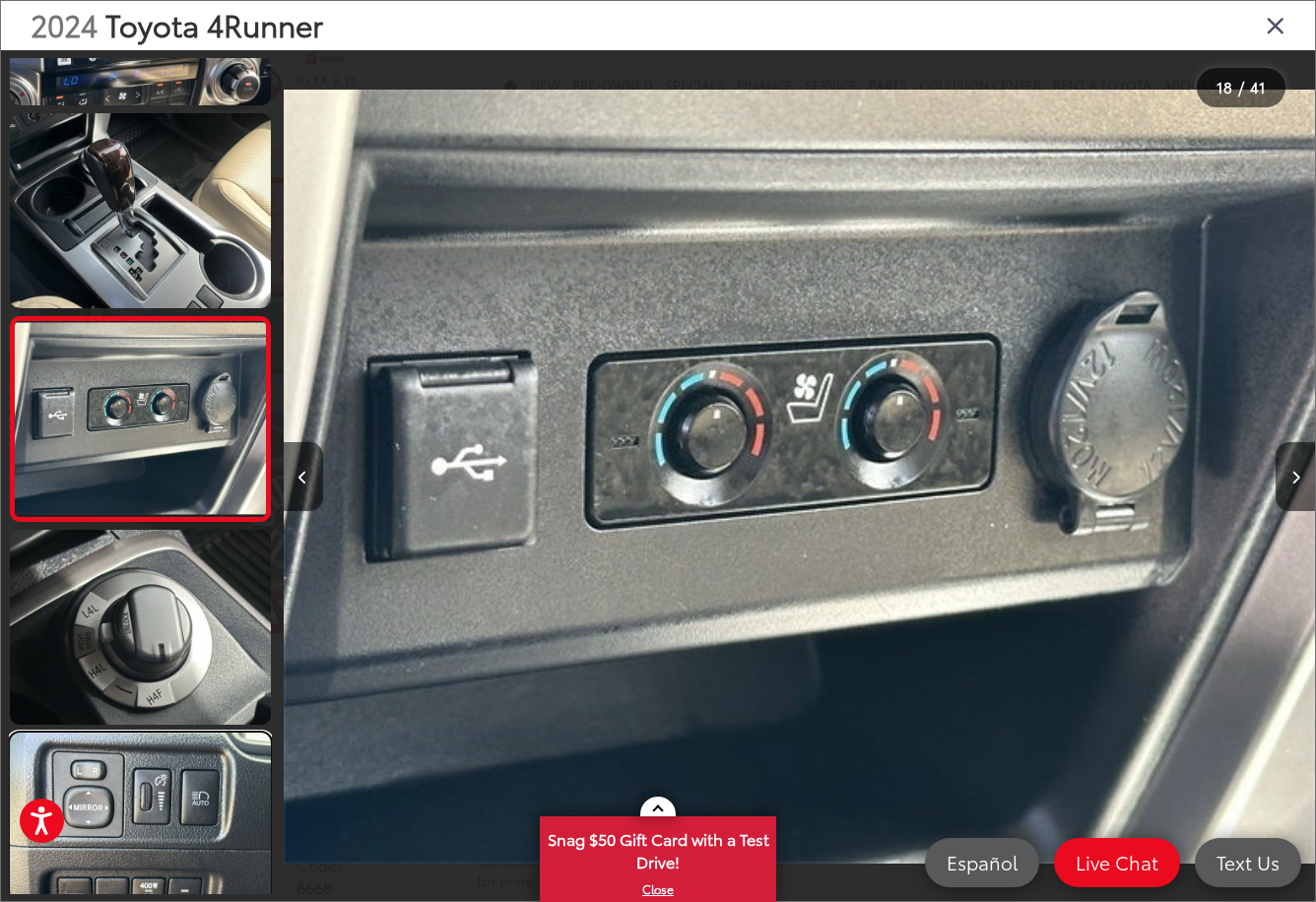 click at bounding box center [140, 830] 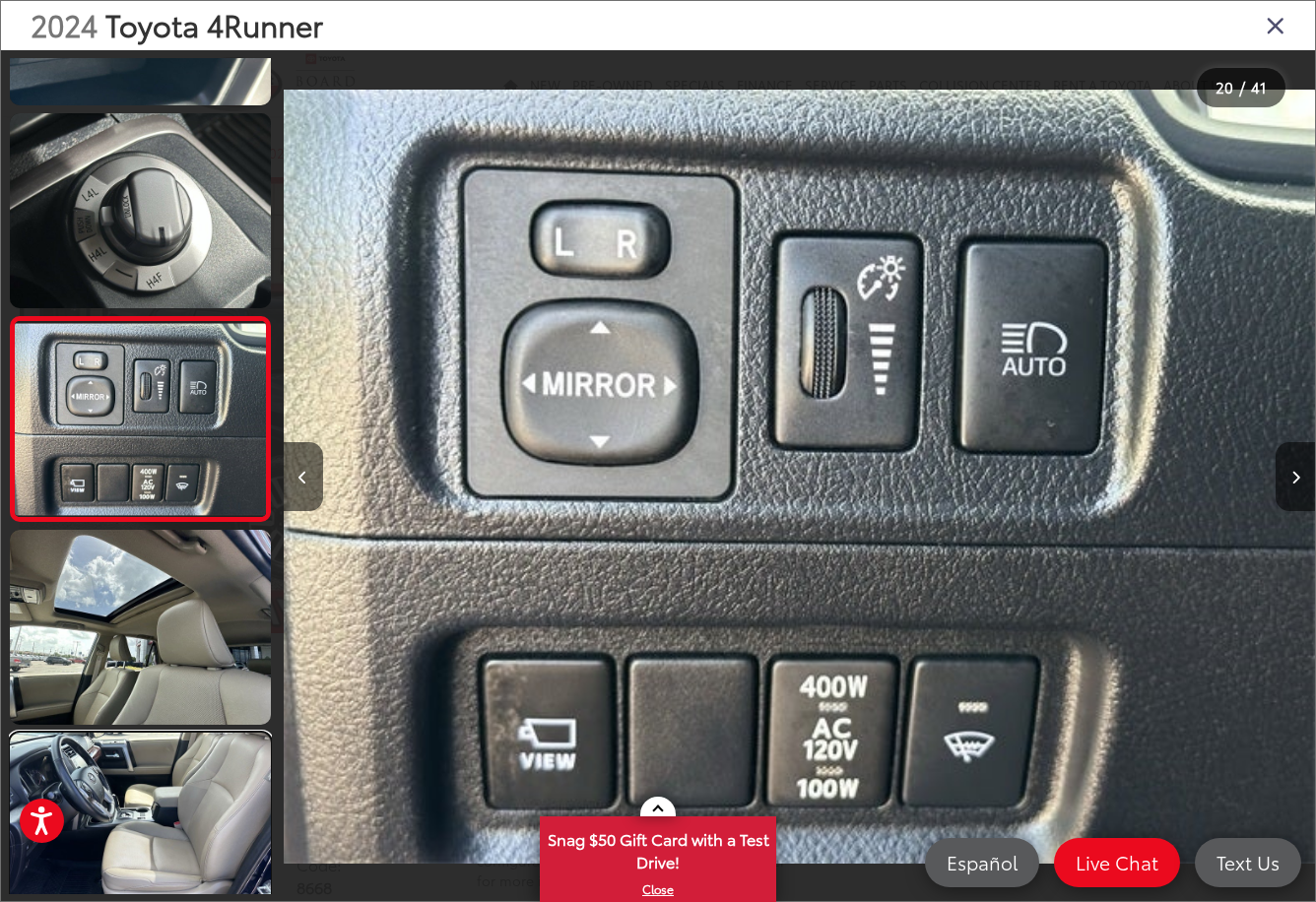 click at bounding box center (140, 830) 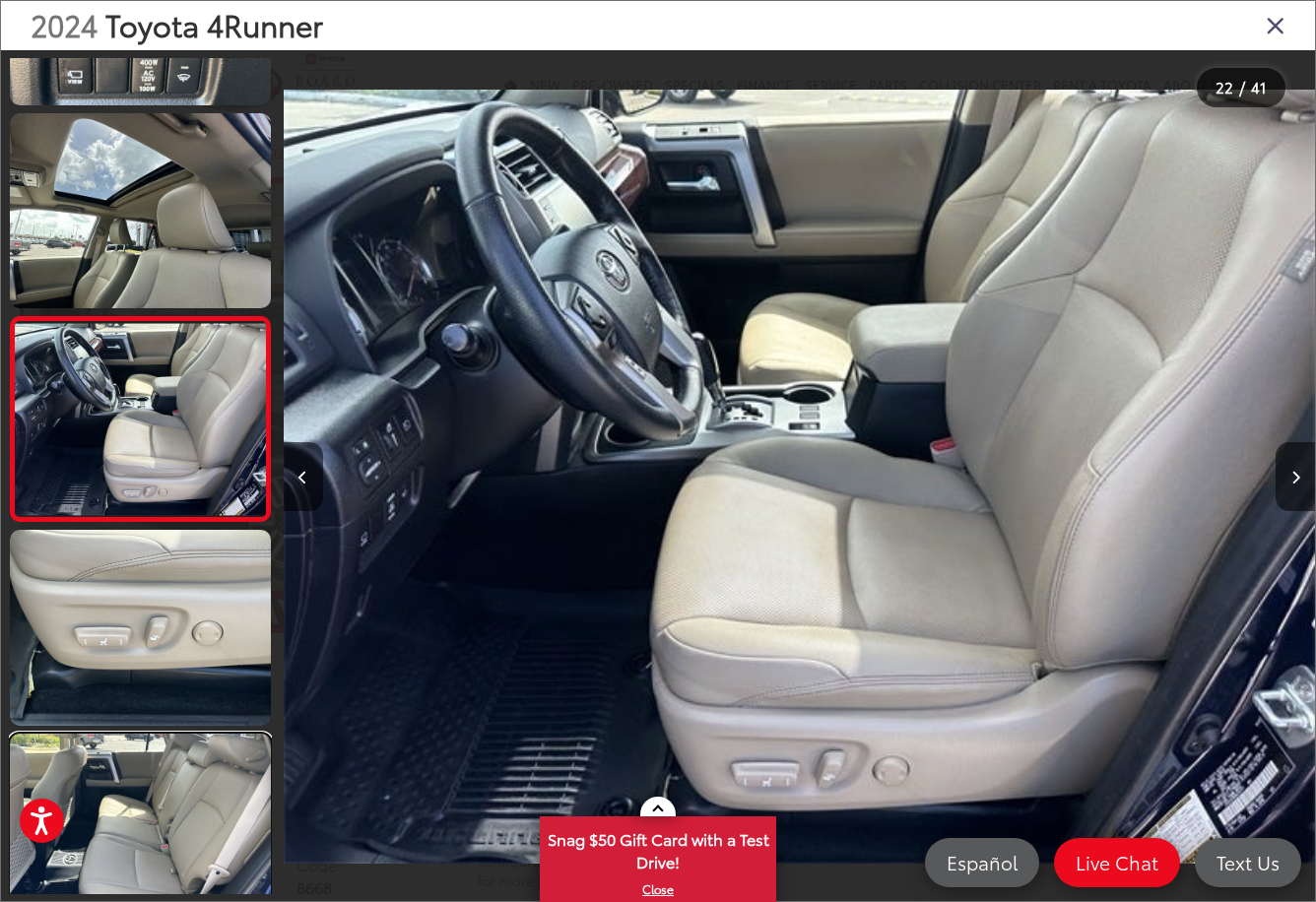 click at bounding box center [140, 831] 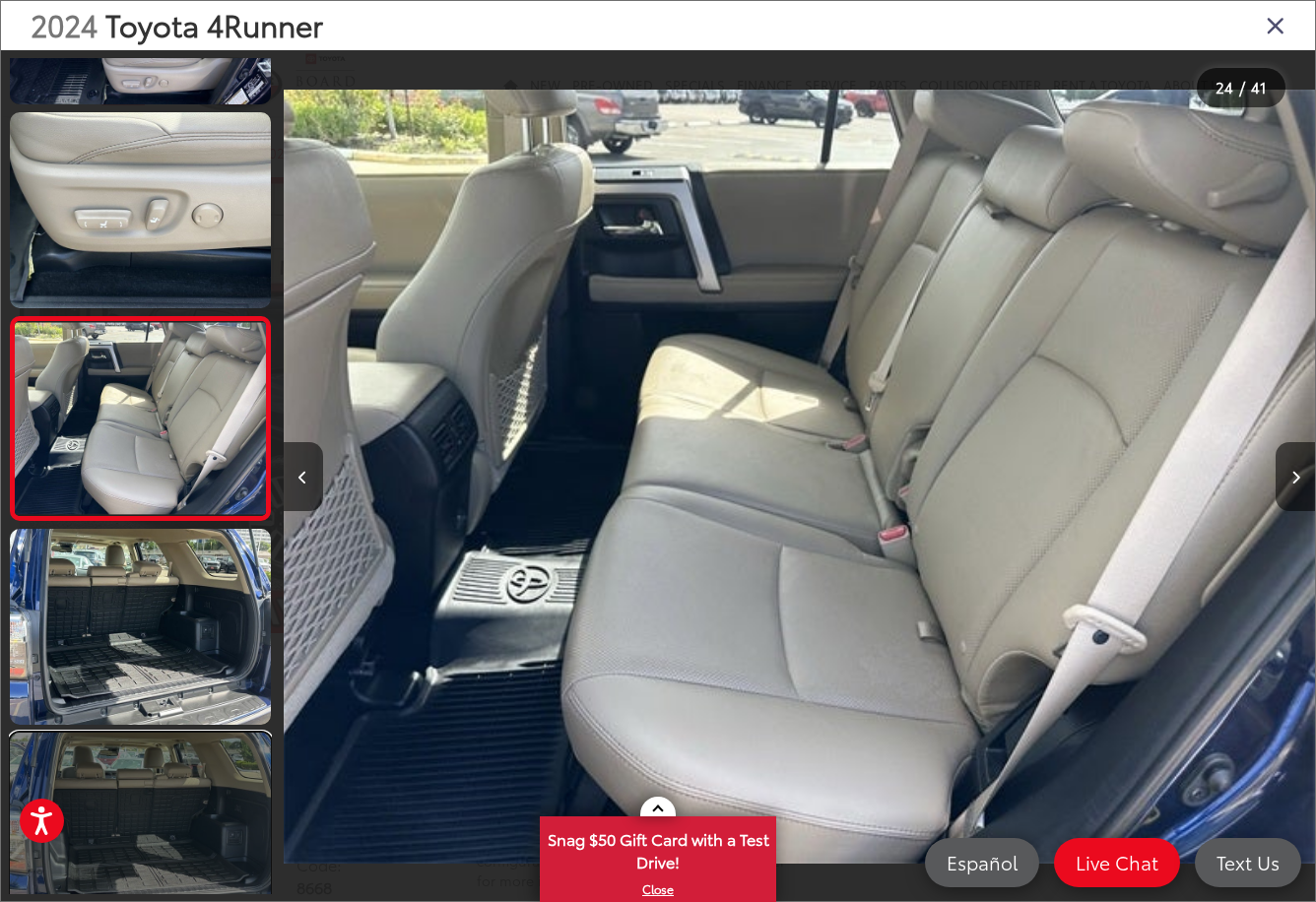 click at bounding box center (140, 830) 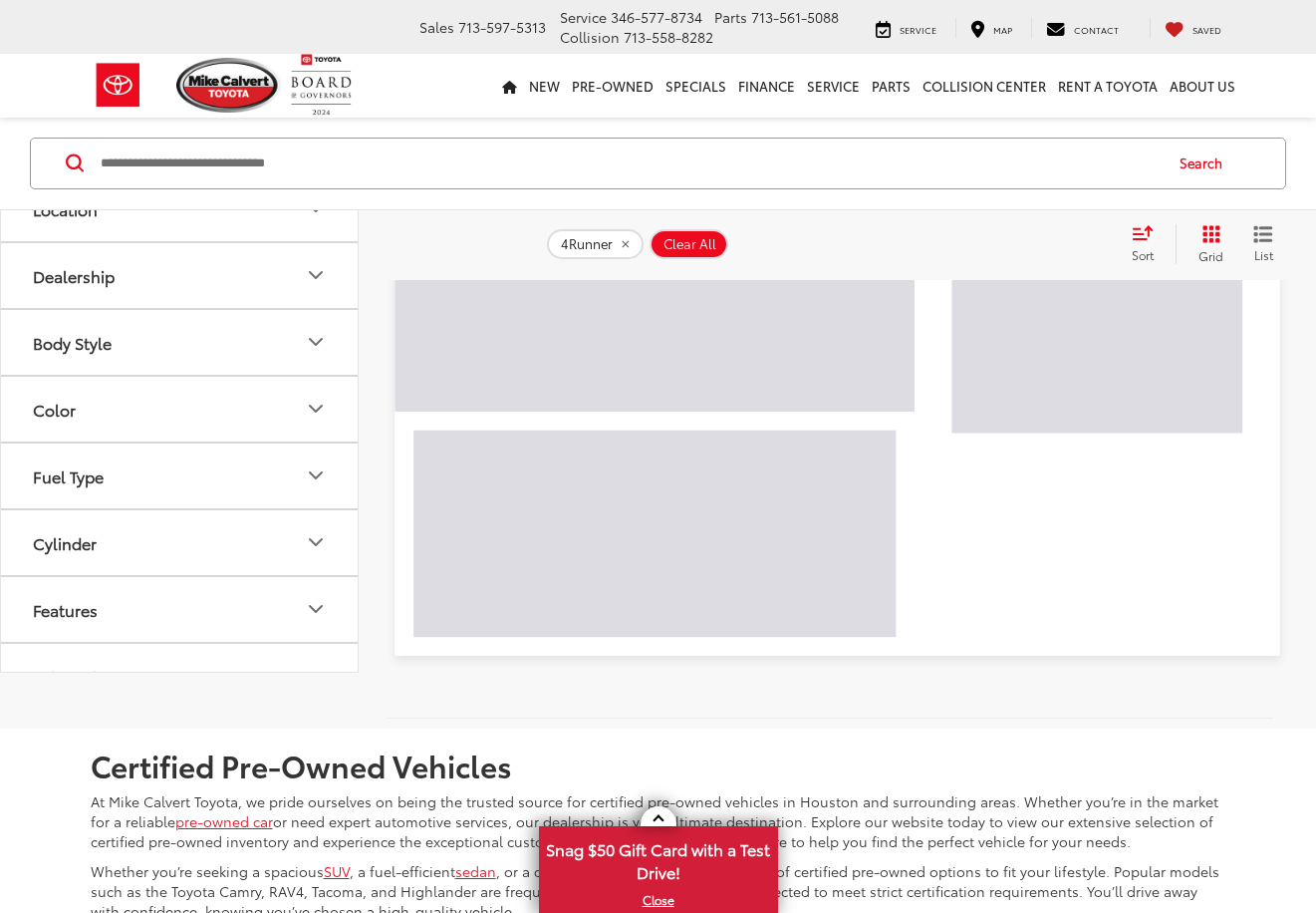 scroll, scrollTop: 4836, scrollLeft: 0, axis: vertical 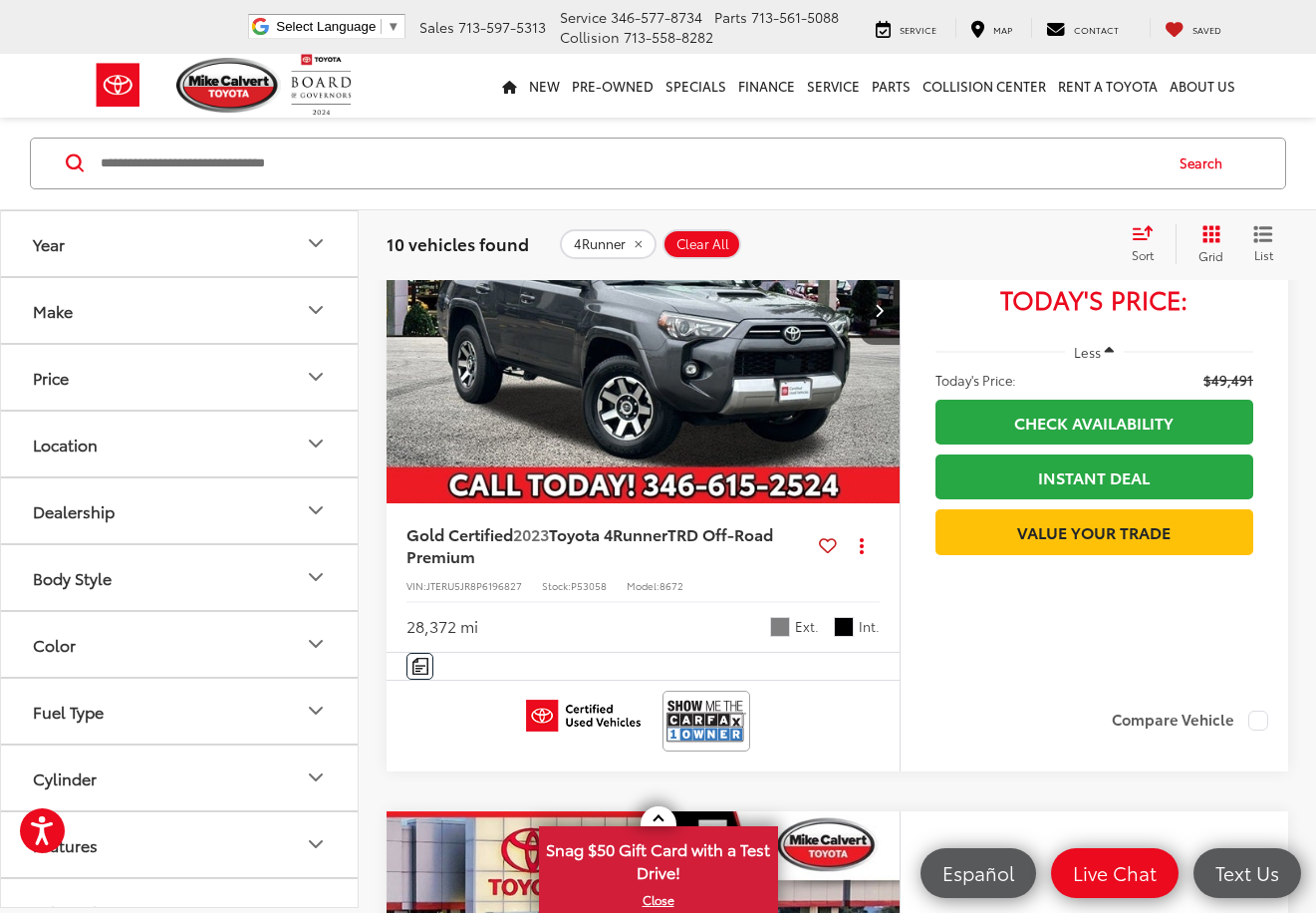 click at bounding box center (644, 311) 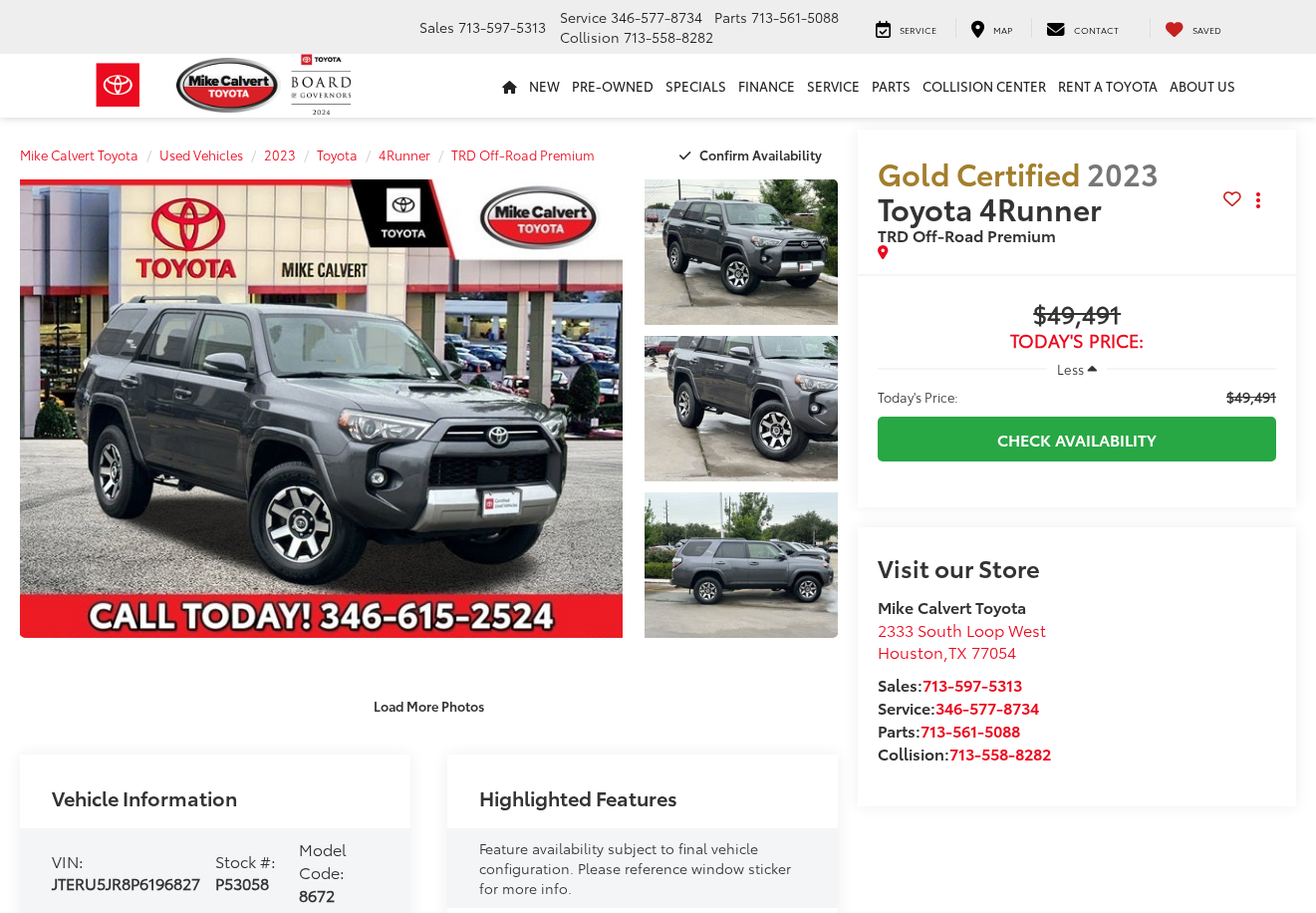 scroll, scrollTop: 0, scrollLeft: 0, axis: both 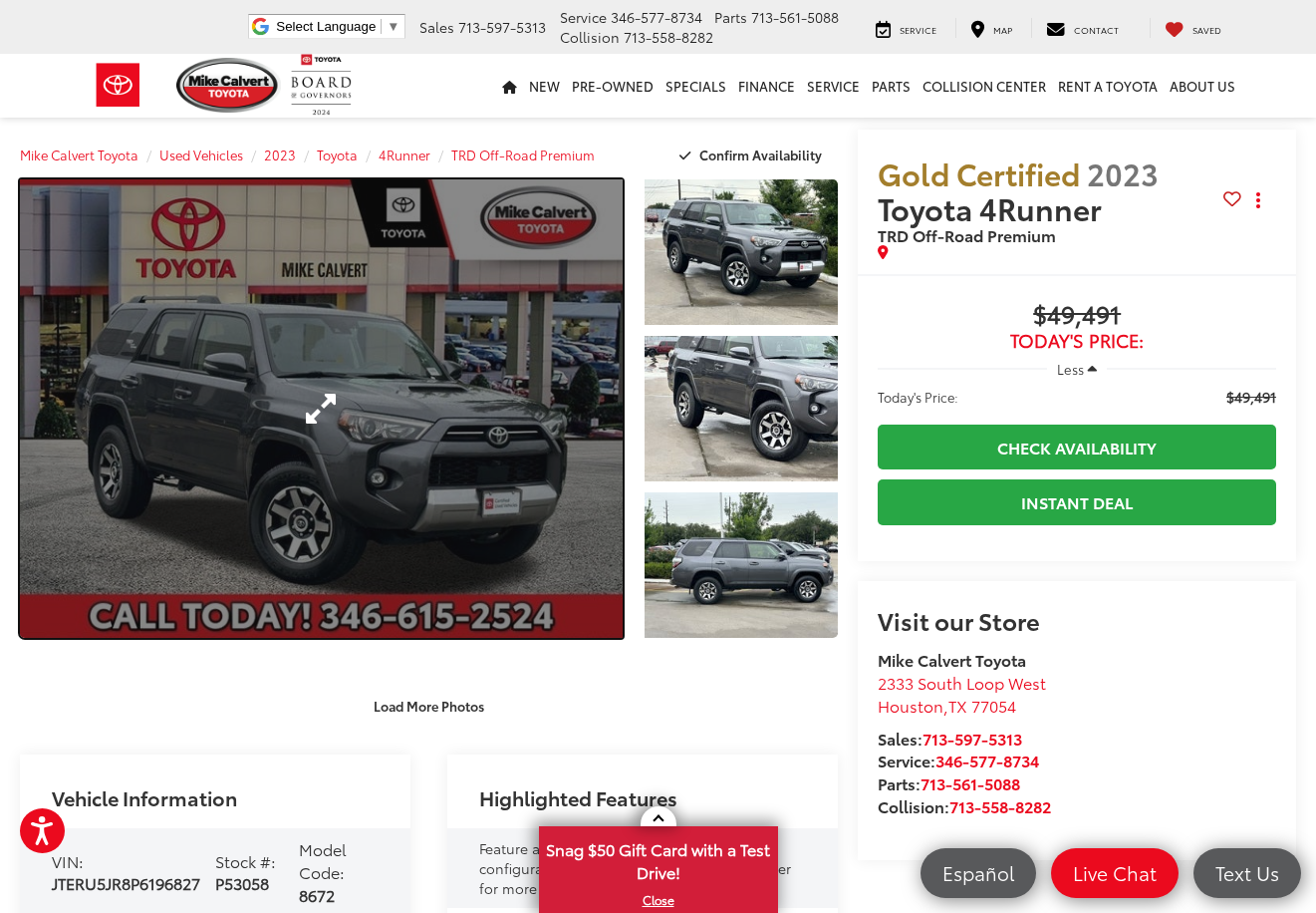 click at bounding box center (321, 409) 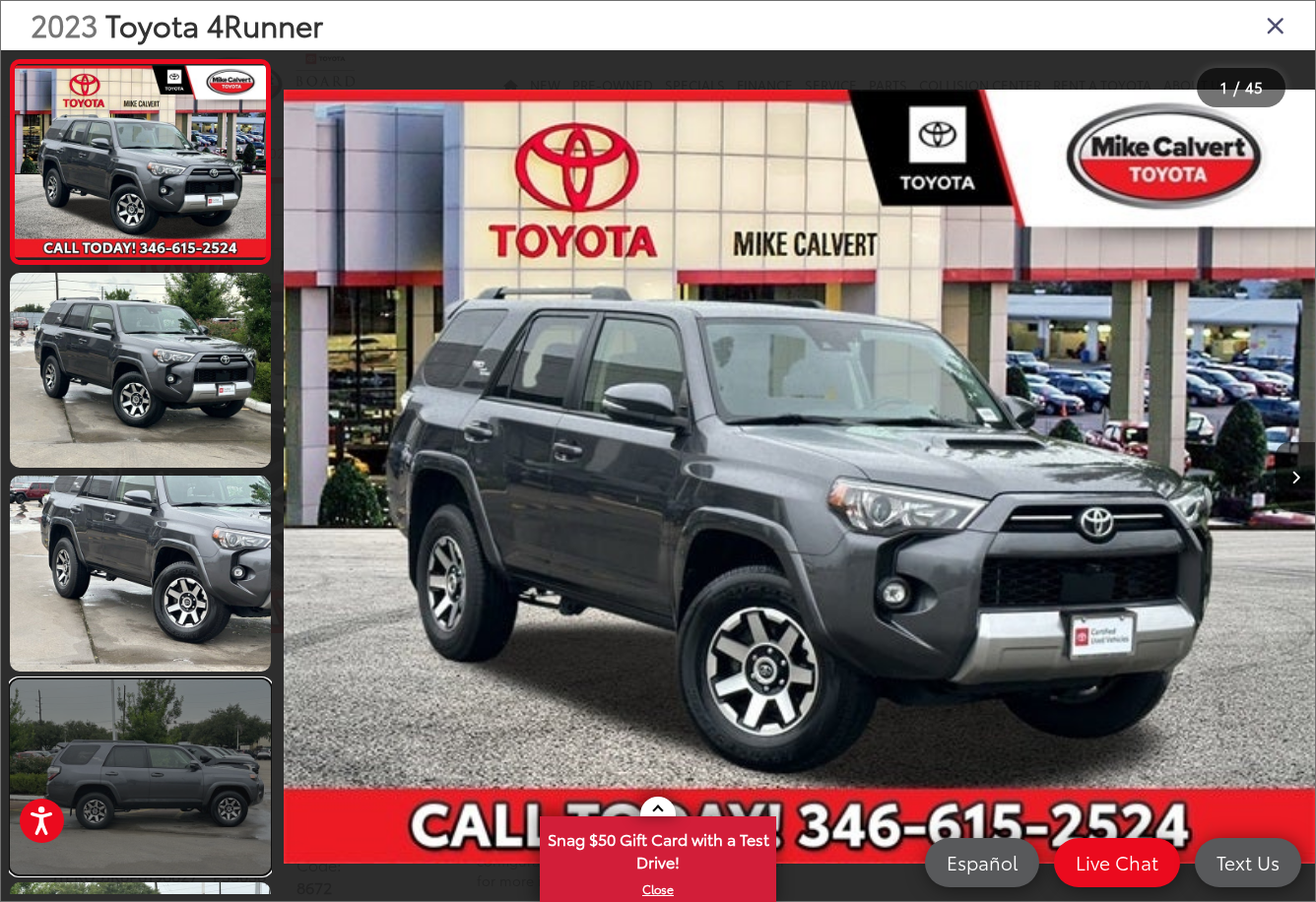 click at bounding box center [140, 777] 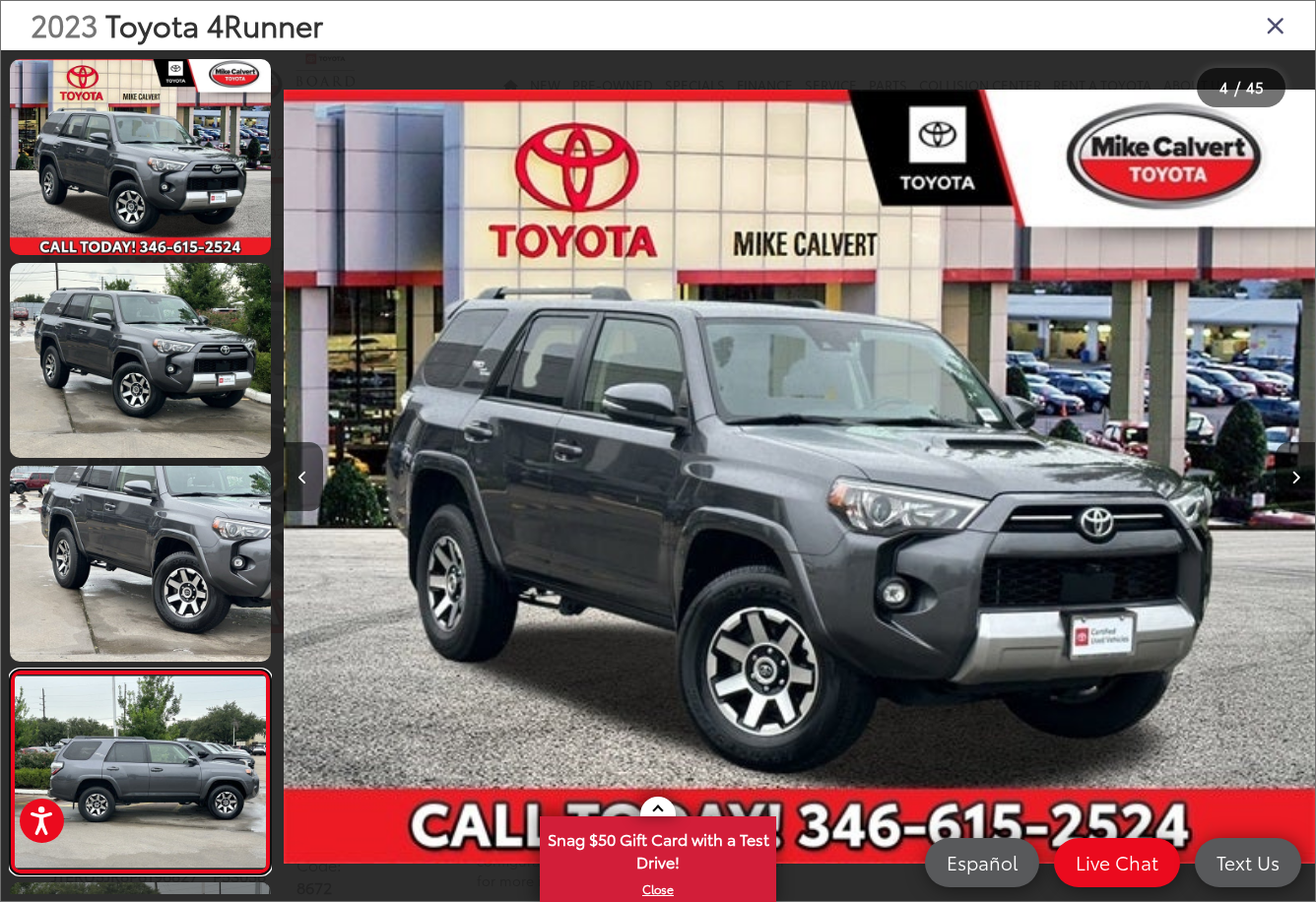 scroll, scrollTop: 0, scrollLeft: 173, axis: horizontal 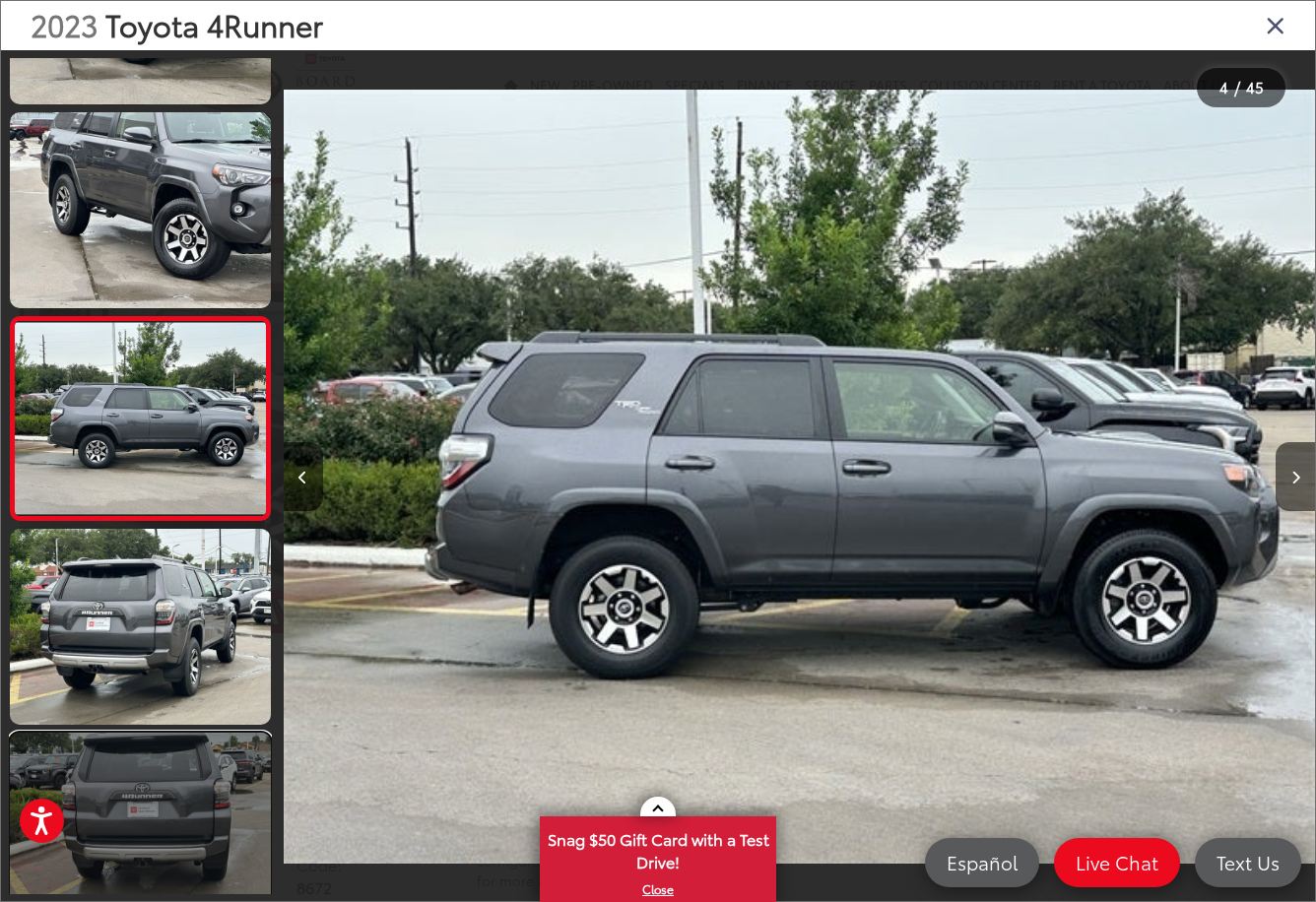 click at bounding box center (140, 830) 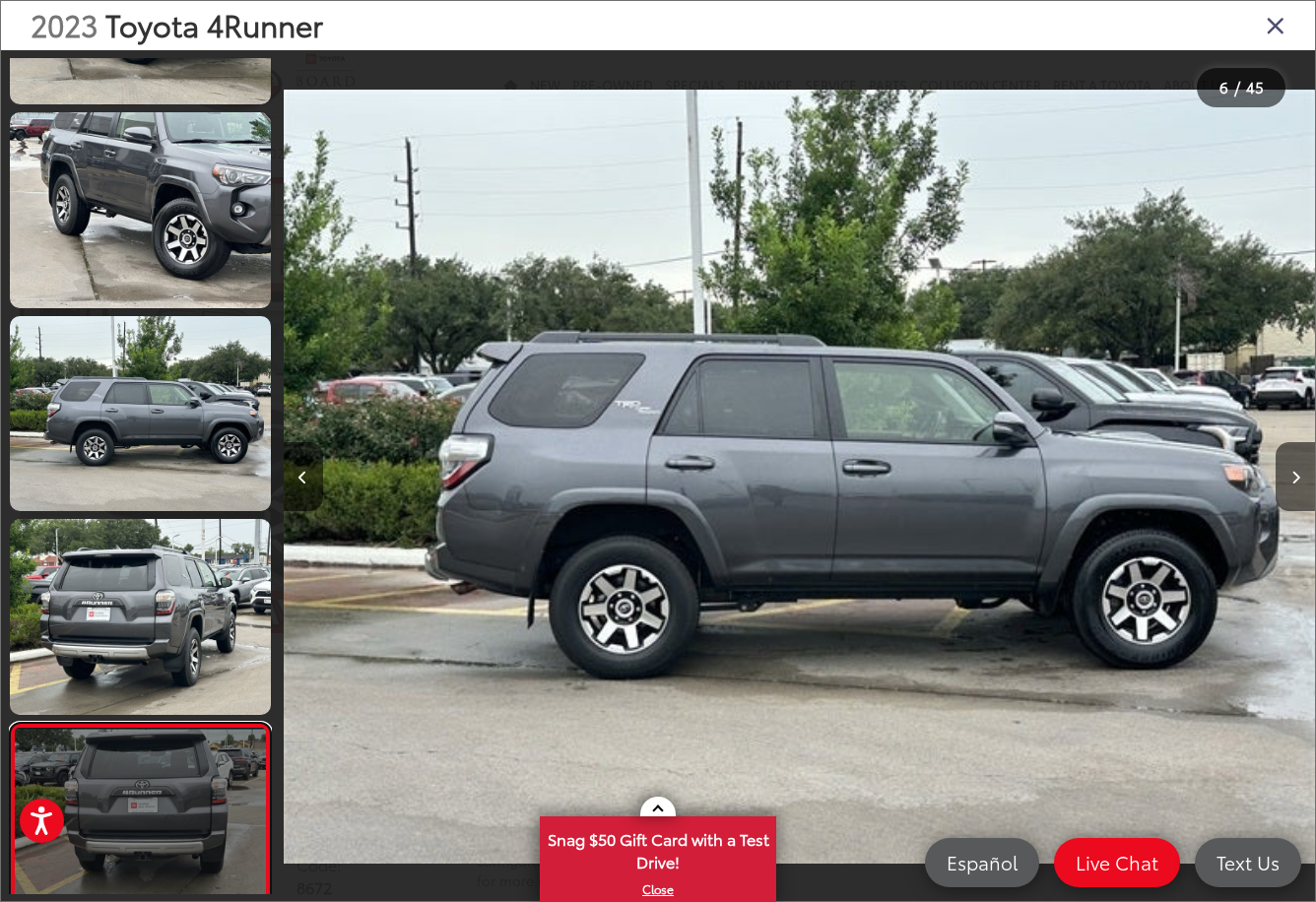 scroll, scrollTop: 0, scrollLeft: 3248, axis: horizontal 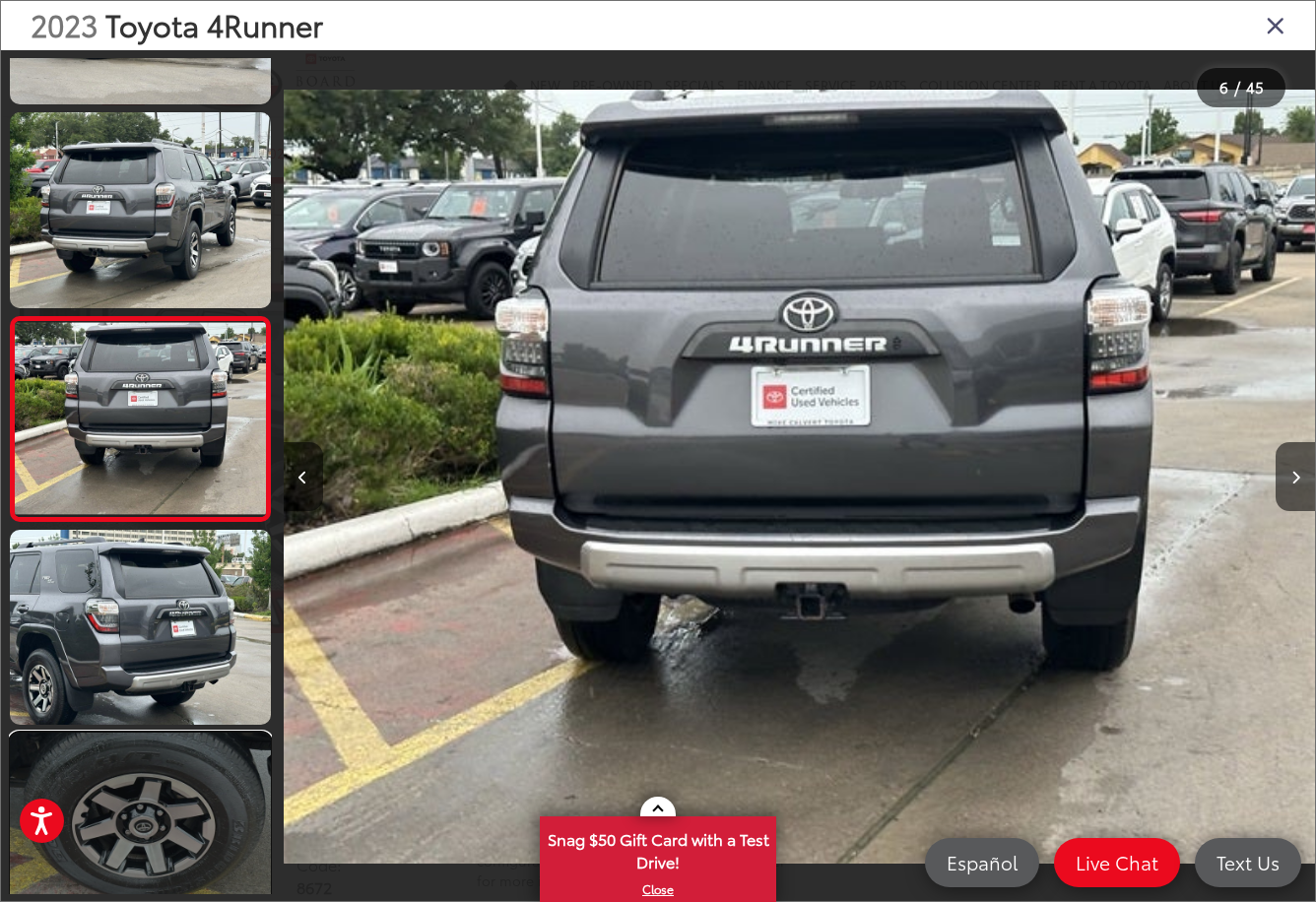 click at bounding box center [140, 830] 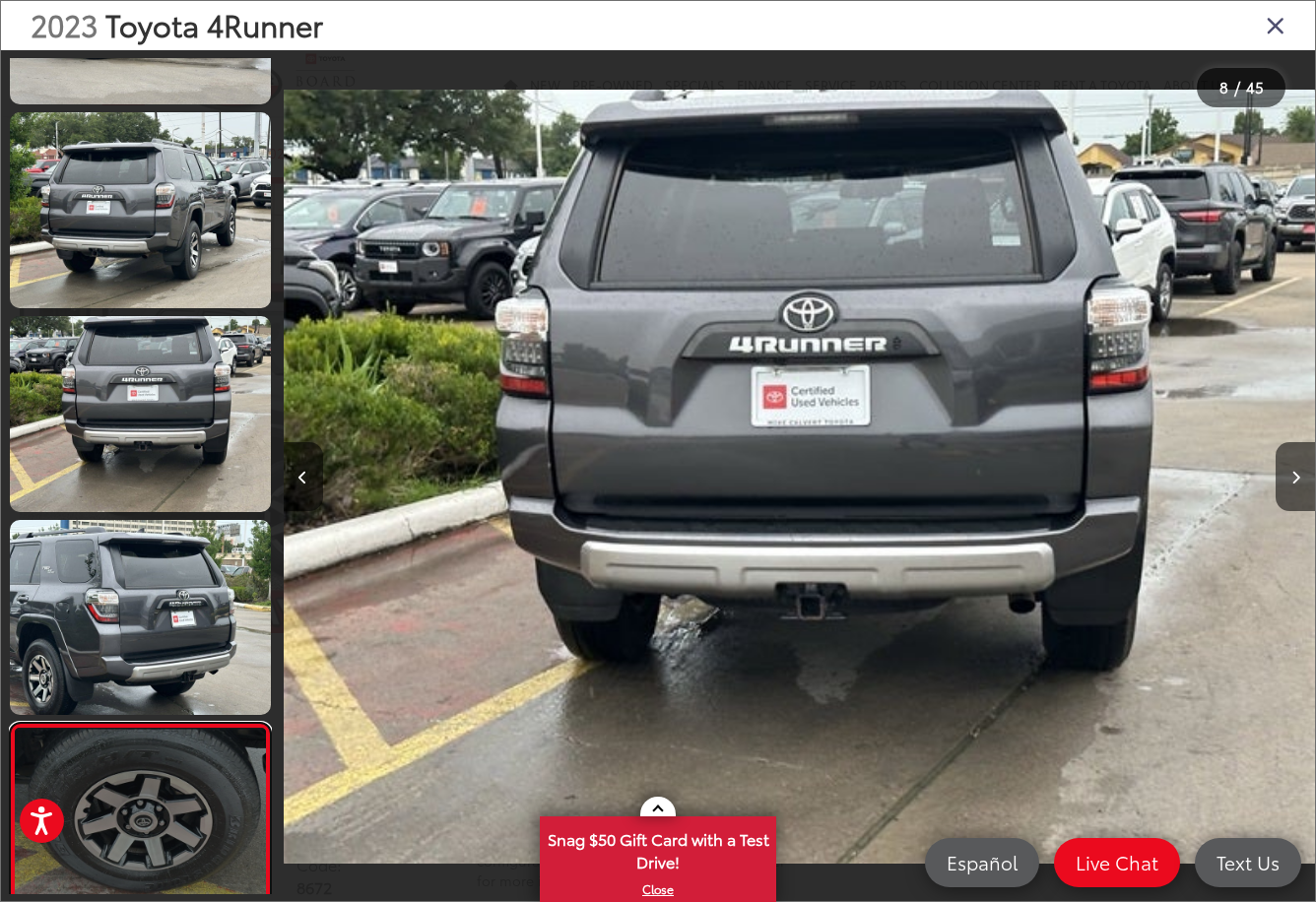 scroll, scrollTop: 0, scrollLeft: 5274, axis: horizontal 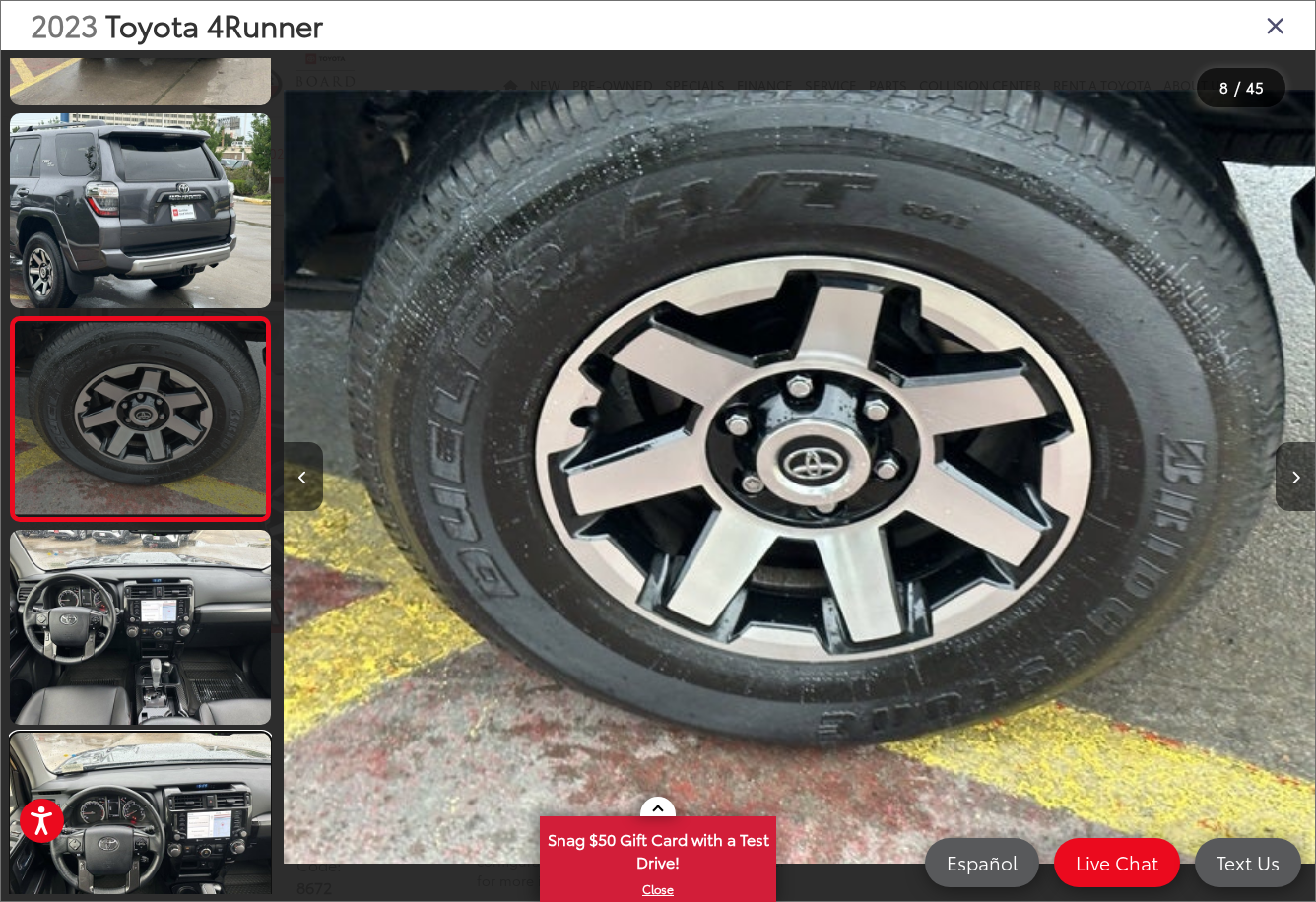 click at bounding box center (140, 830) 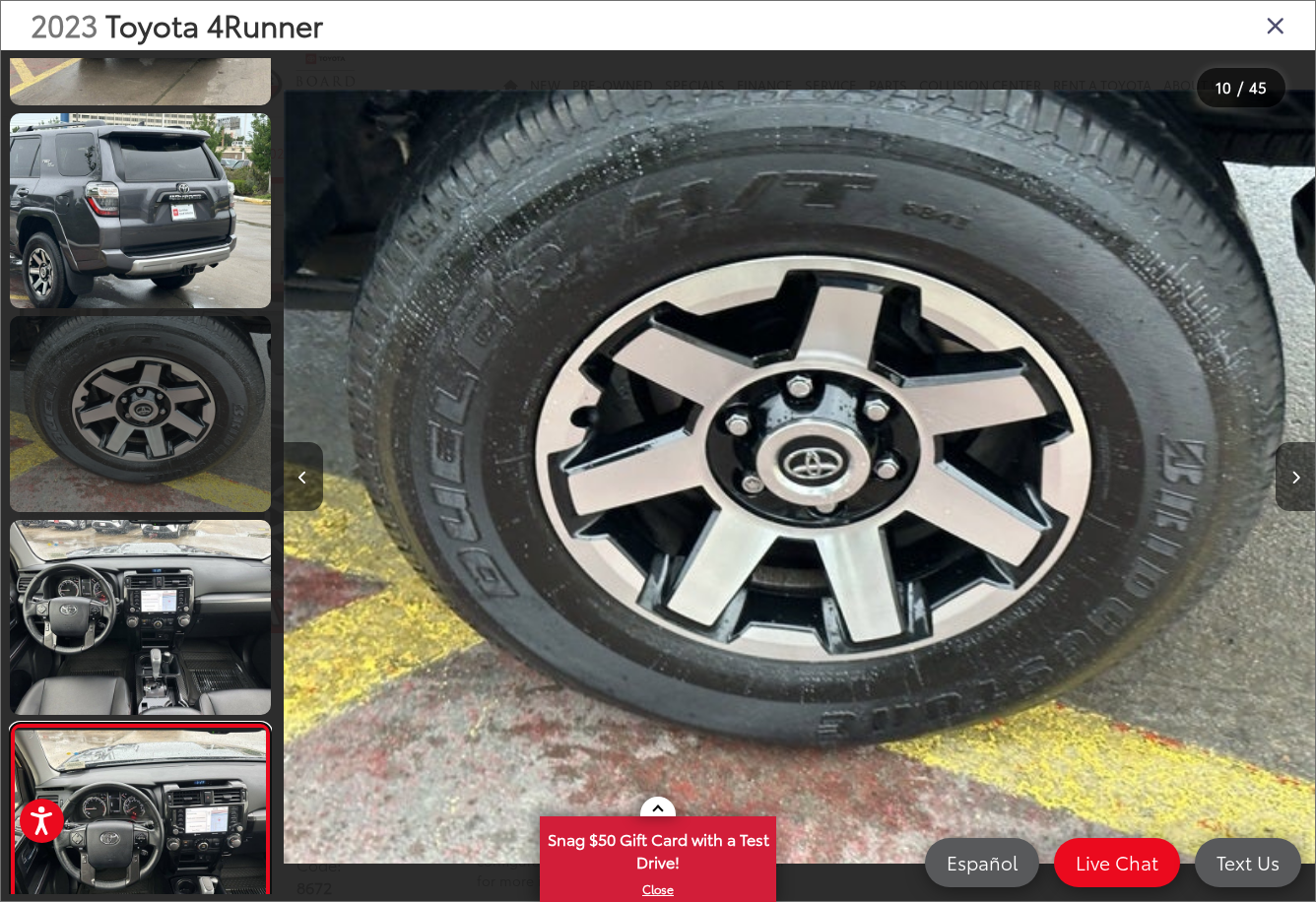 scroll, scrollTop: 0, scrollLeft: 7699, axis: horizontal 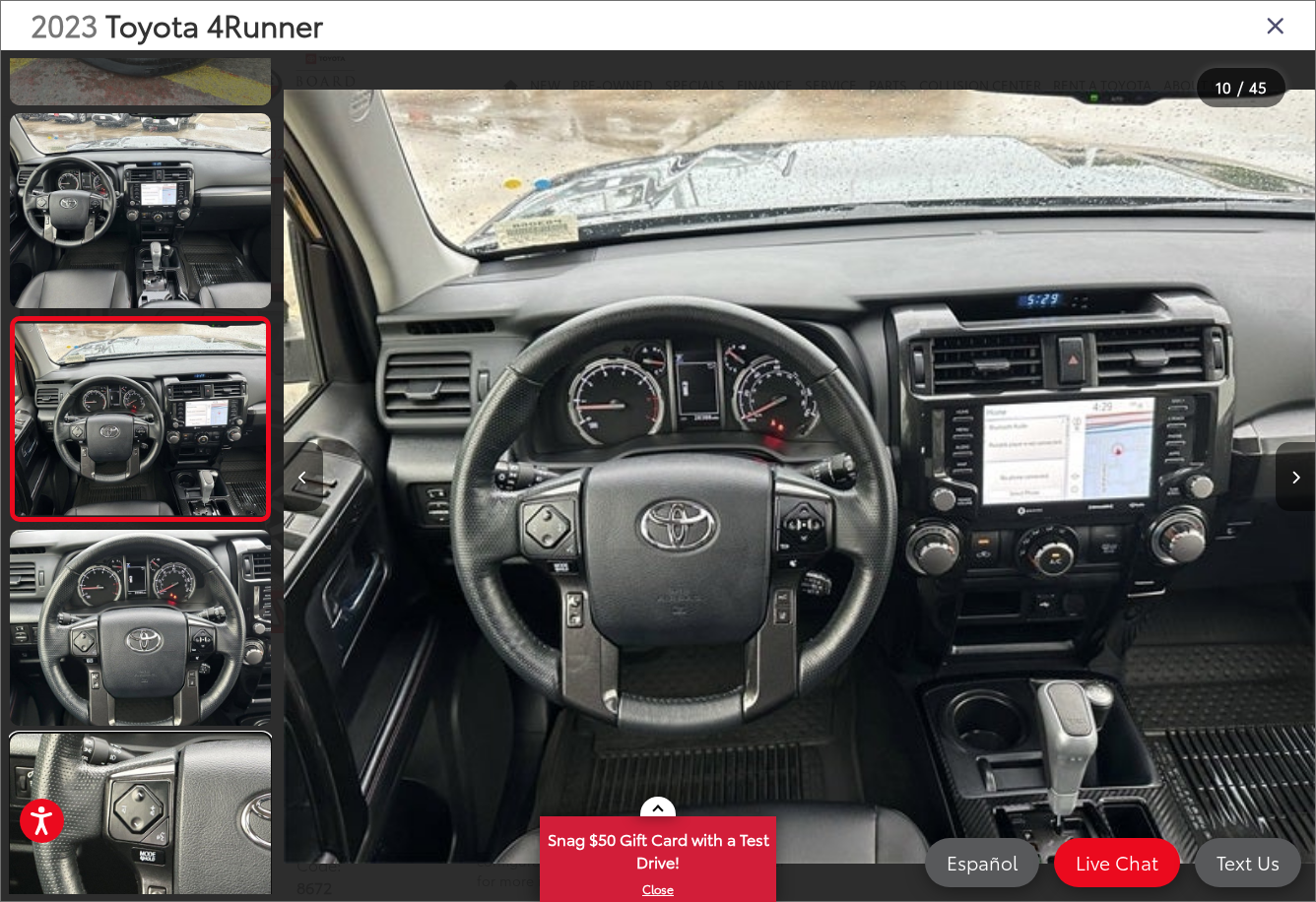 click at bounding box center (140, 831) 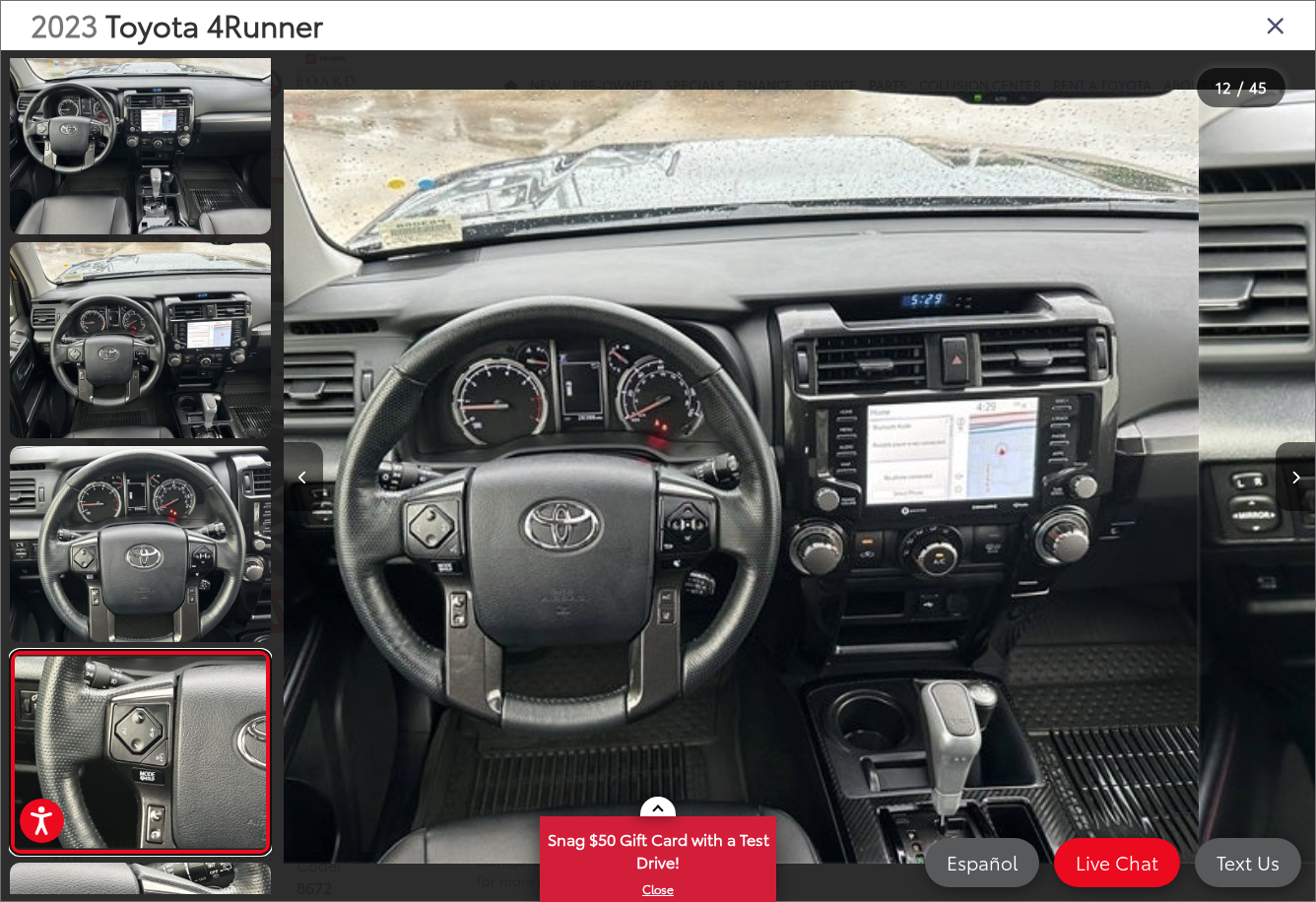 scroll, scrollTop: 1839, scrollLeft: 0, axis: vertical 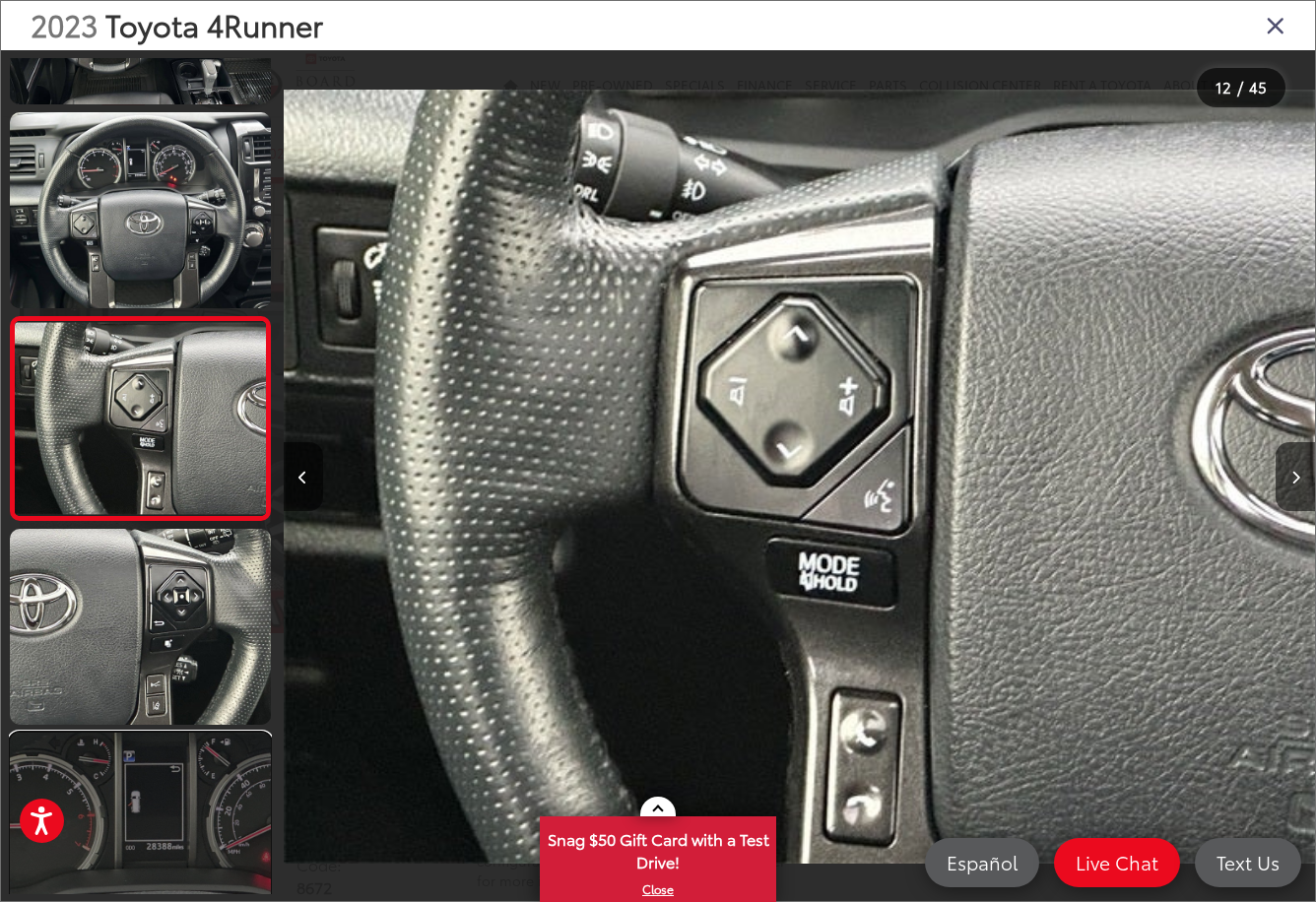 click at bounding box center (140, 830) 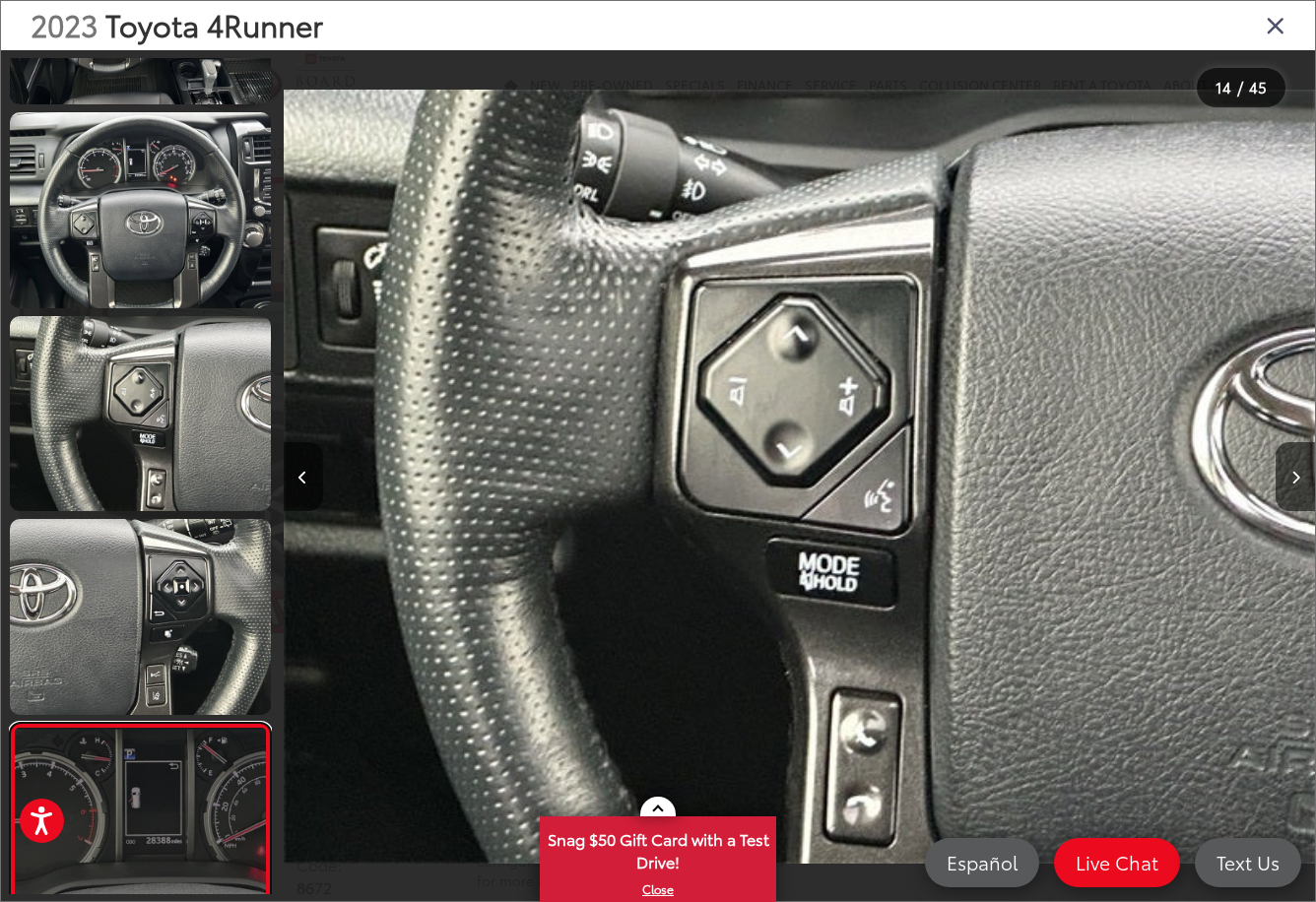 scroll, scrollTop: 0, scrollLeft: 11825, axis: horizontal 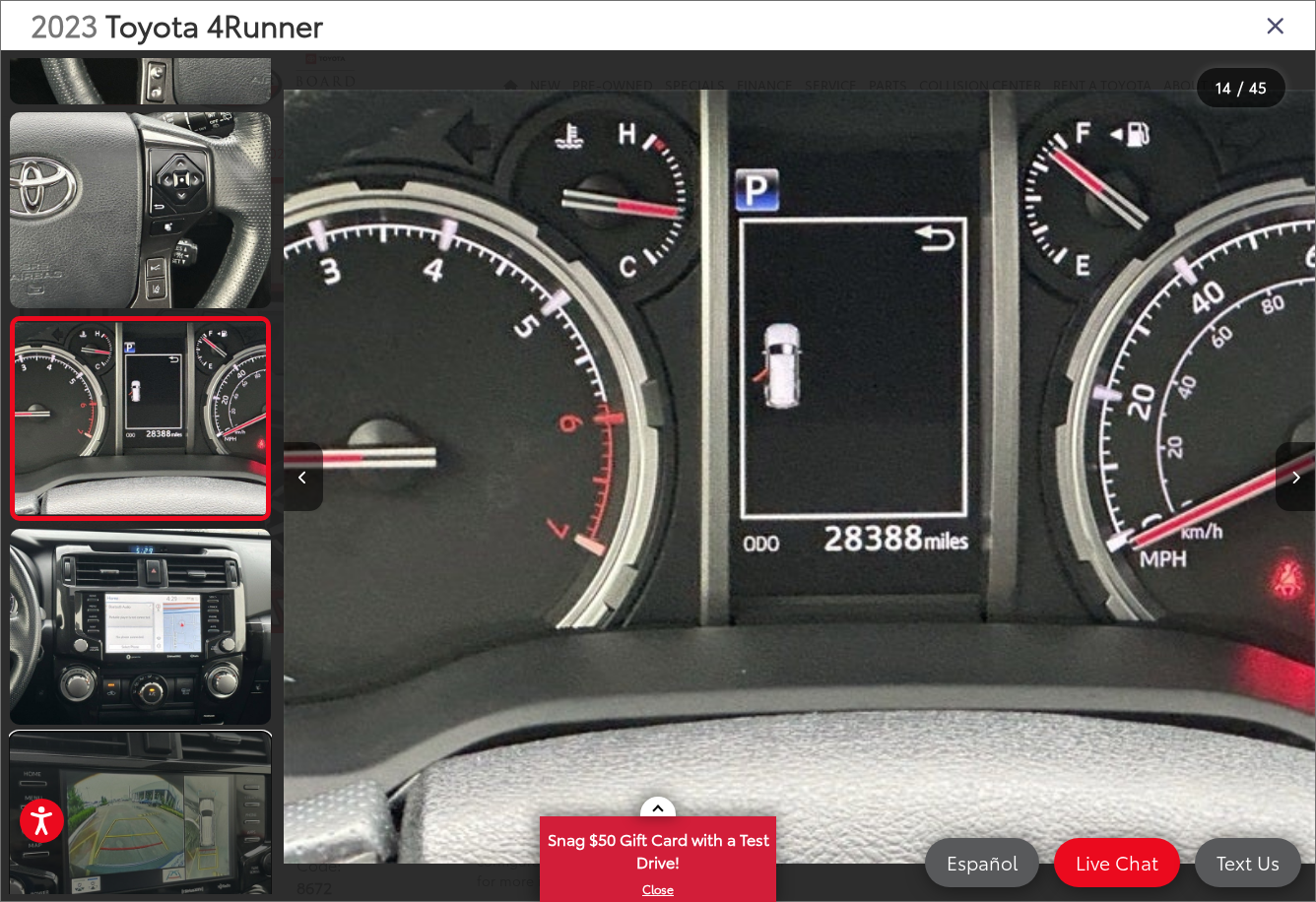 click at bounding box center (140, 830) 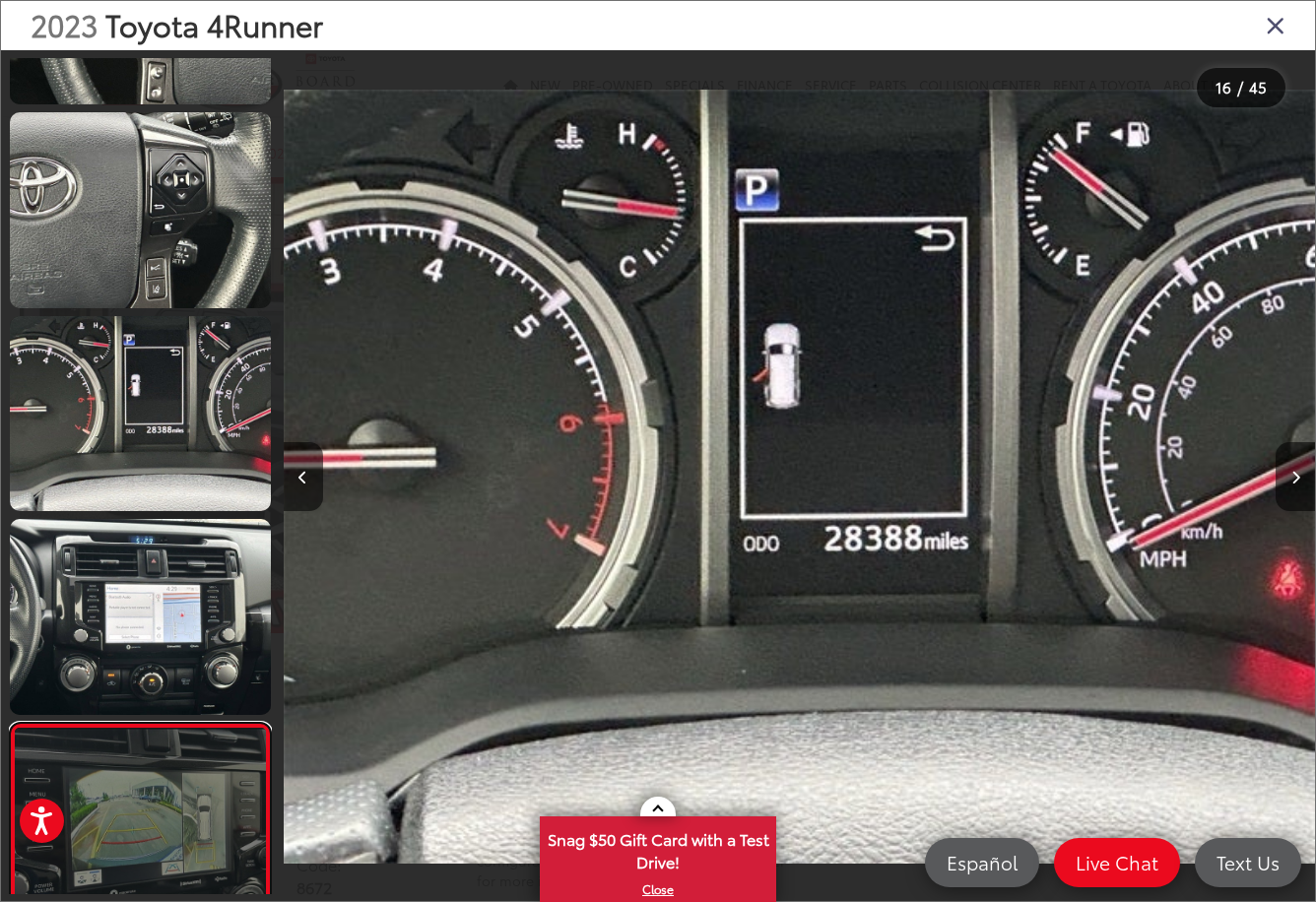 scroll, scrollTop: 0, scrollLeft: 13760, axis: horizontal 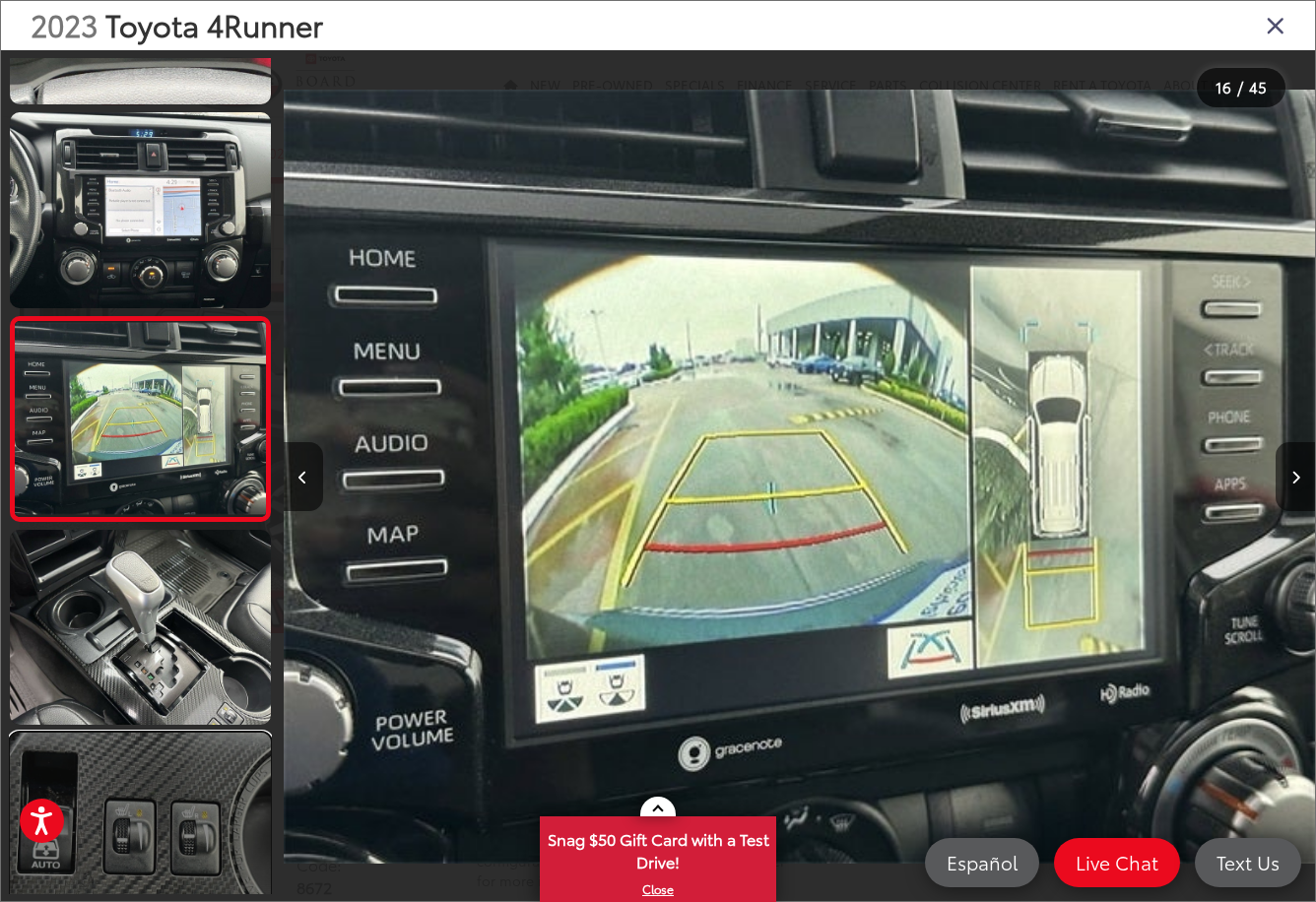 click at bounding box center [140, 830] 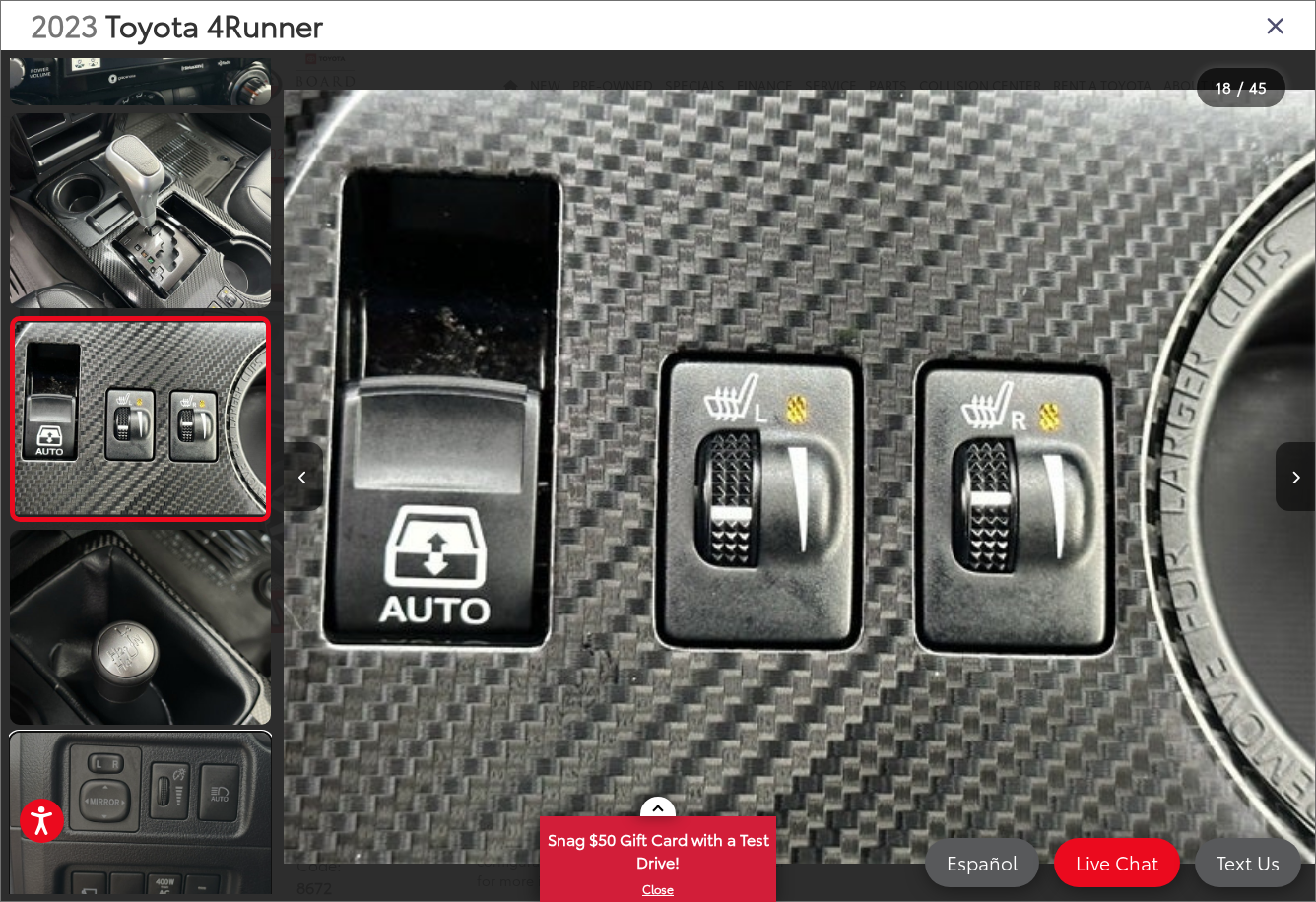 click at bounding box center [140, 830] 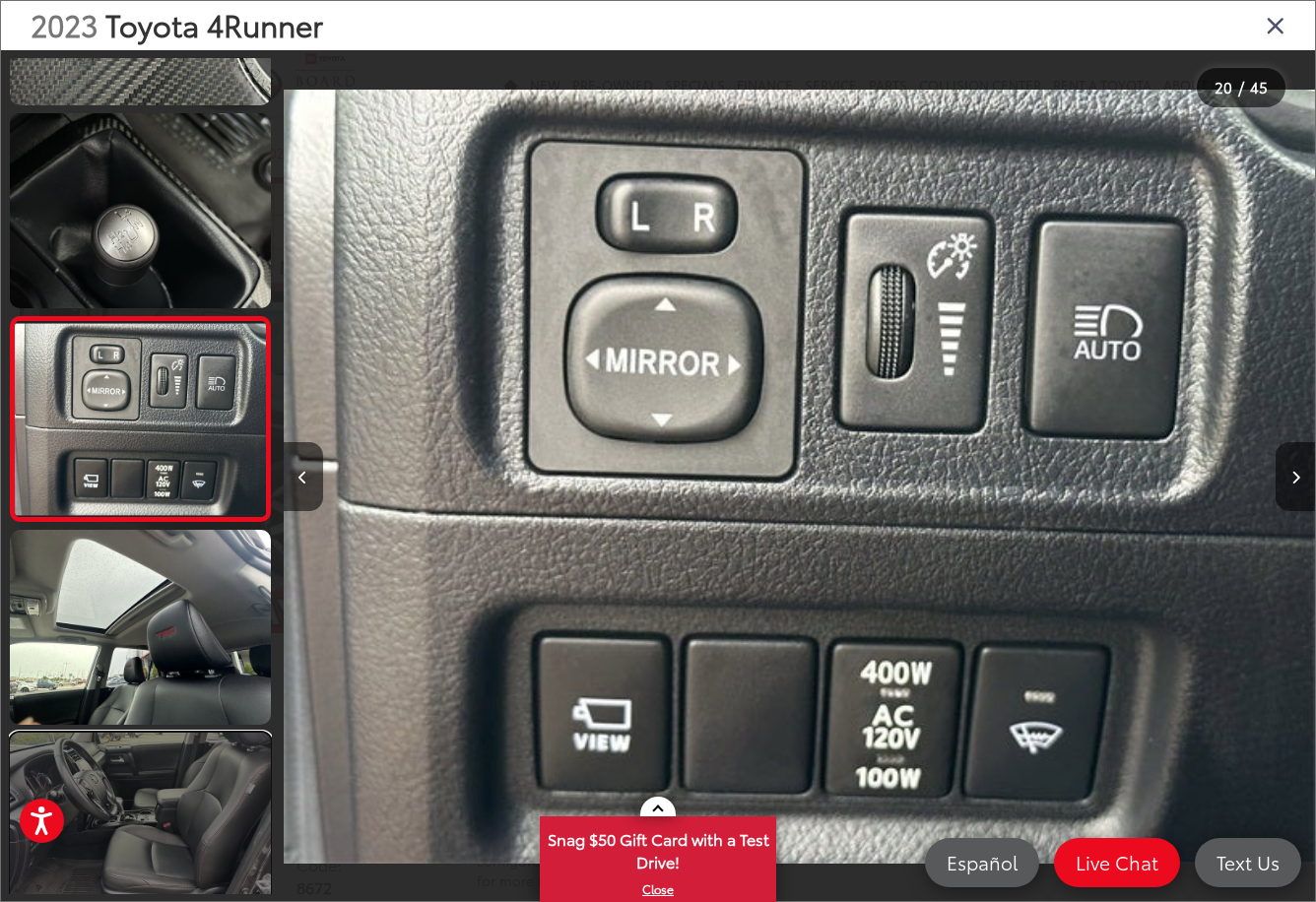 click at bounding box center [140, 830] 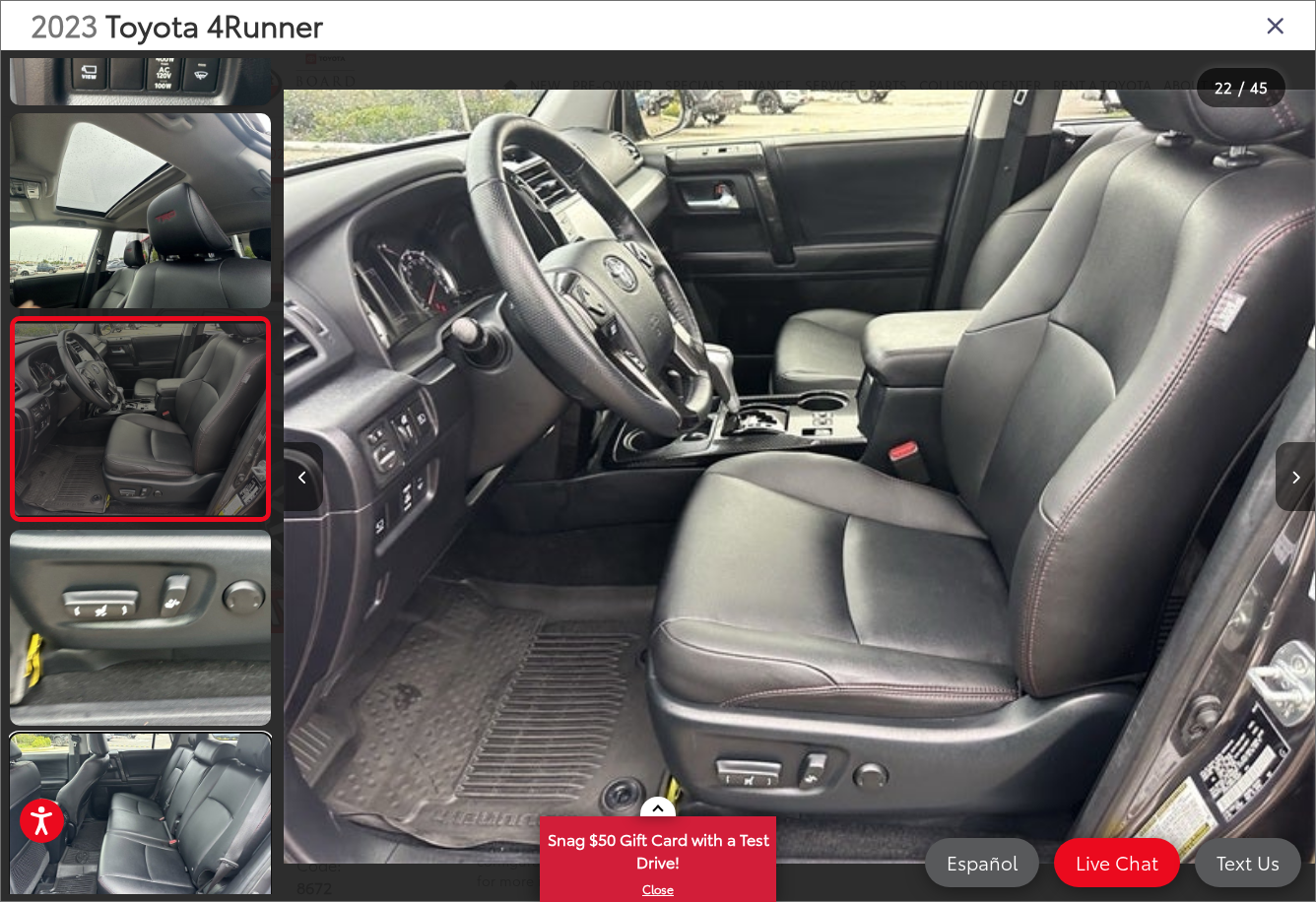 click at bounding box center [140, 831] 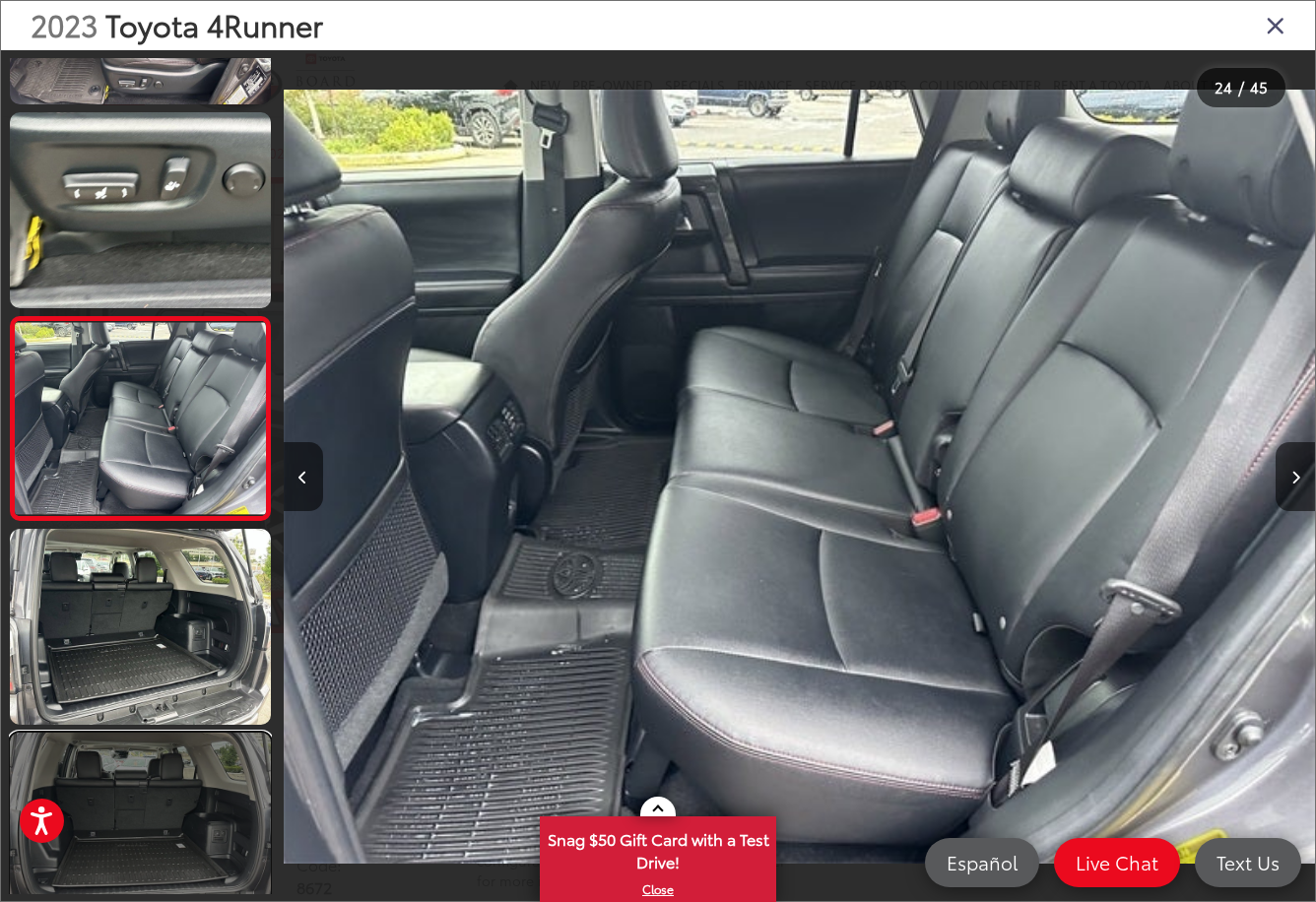 click at bounding box center [140, 830] 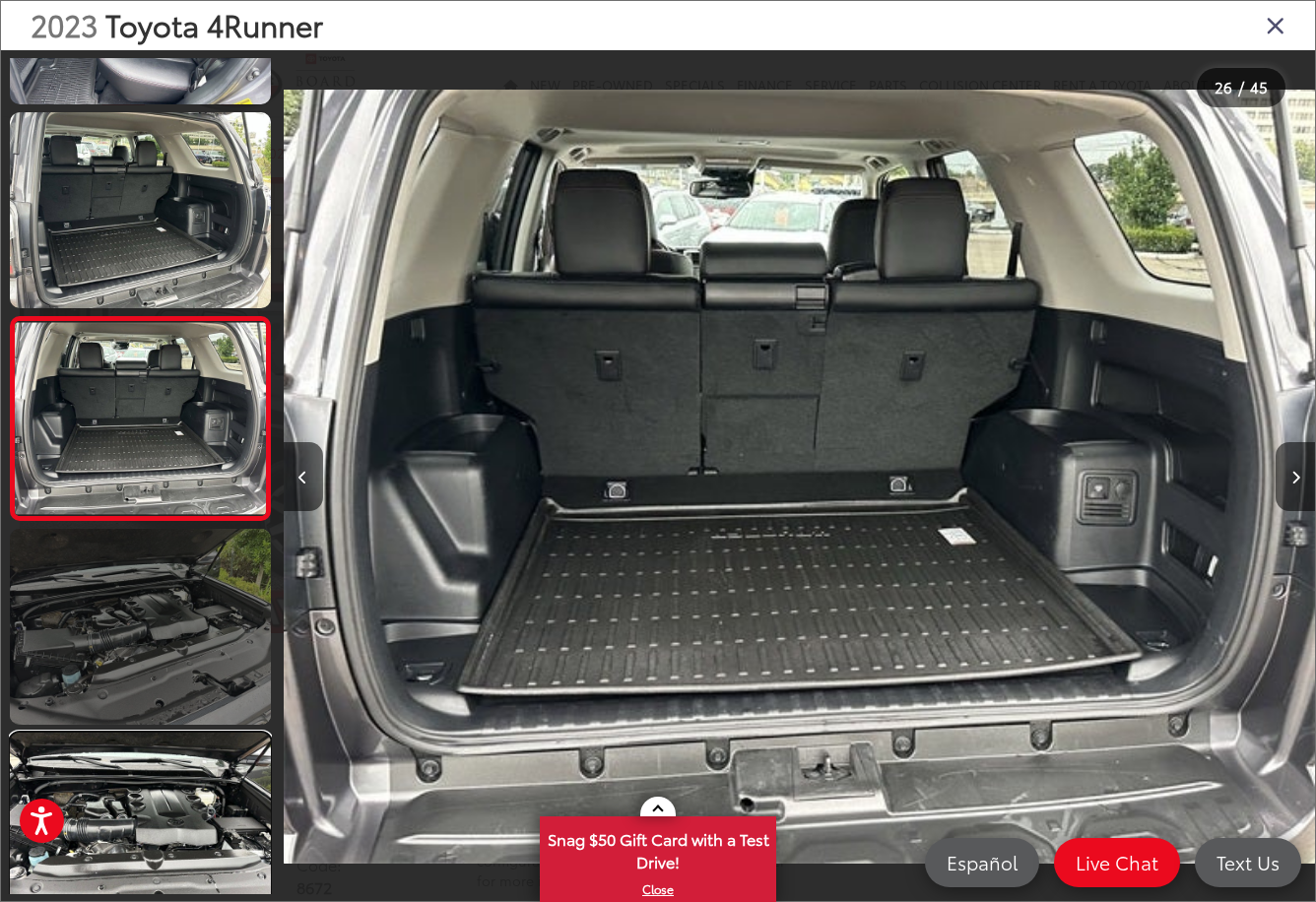 click at bounding box center [140, 830] 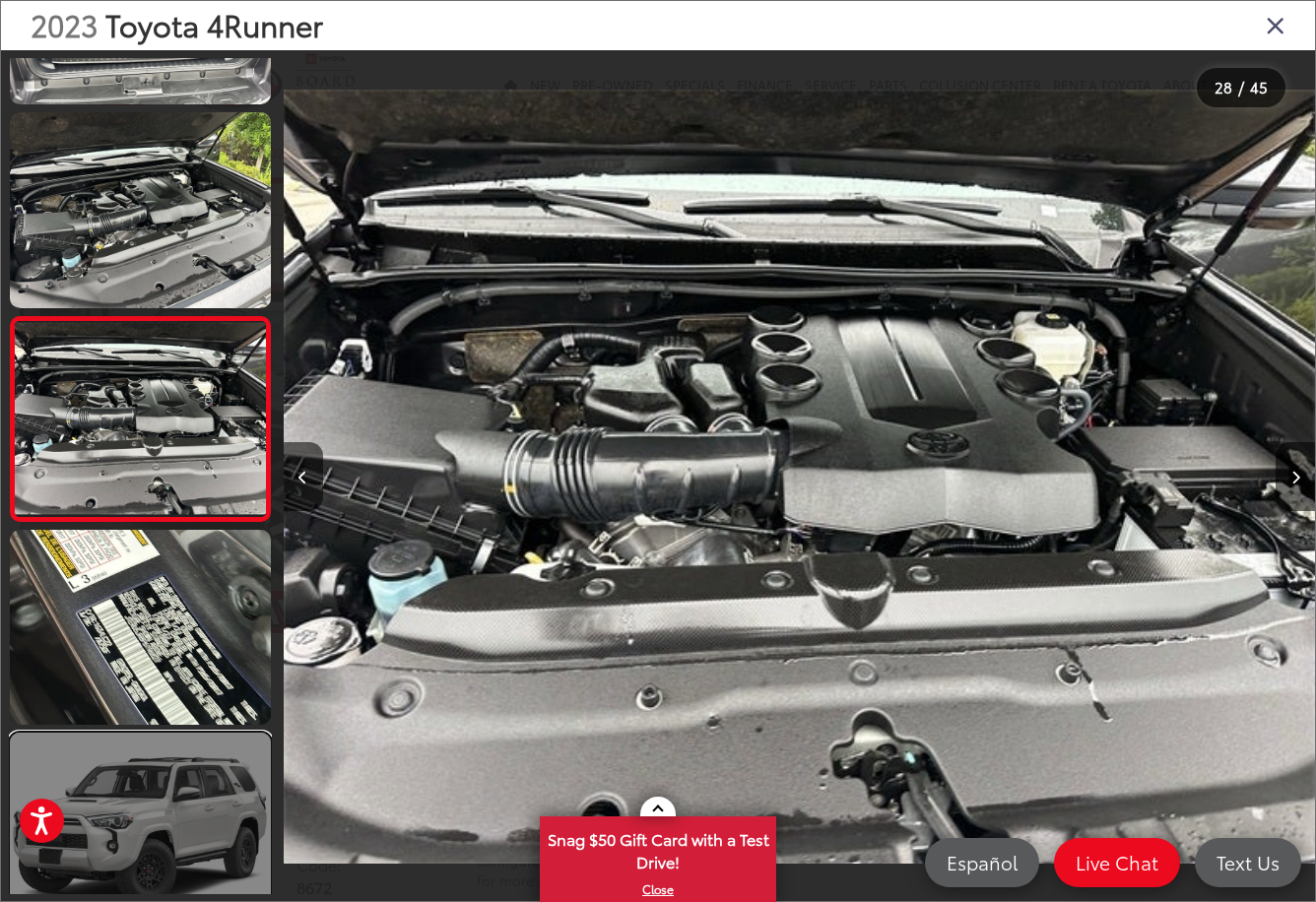 click at bounding box center (140, 830) 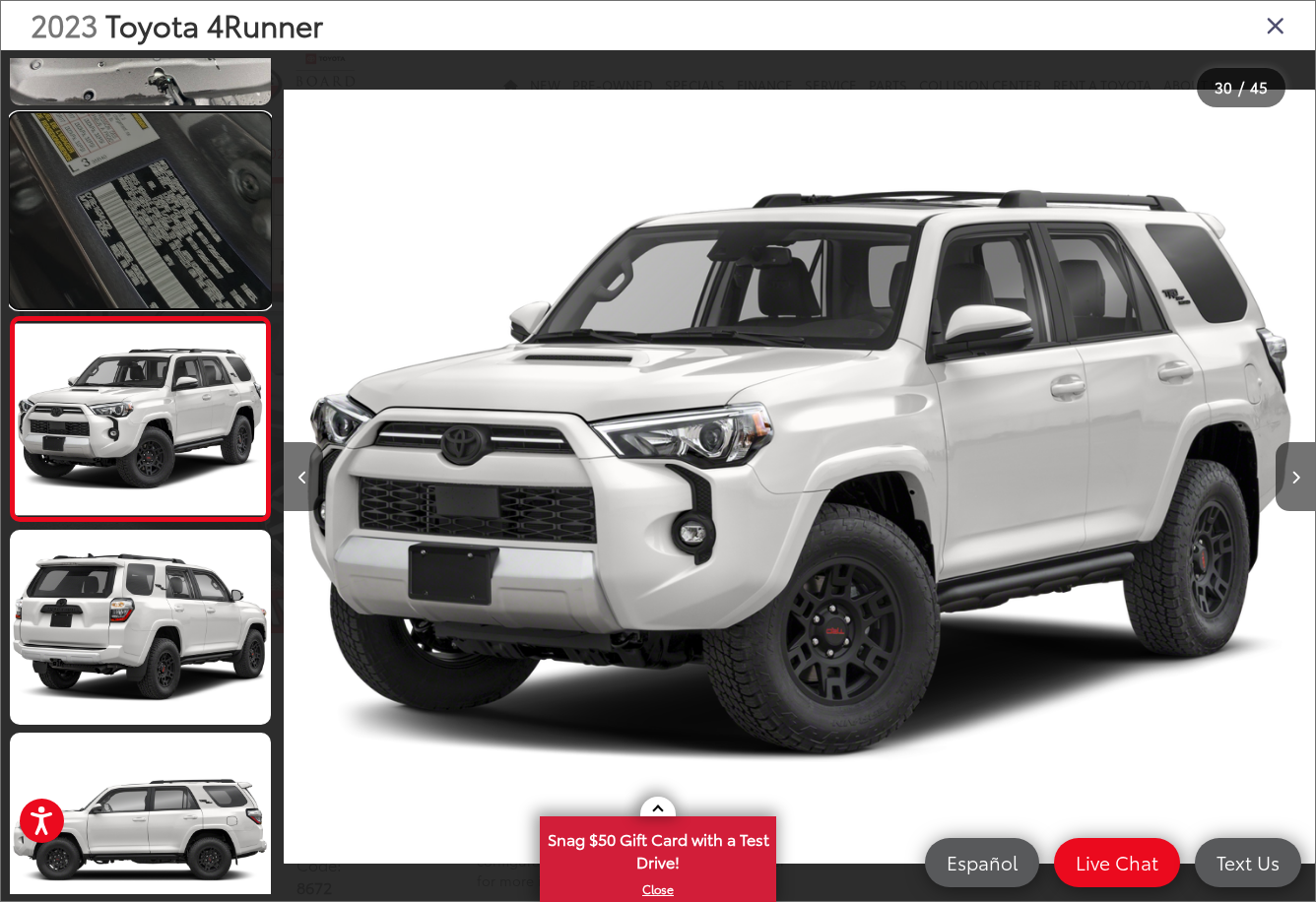 click at bounding box center [140, 211] 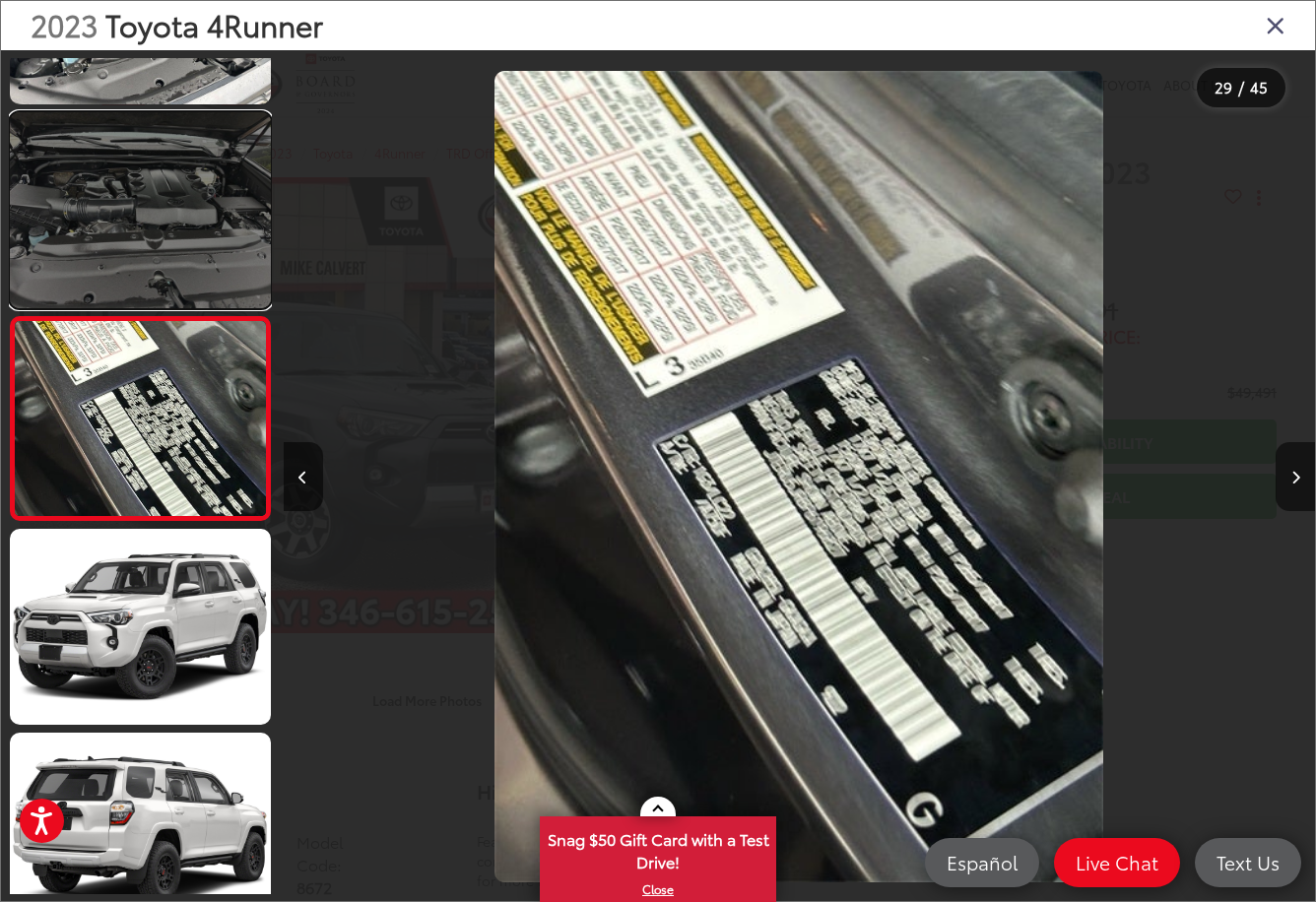 click at bounding box center [140, 210] 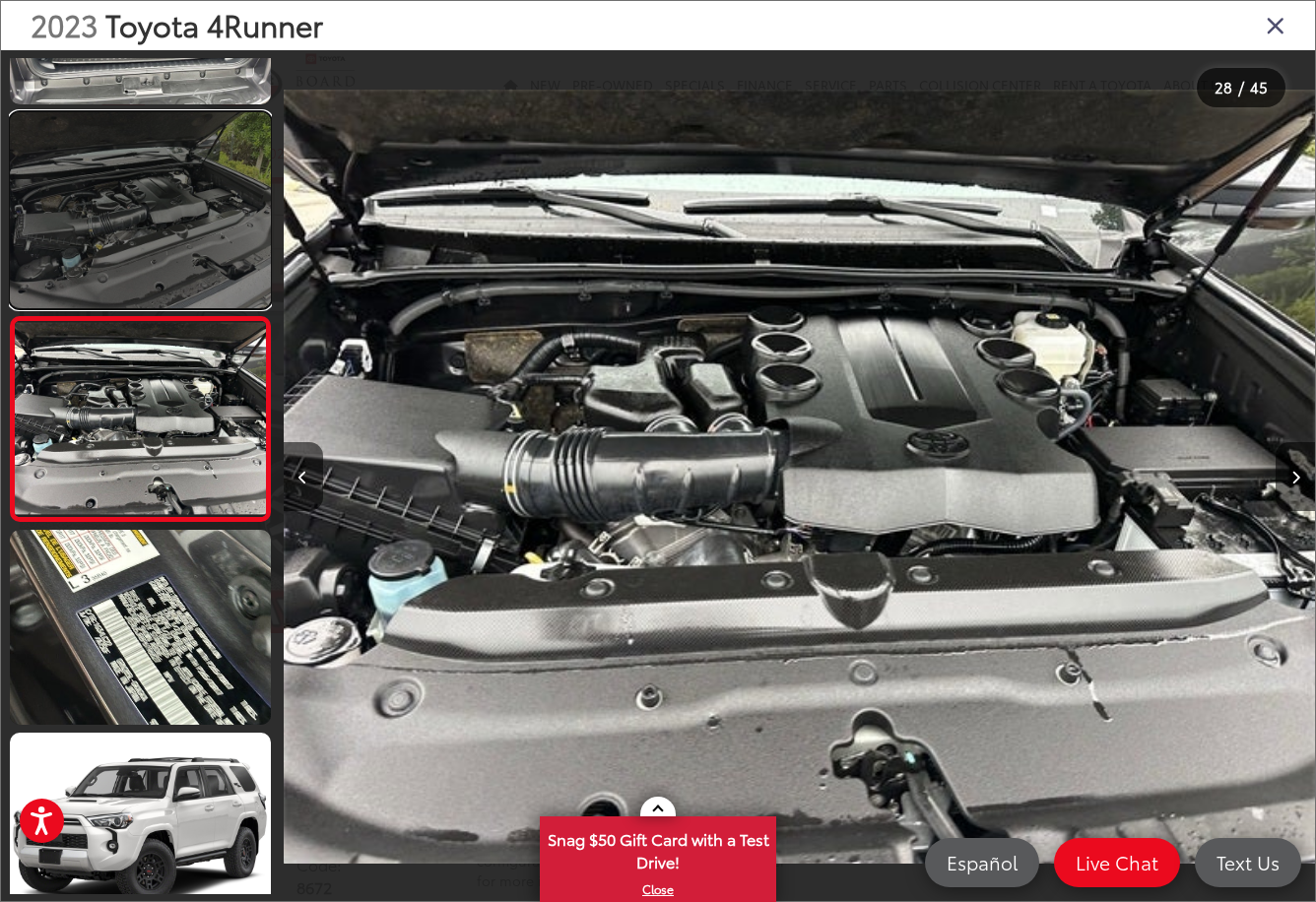 click at bounding box center [140, 210] 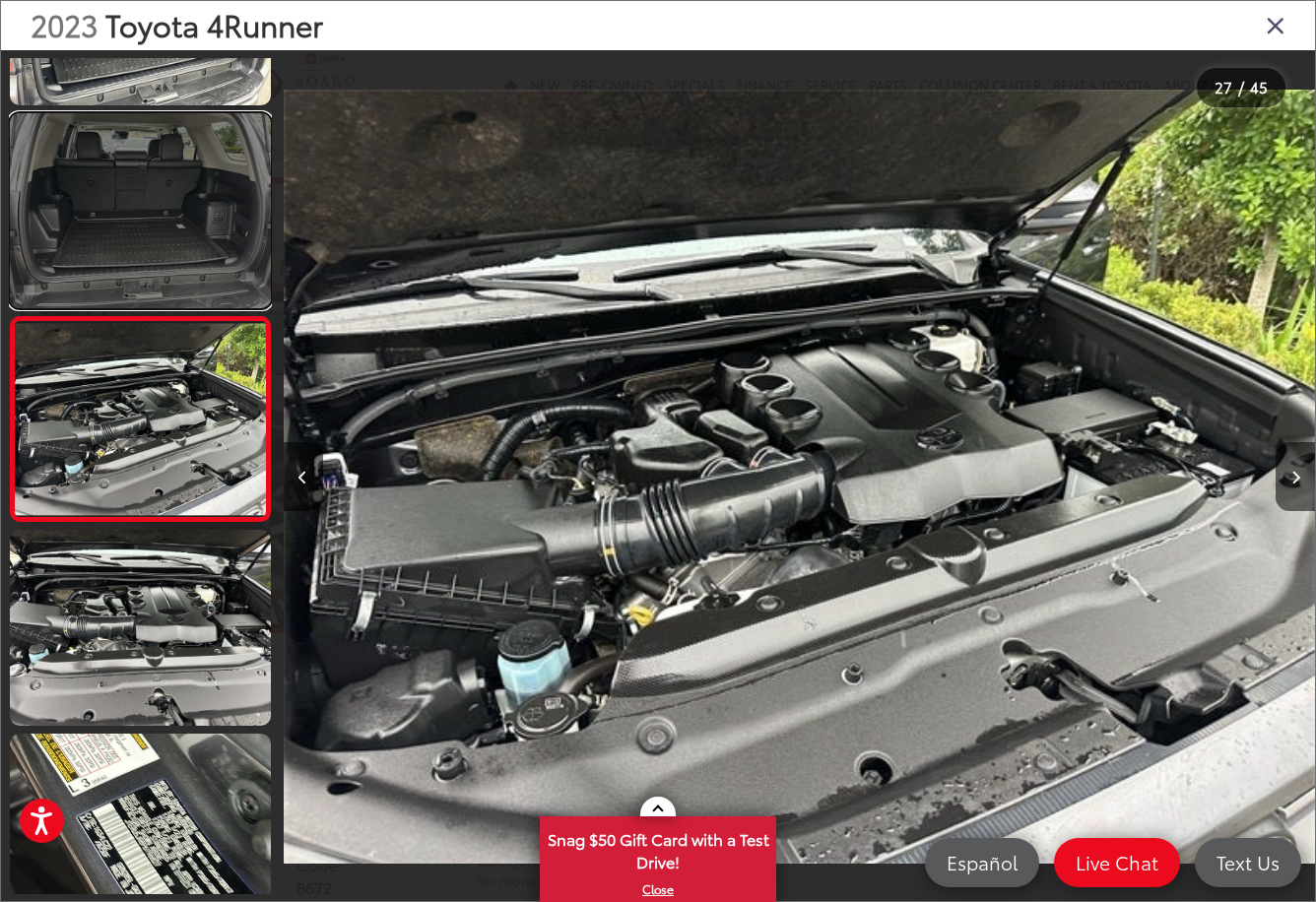 click at bounding box center [140, 211] 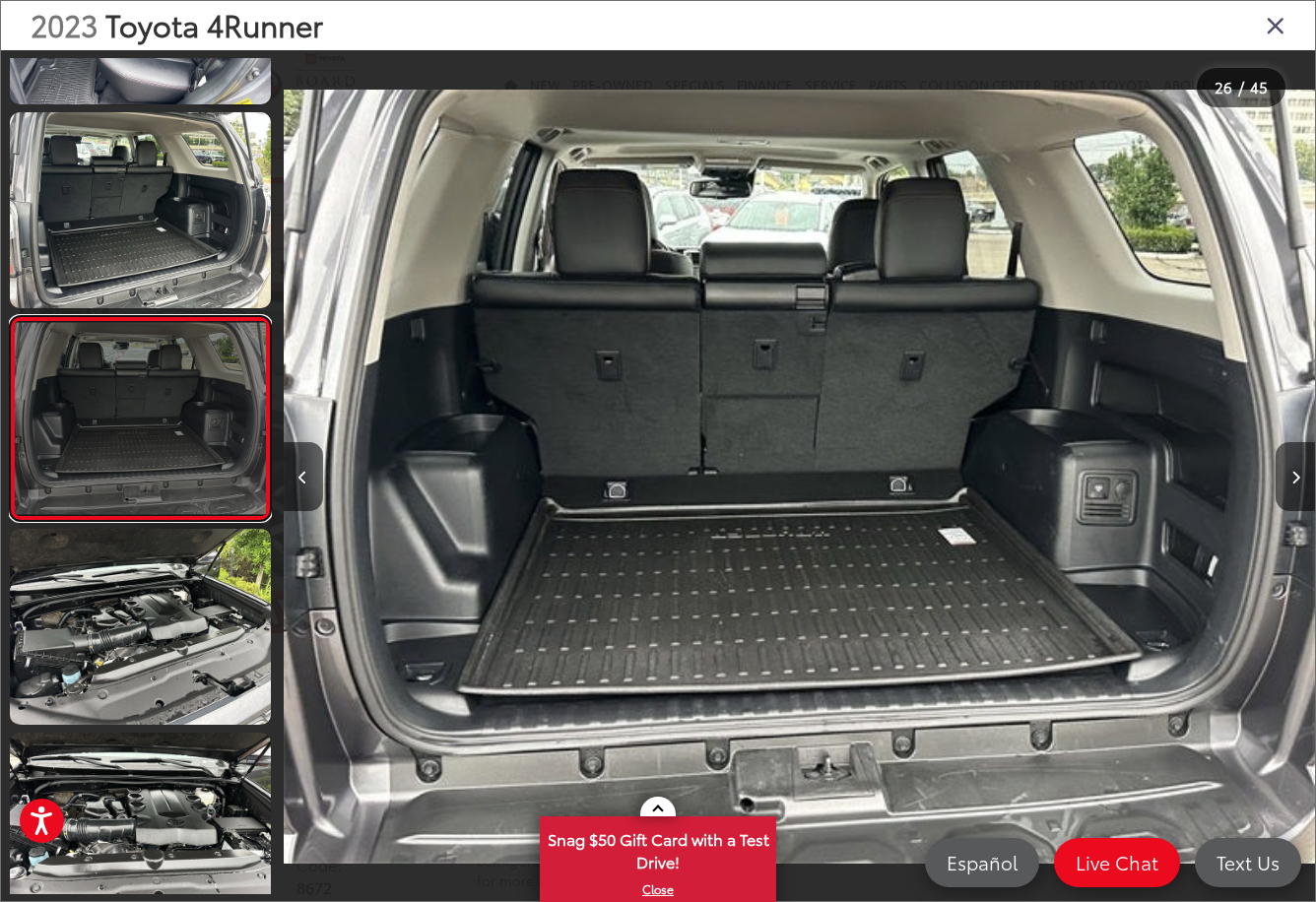 click at bounding box center (140, 419) 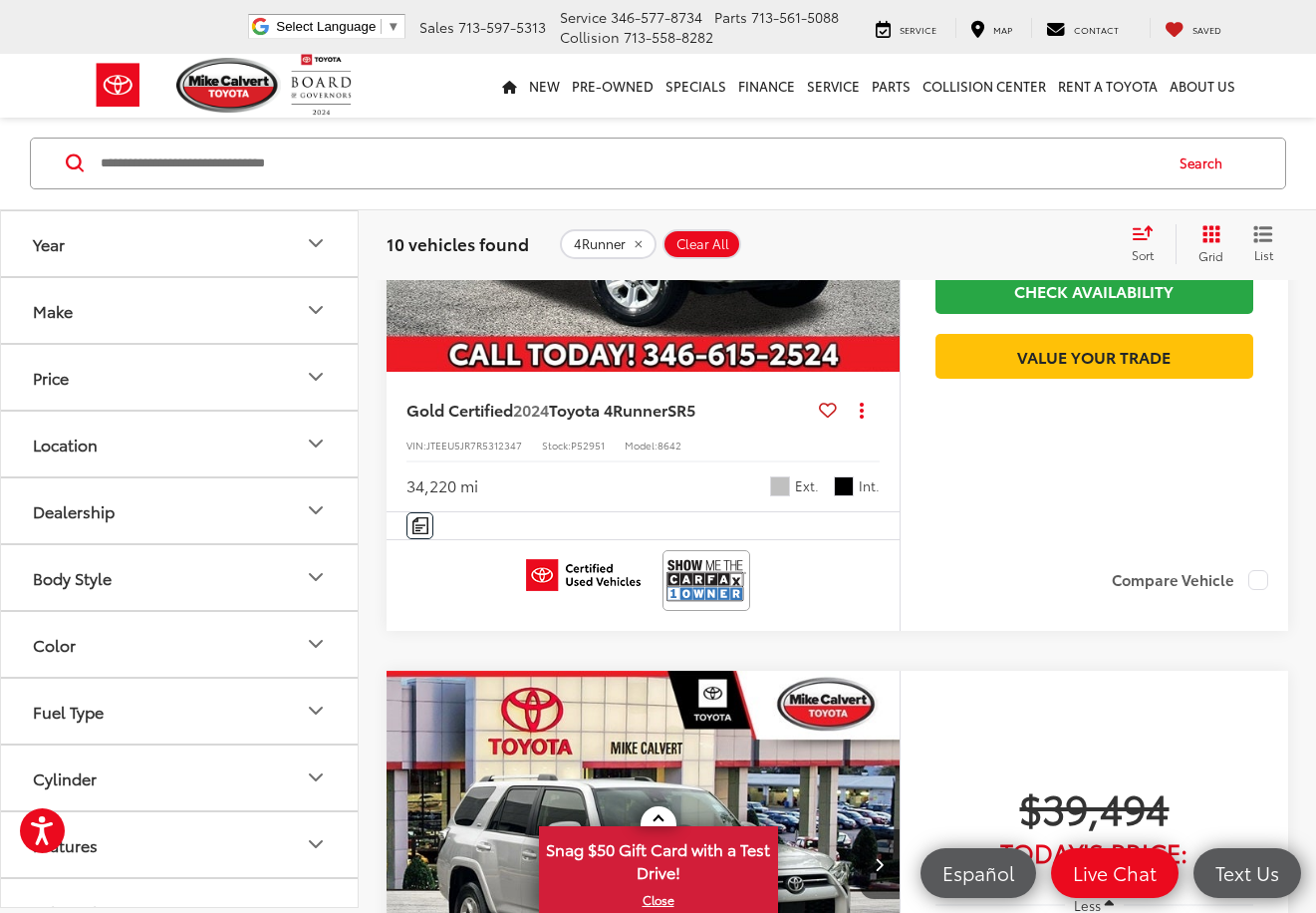 scroll, scrollTop: 3640, scrollLeft: 0, axis: vertical 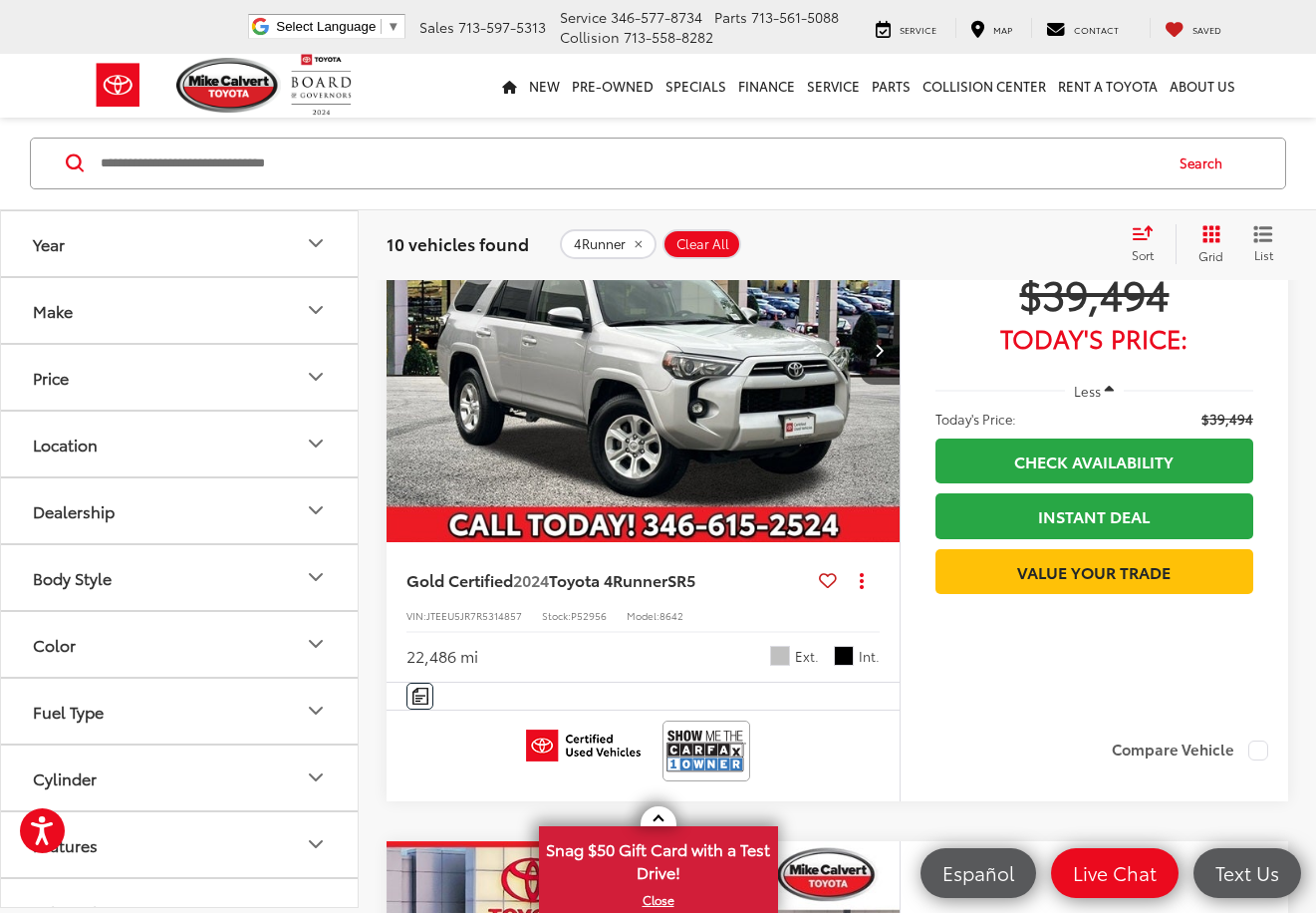 click at bounding box center (644, 350) 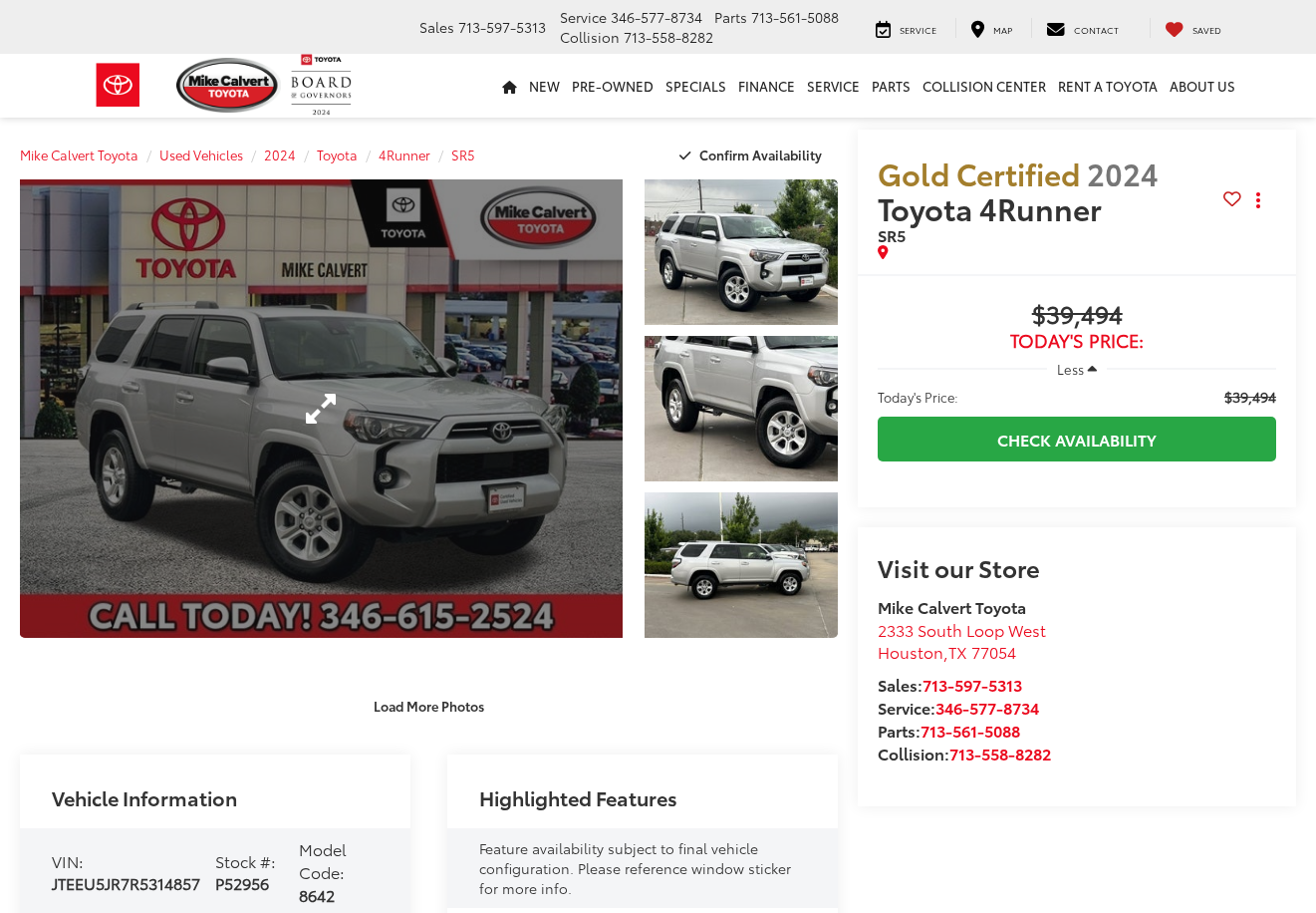 scroll, scrollTop: 0, scrollLeft: 0, axis: both 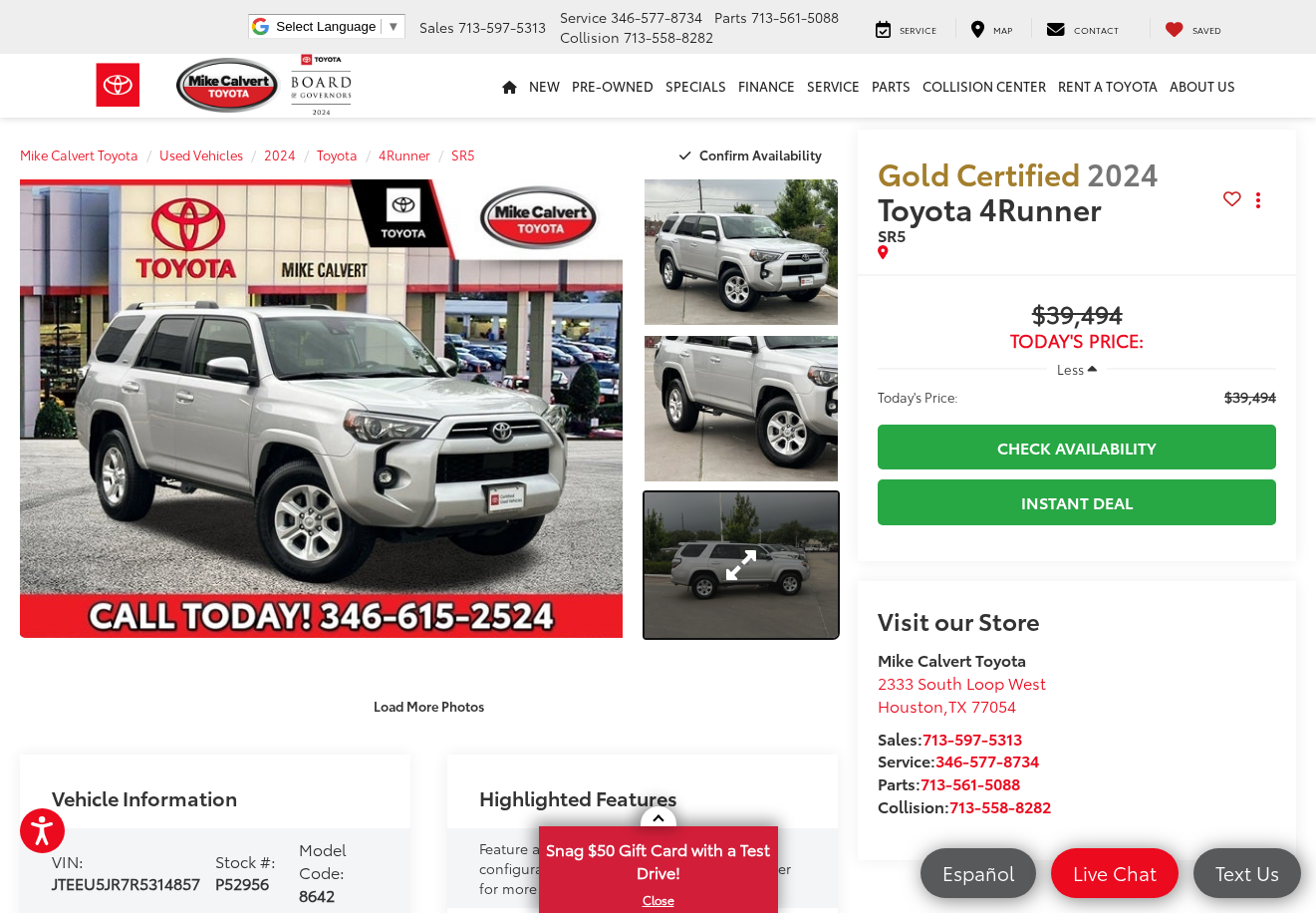 click at bounding box center [741, 565] 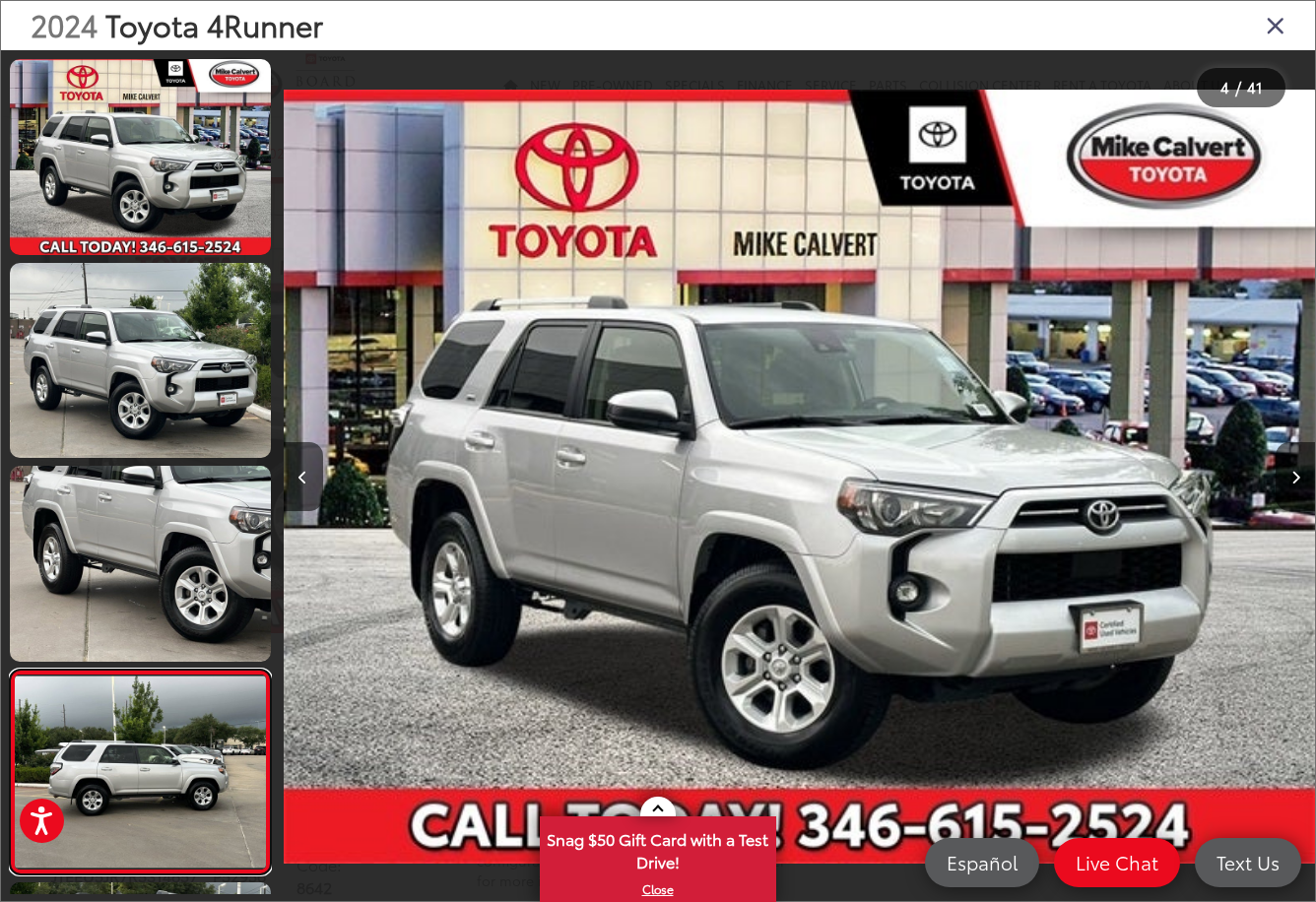 scroll, scrollTop: 0, scrollLeft: 229, axis: horizontal 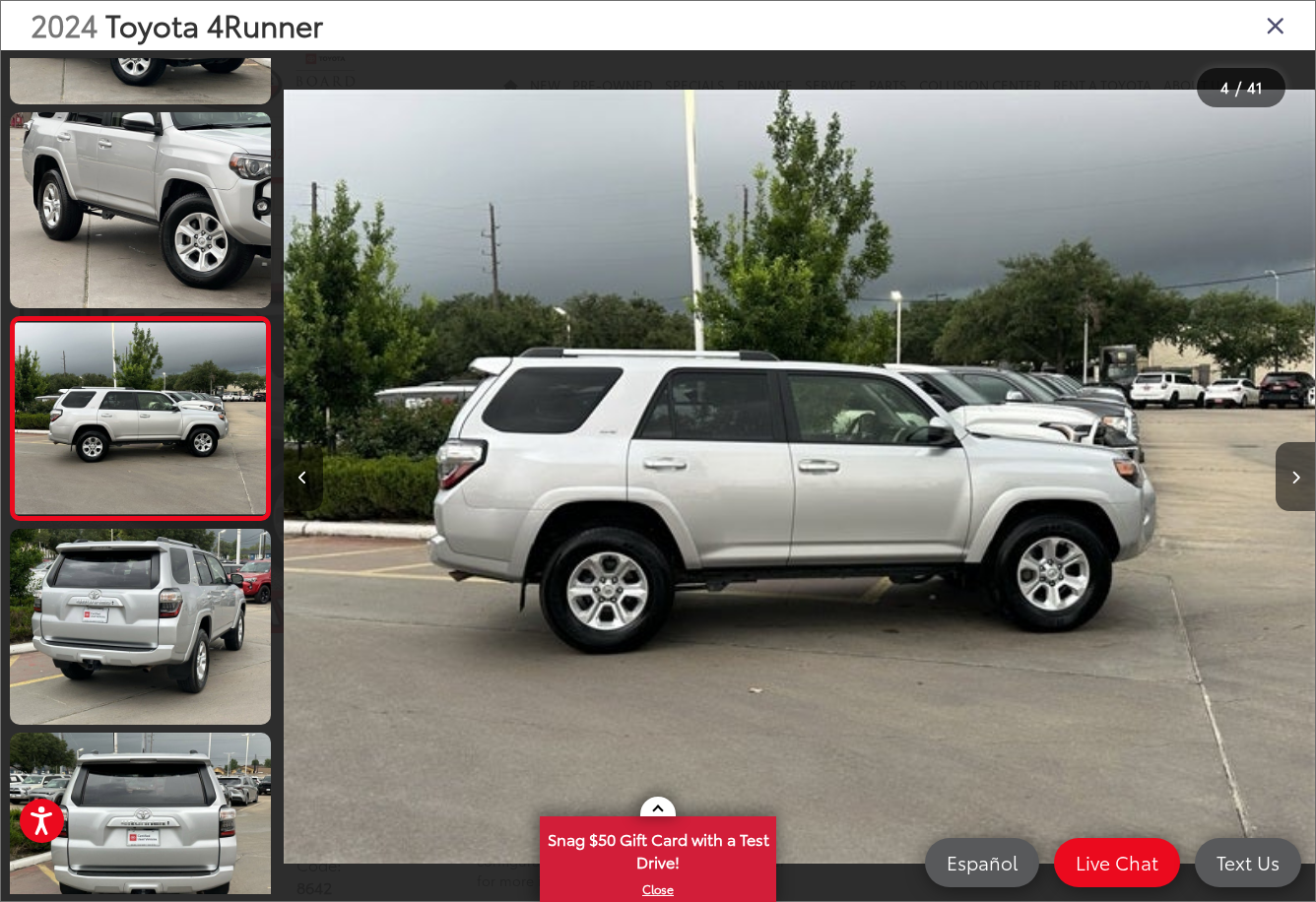 click at bounding box center [798, 477] 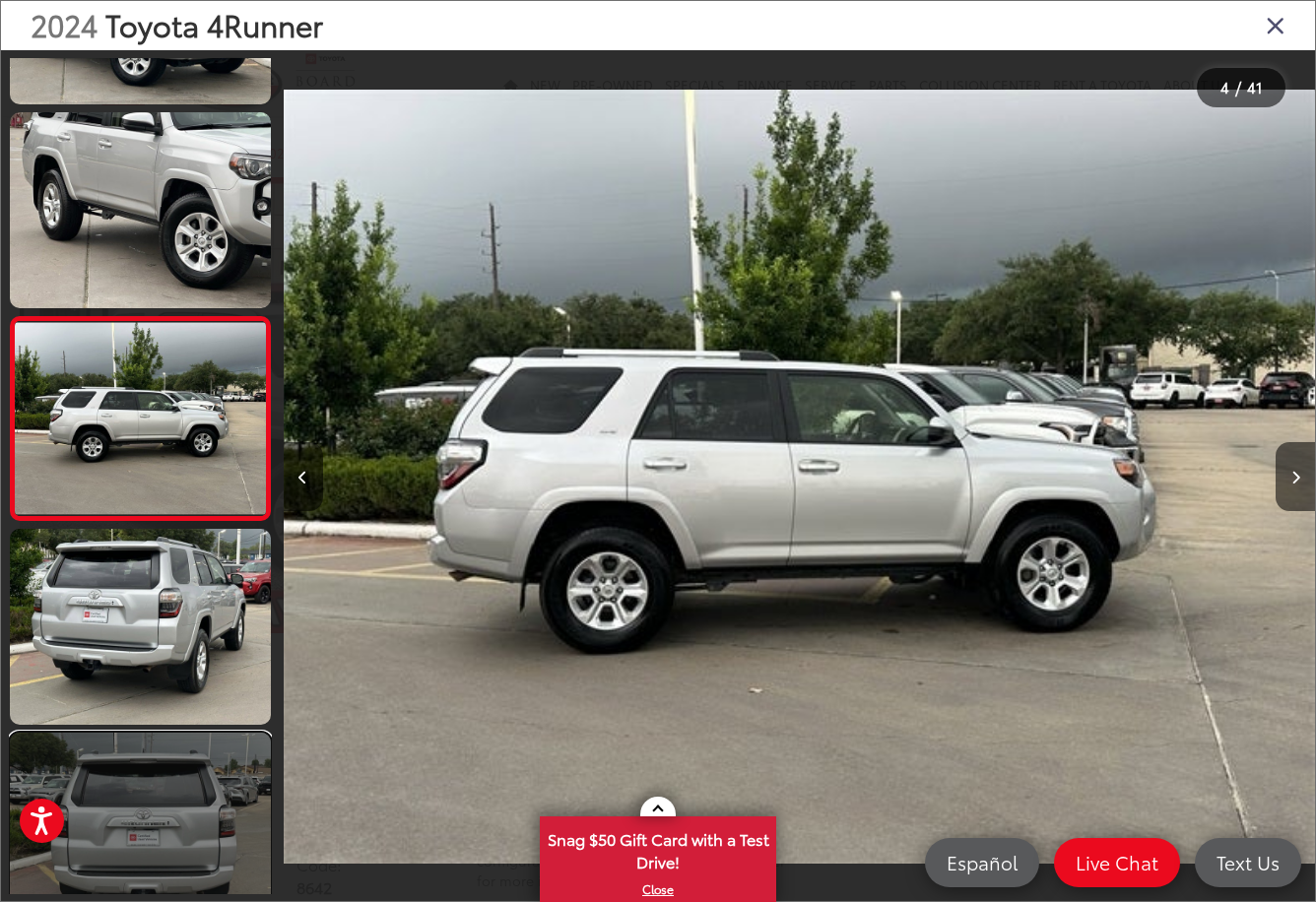 click at bounding box center [140, 830] 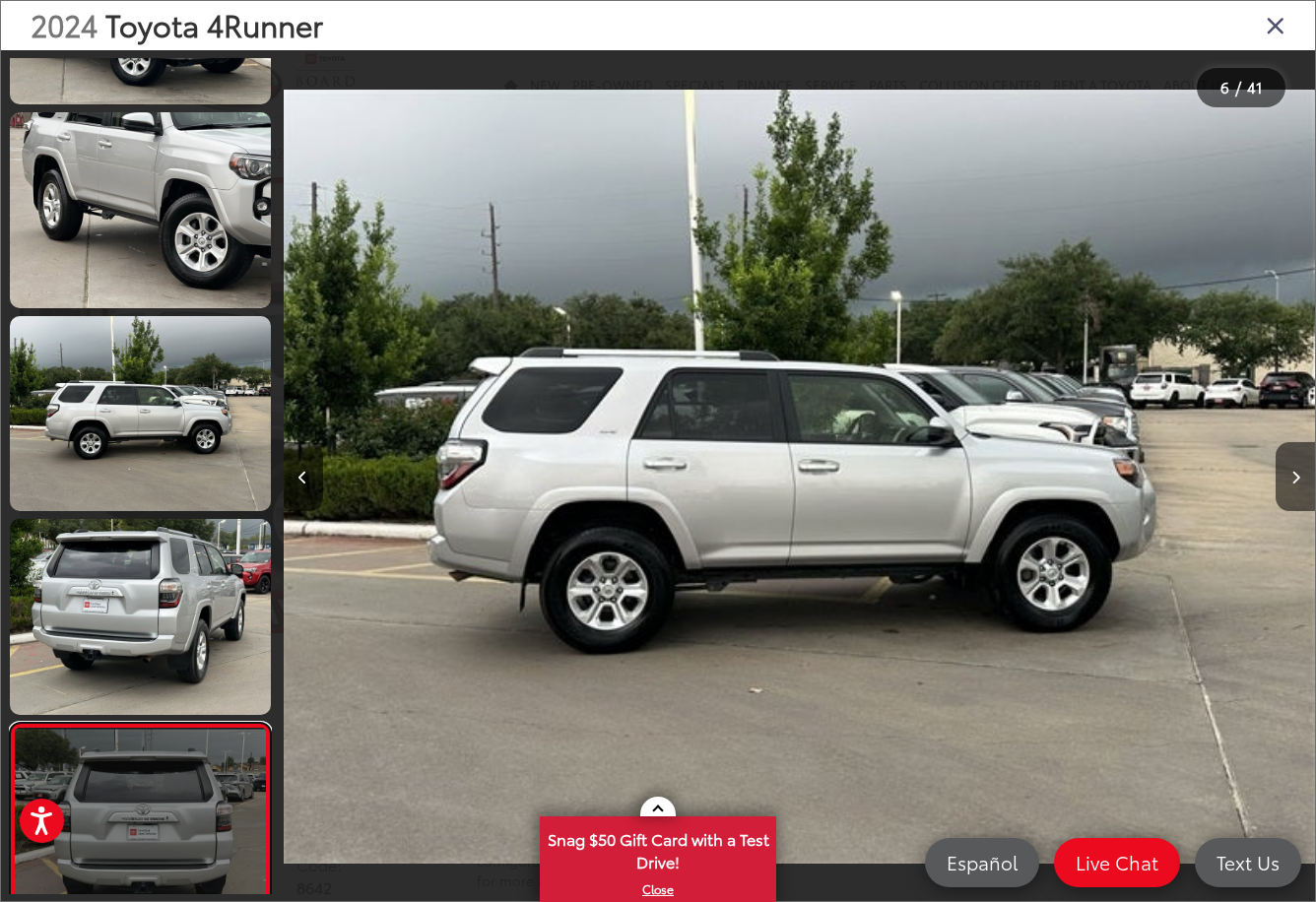 scroll, scrollTop: 0, scrollLeft: 3573, axis: horizontal 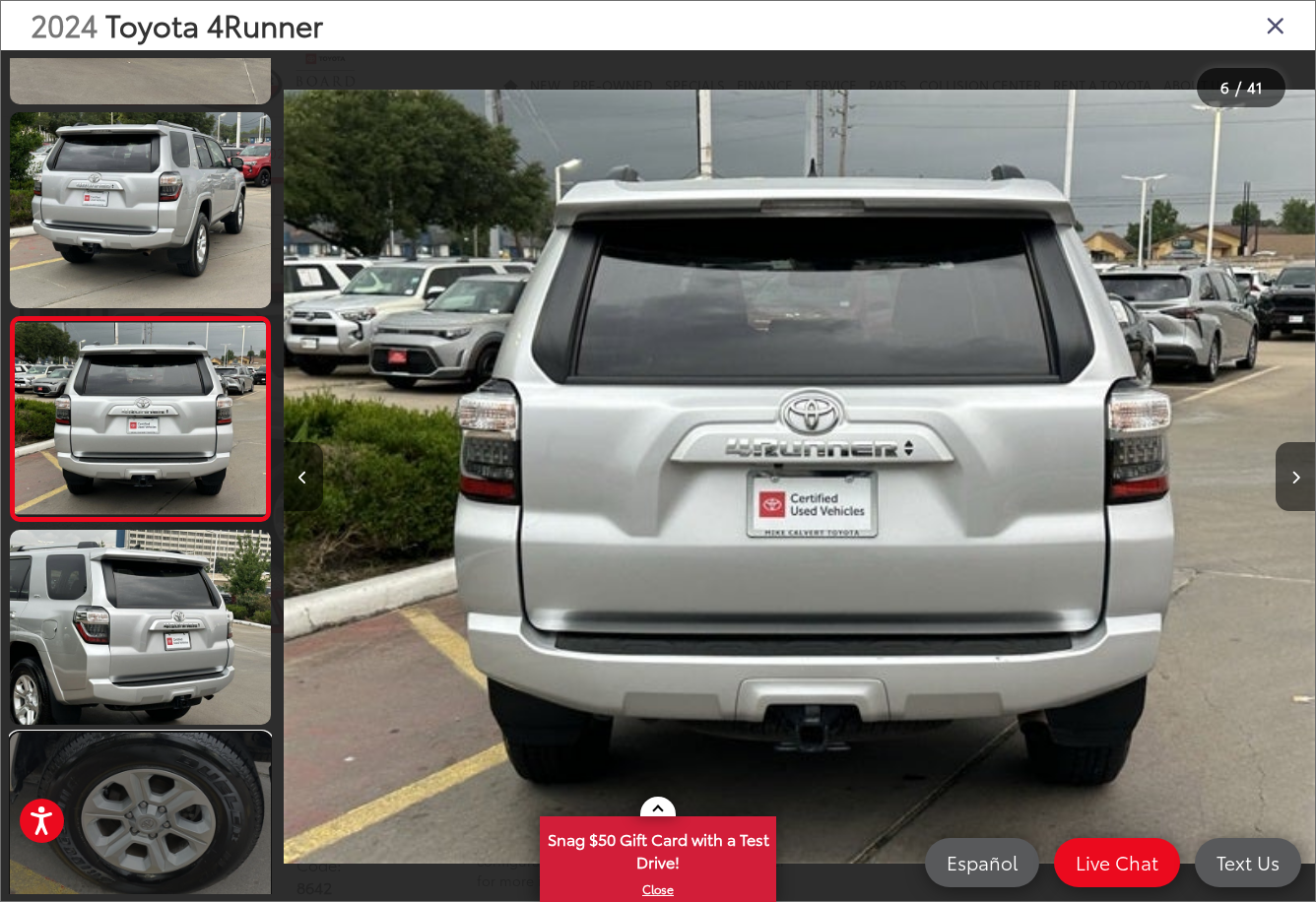 click at bounding box center (140, 830) 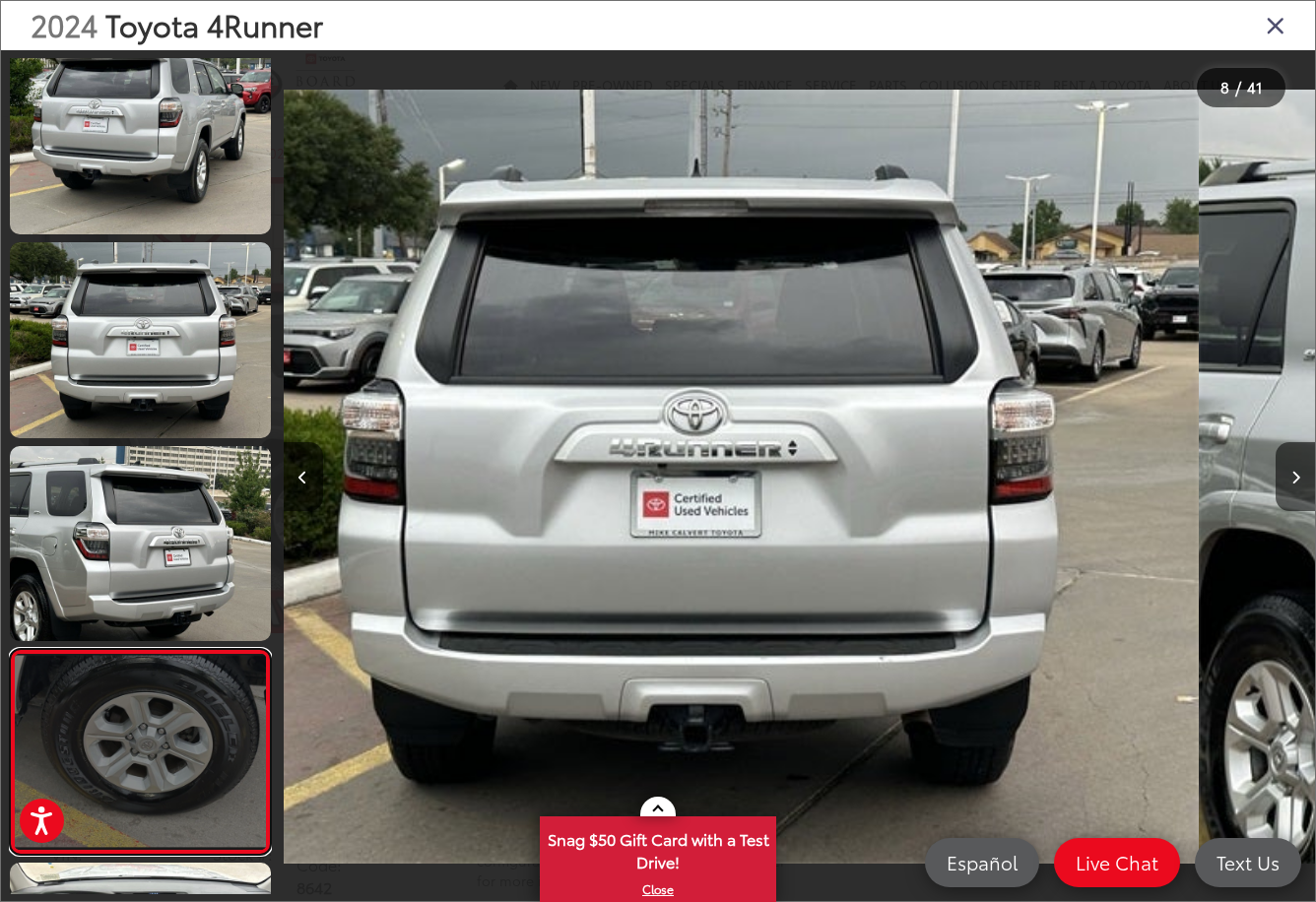 scroll, scrollTop: 992, scrollLeft: 0, axis: vertical 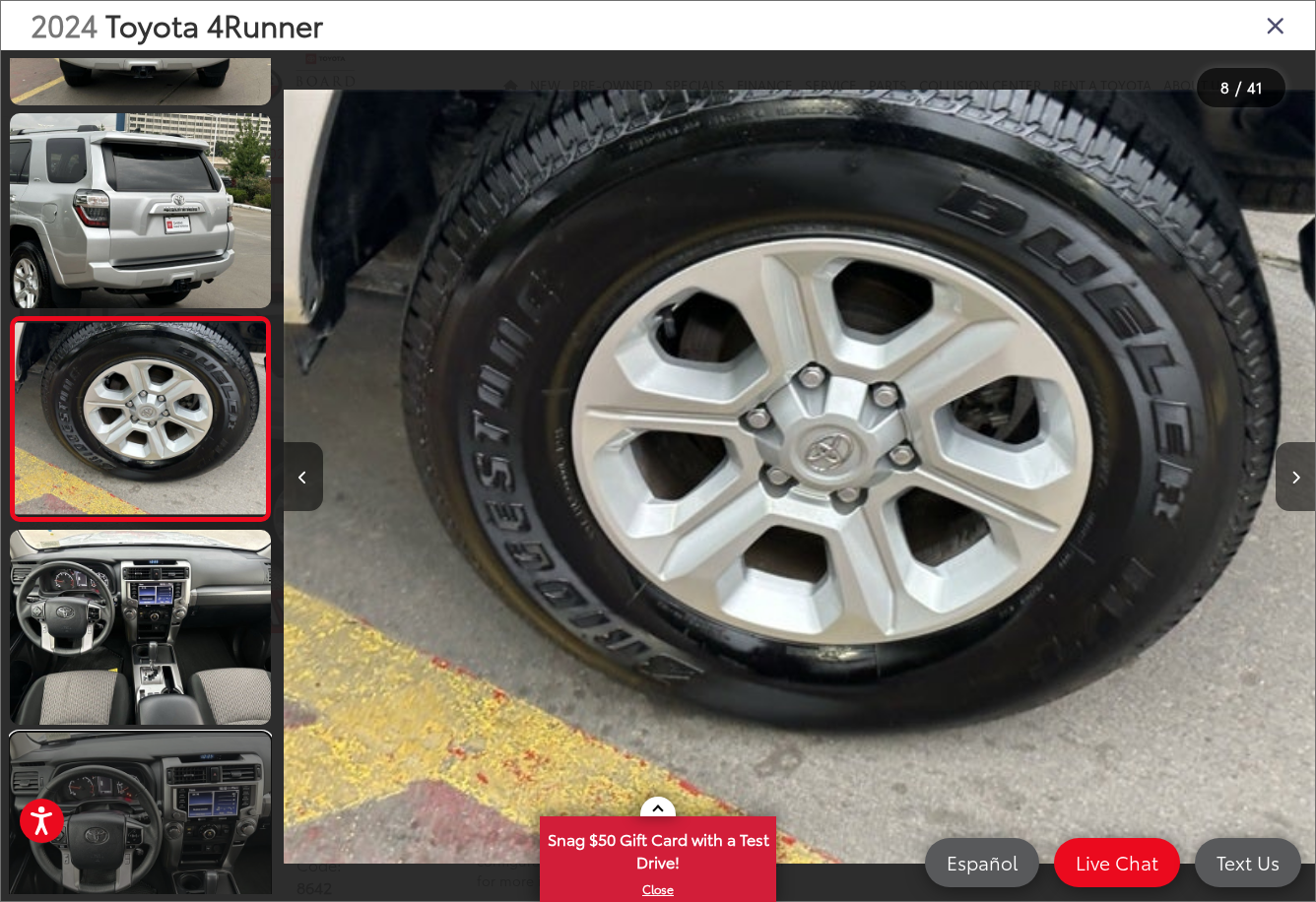 click at bounding box center (140, 830) 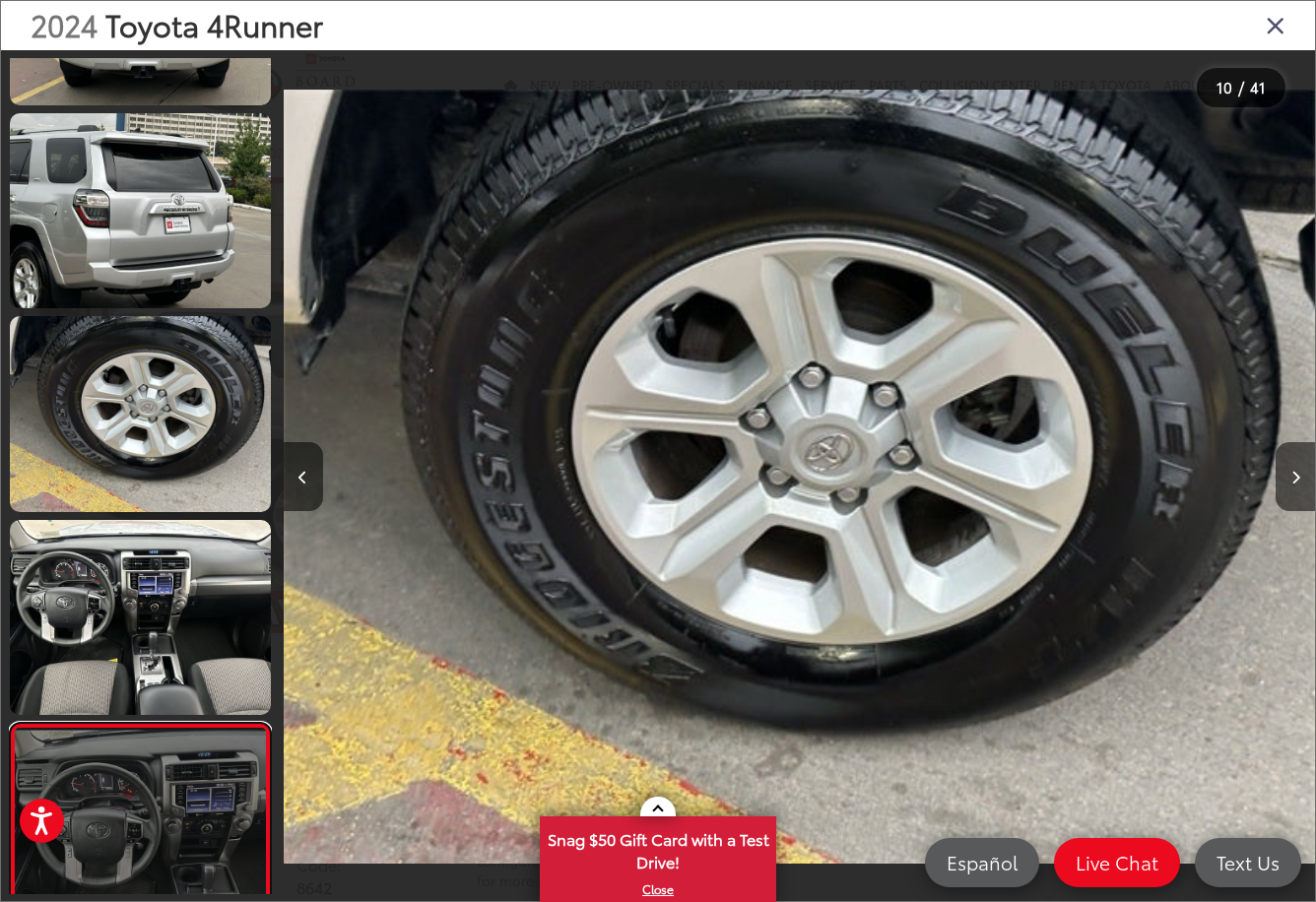 scroll, scrollTop: 0, scrollLeft: 7337, axis: horizontal 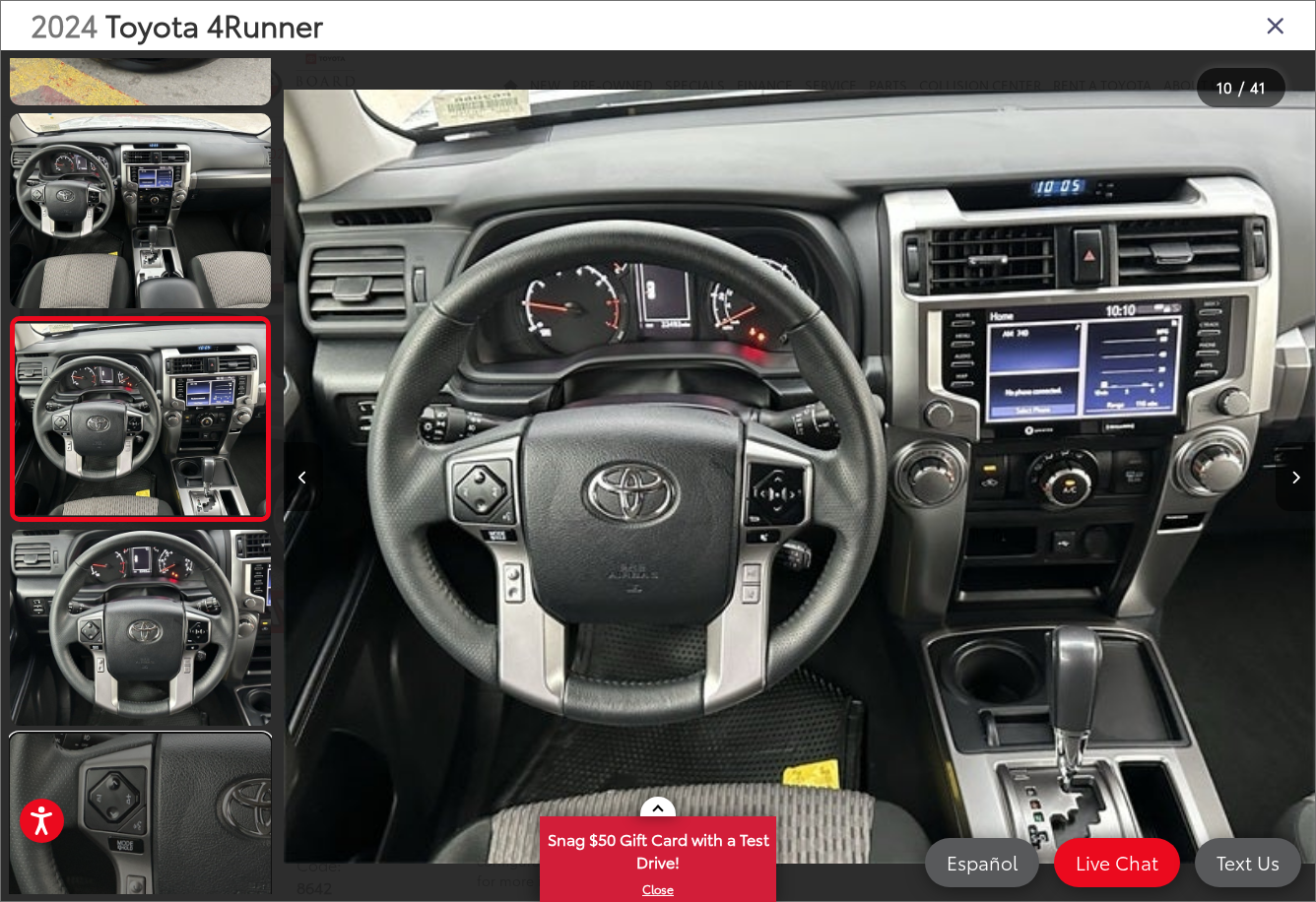 click at bounding box center [140, 831] 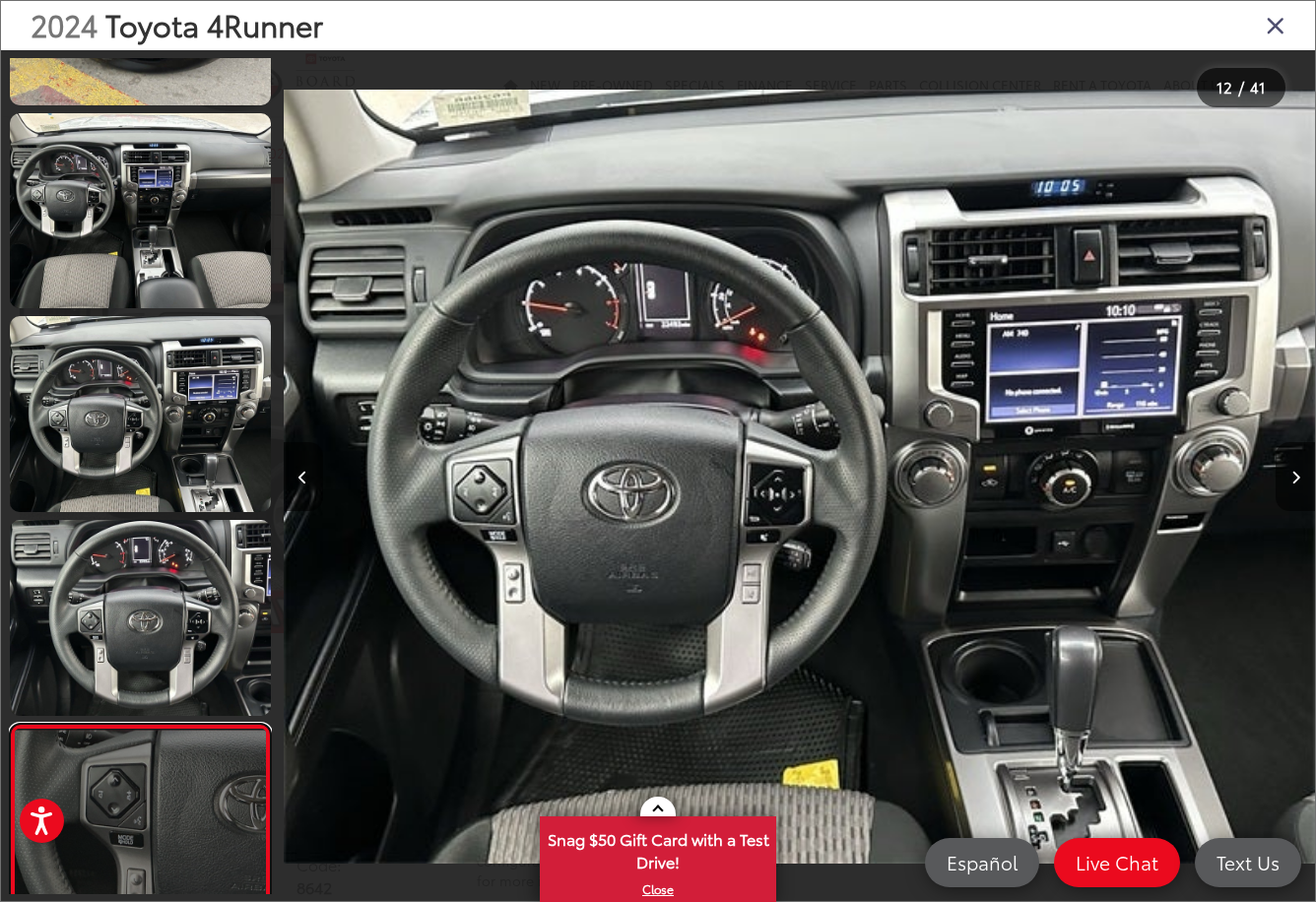 scroll, scrollTop: 0, scrollLeft: 9399, axis: horizontal 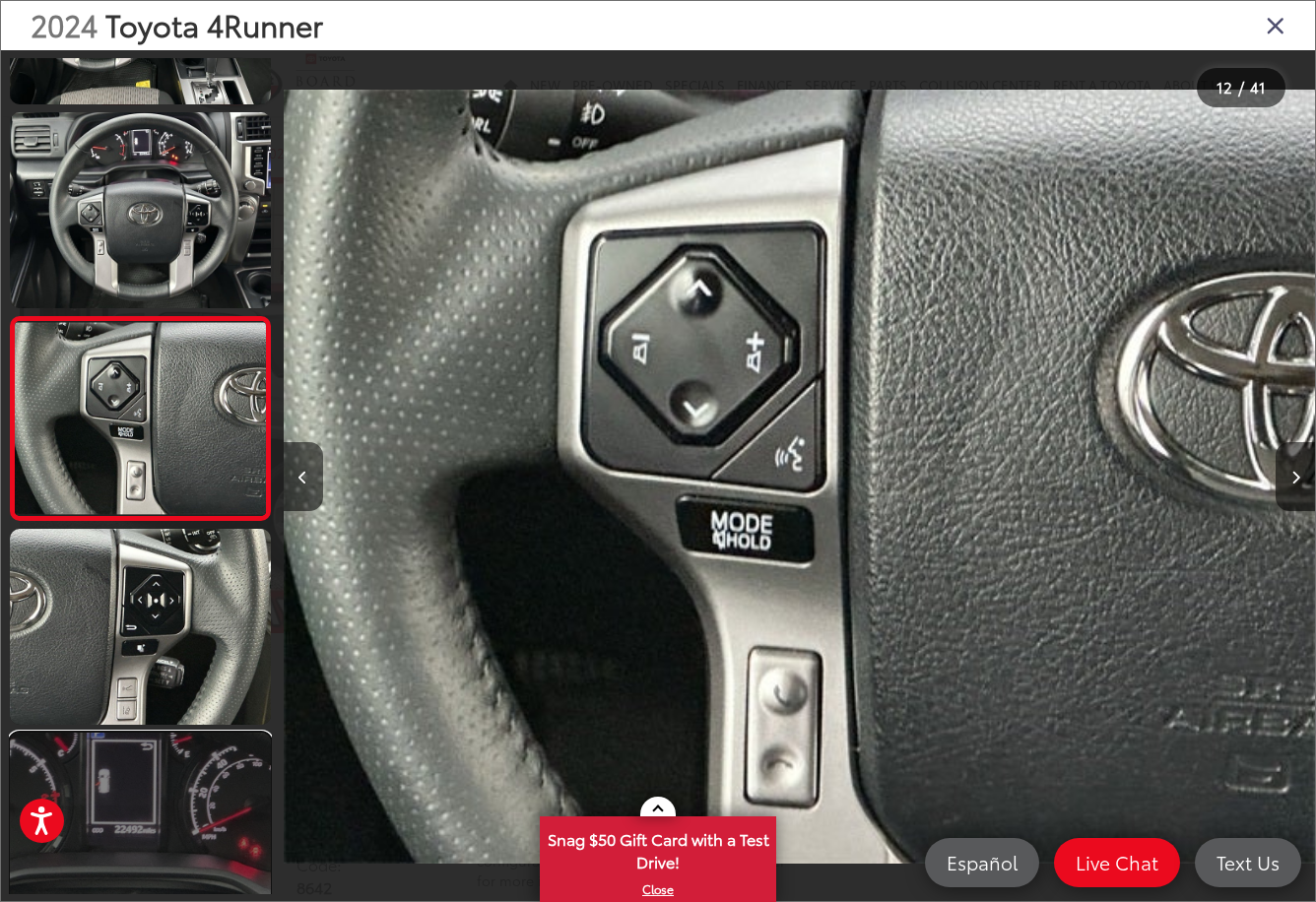 click at bounding box center (140, 830) 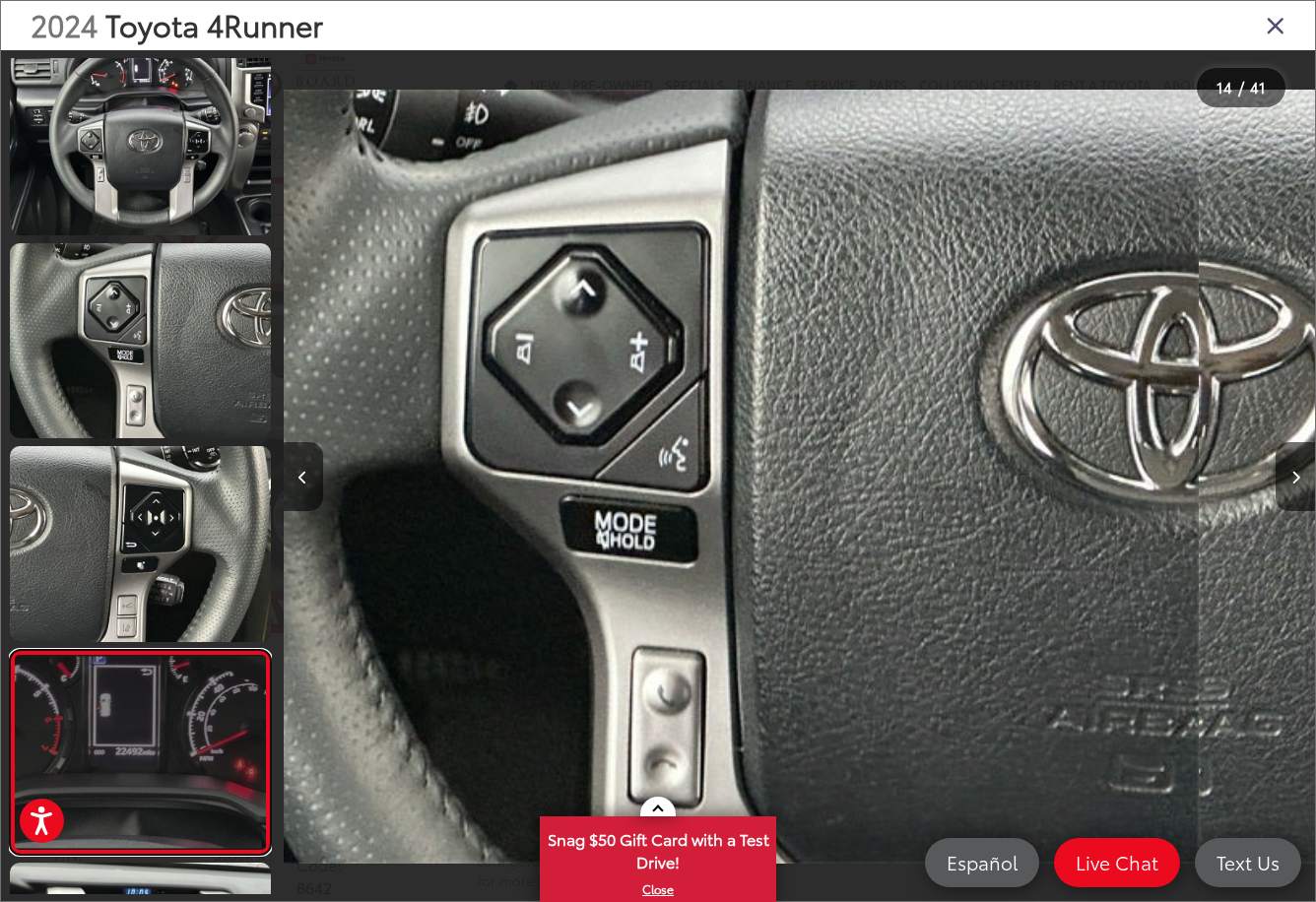 scroll, scrollTop: 2377, scrollLeft: 0, axis: vertical 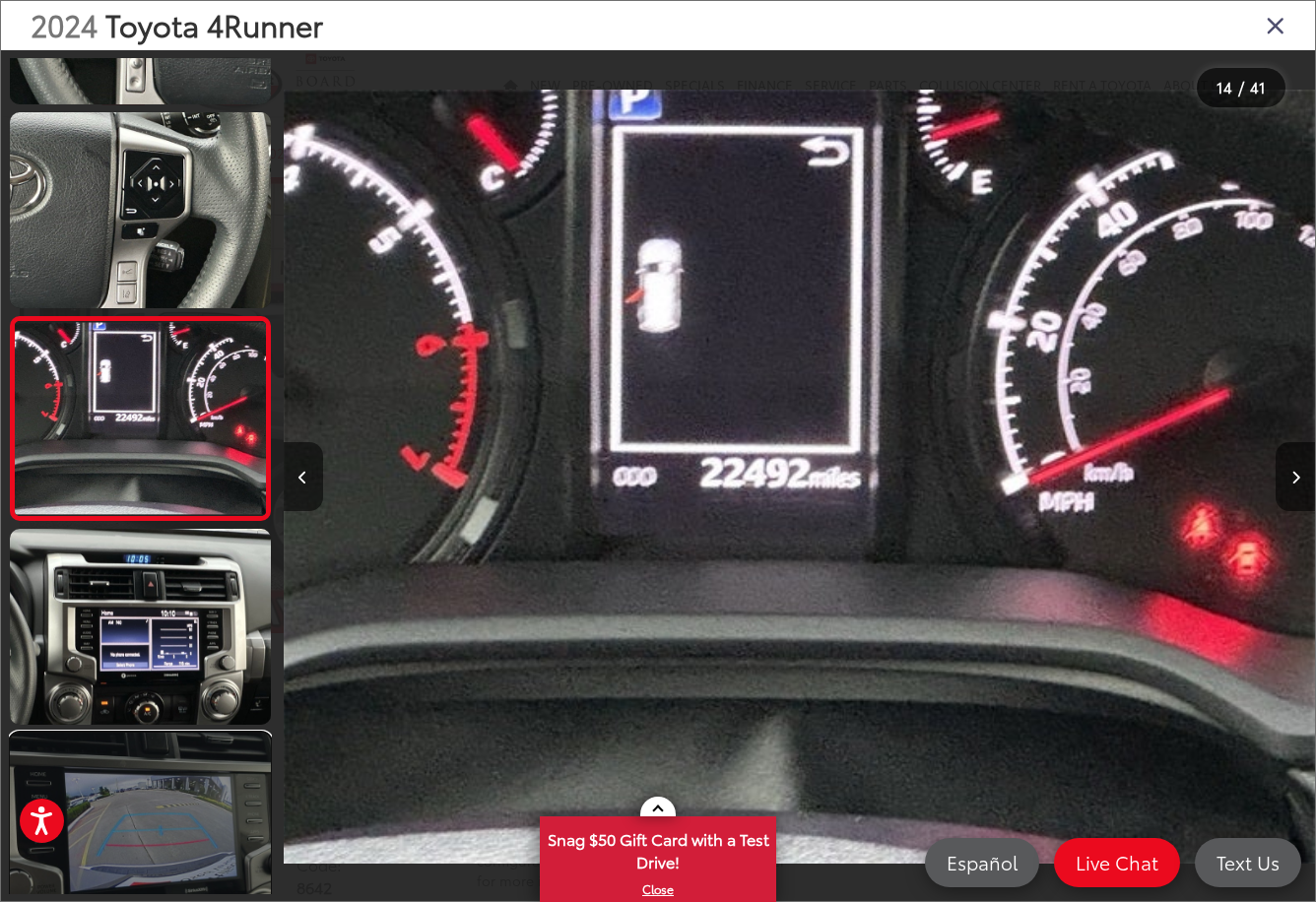 click at bounding box center [140, 830] 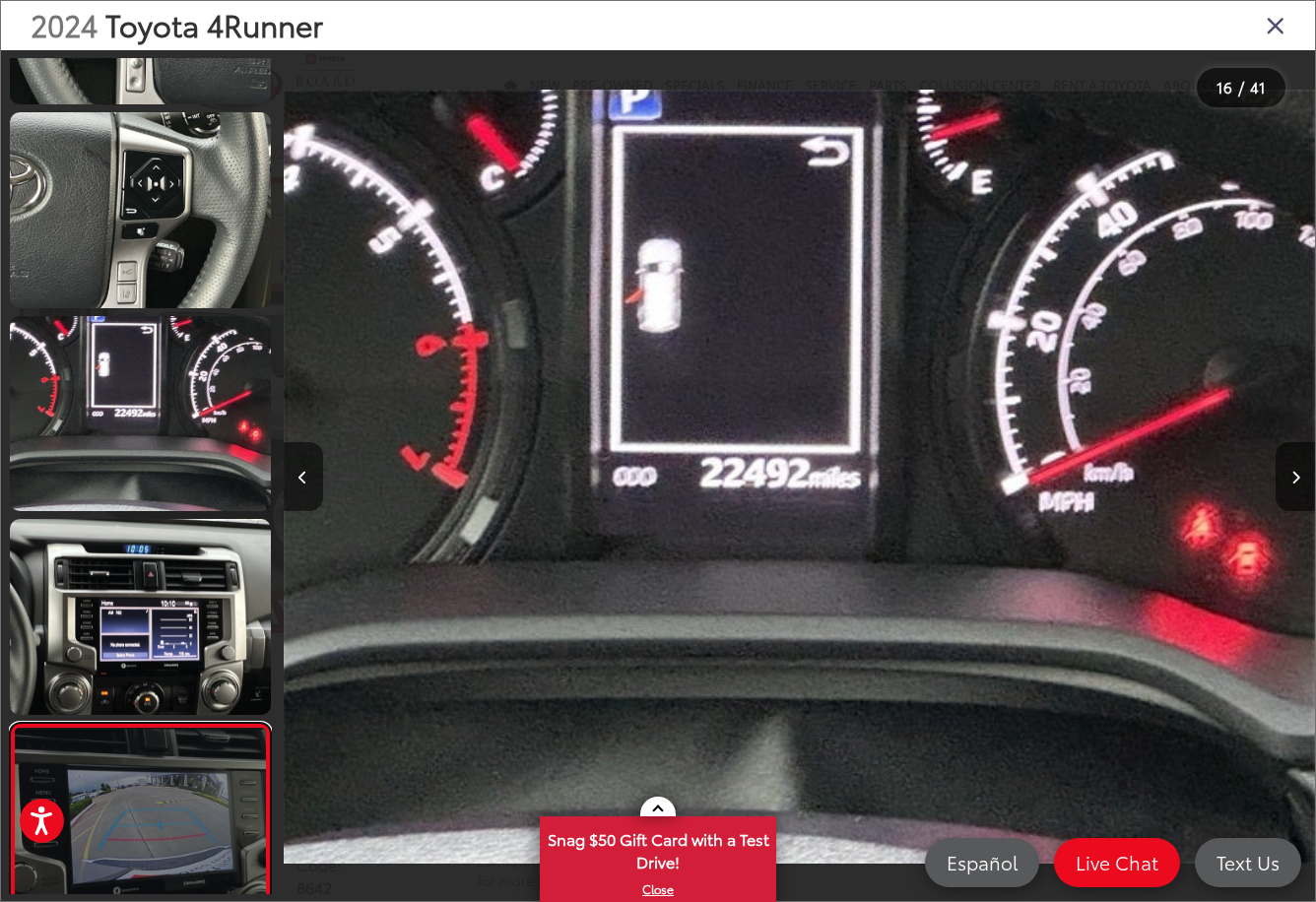scroll, scrollTop: 0, scrollLeft: 13525, axis: horizontal 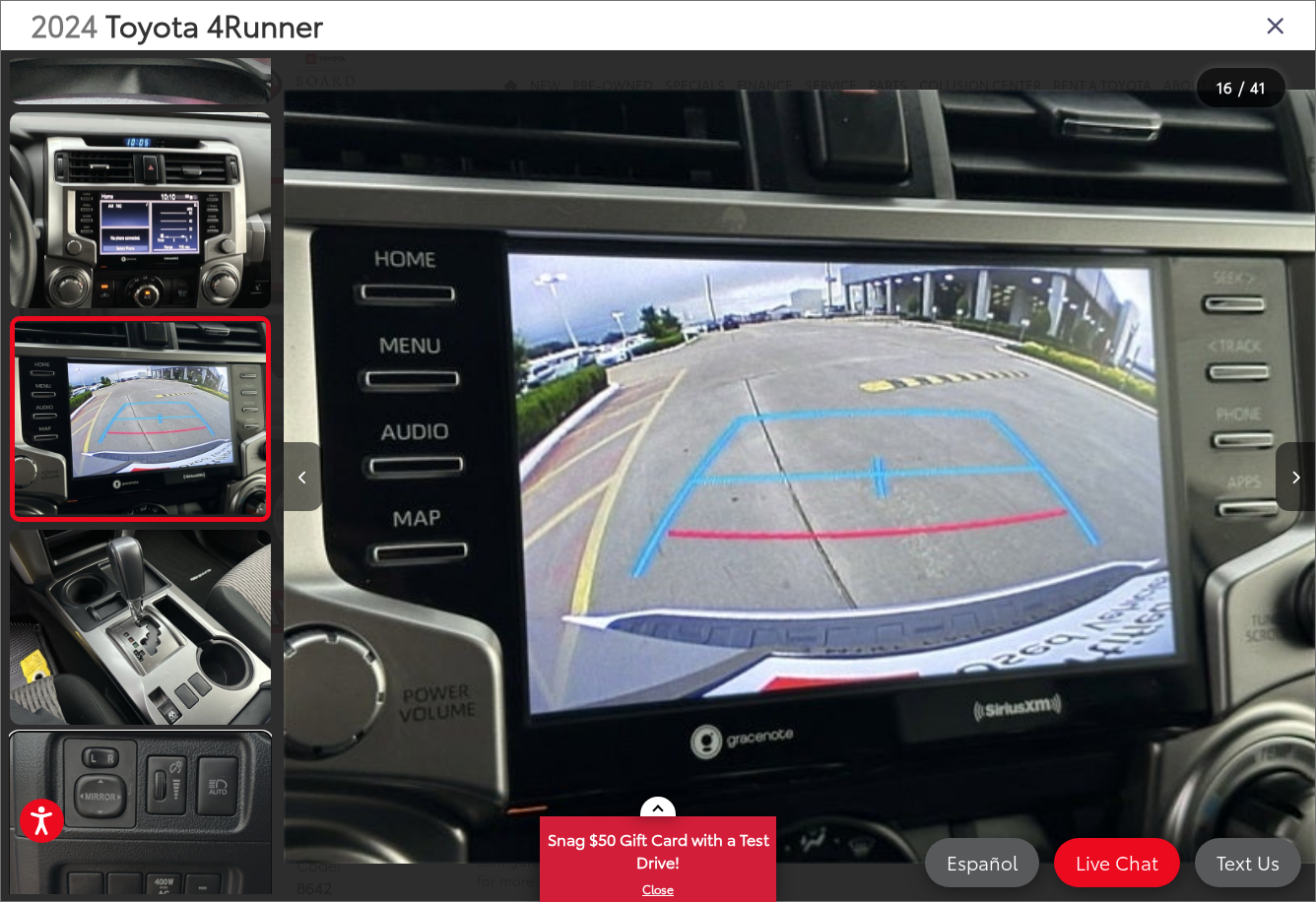 click at bounding box center [140, 830] 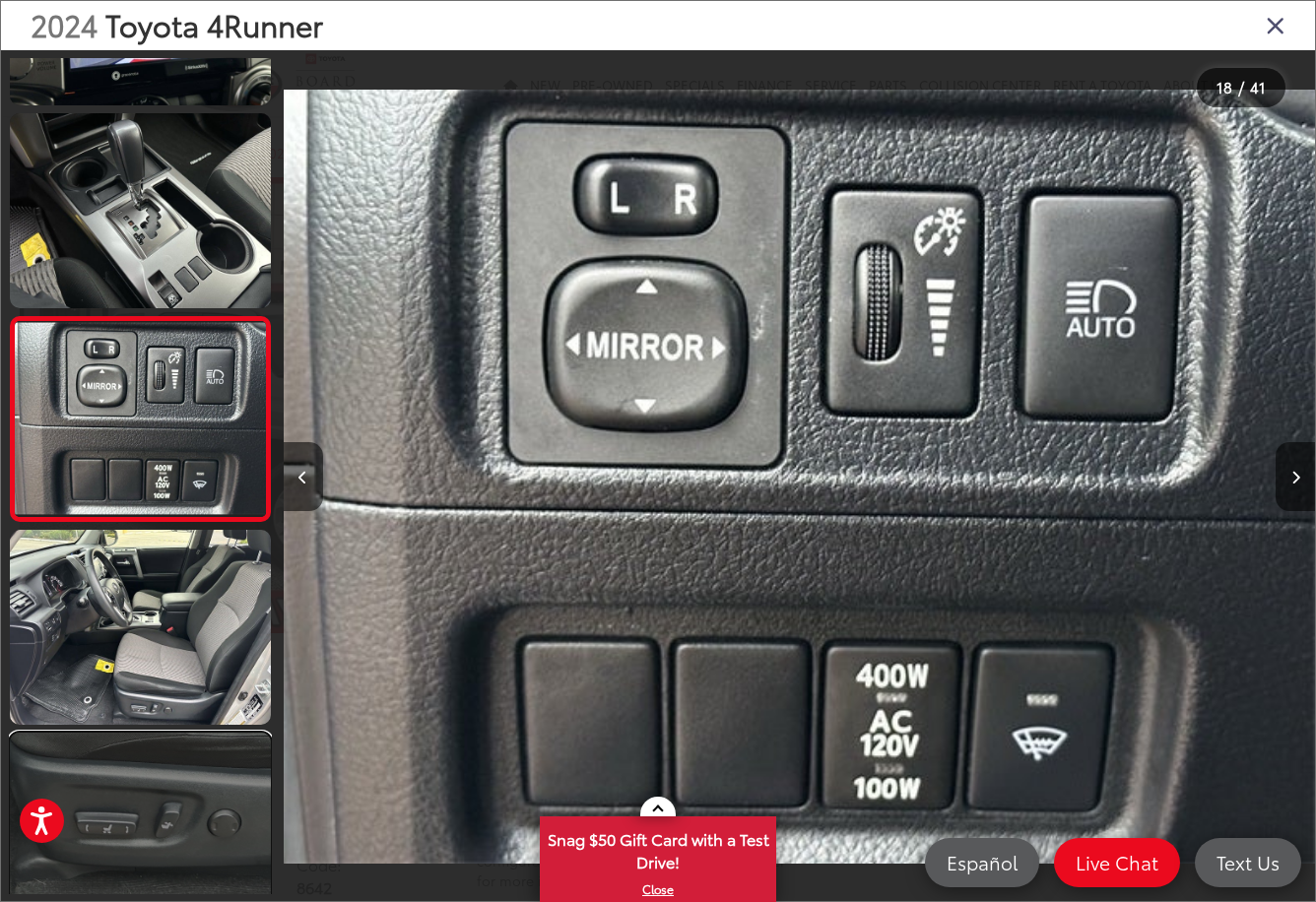 click at bounding box center [140, 830] 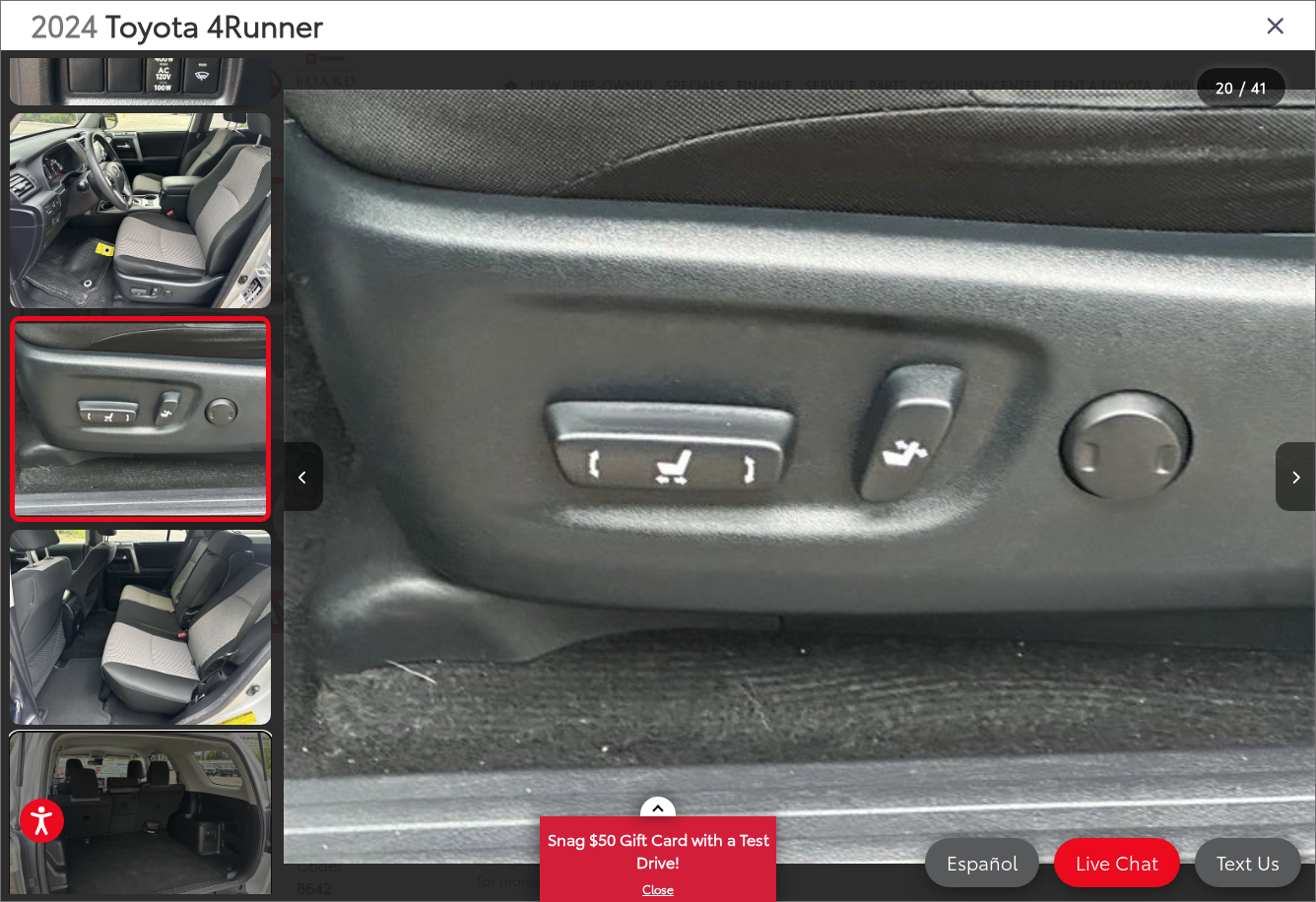 click at bounding box center [140, 830] 